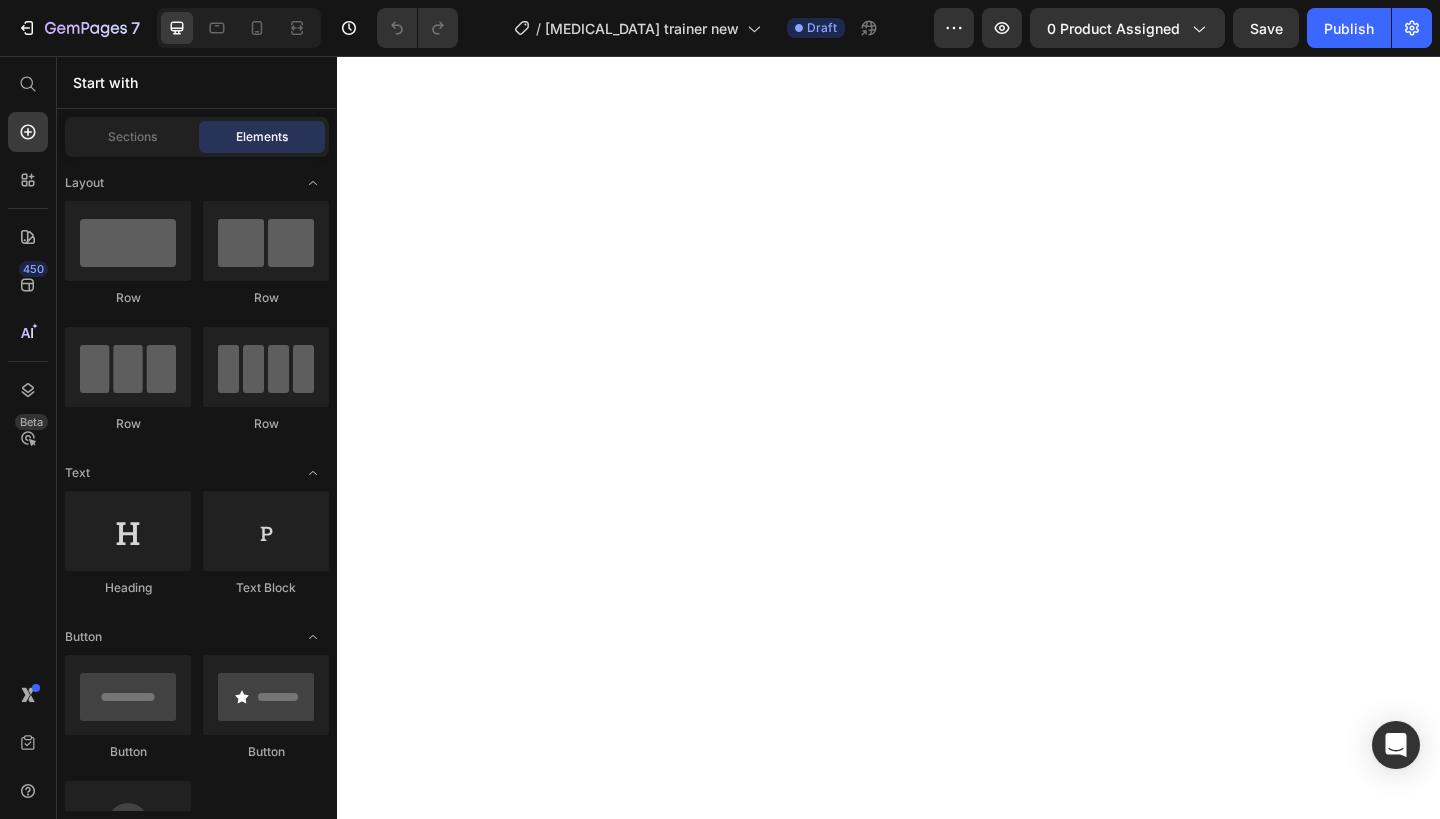 scroll, scrollTop: 0, scrollLeft: 0, axis: both 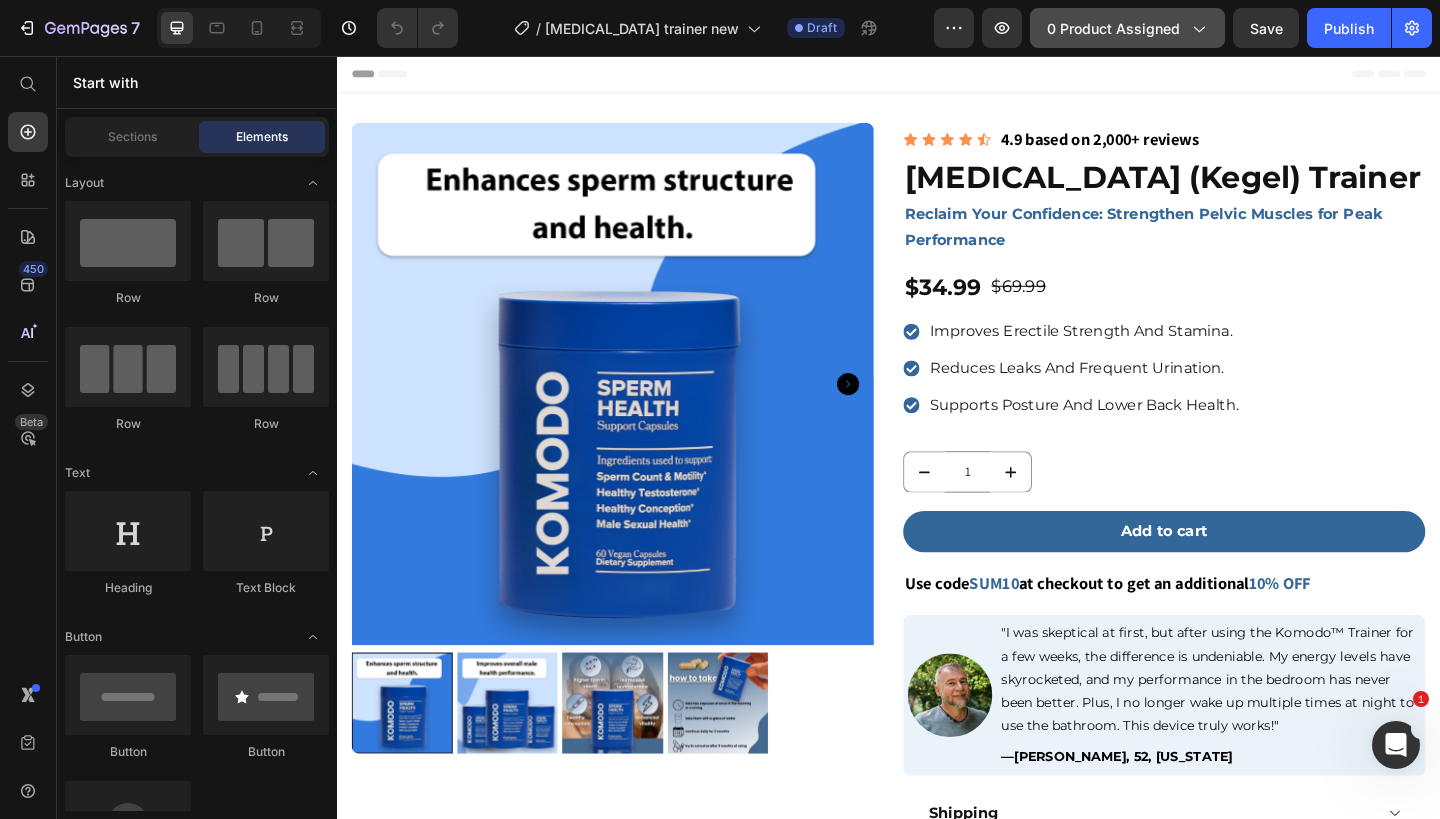 click 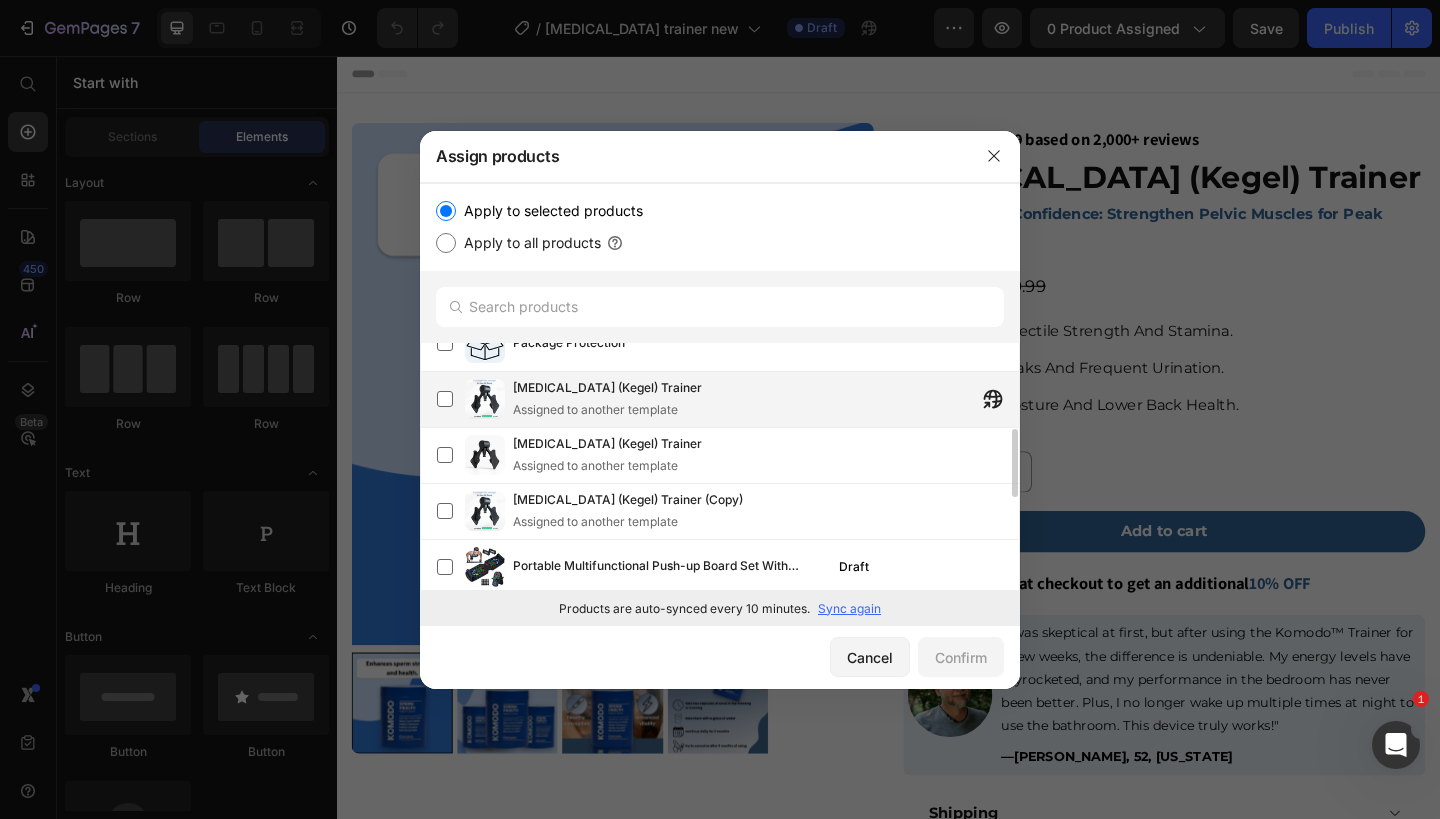 scroll, scrollTop: 333, scrollLeft: 0, axis: vertical 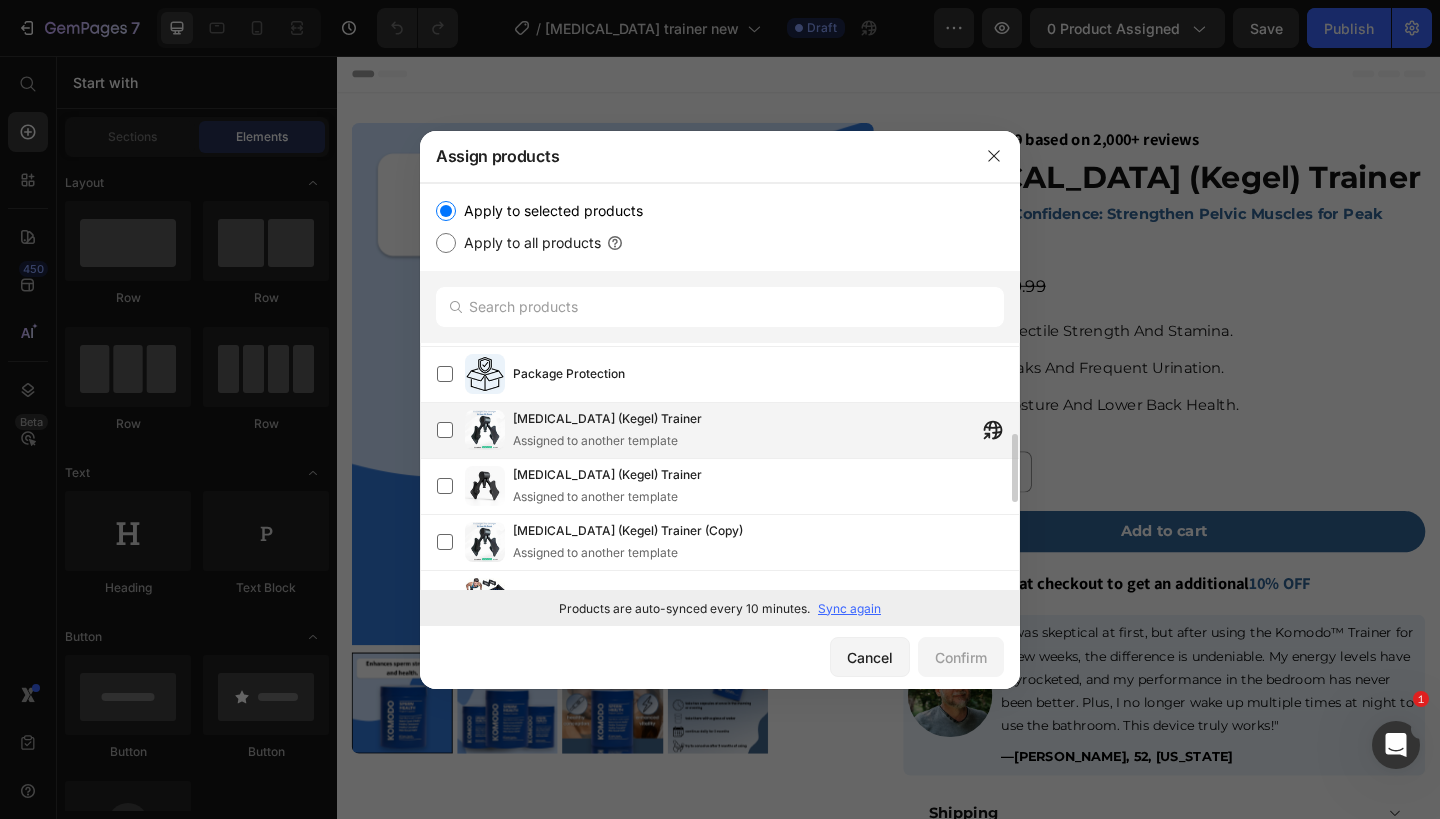 click on "[MEDICAL_DATA] (Kegel) Trainer  Assigned to another template" at bounding box center (766, 430) 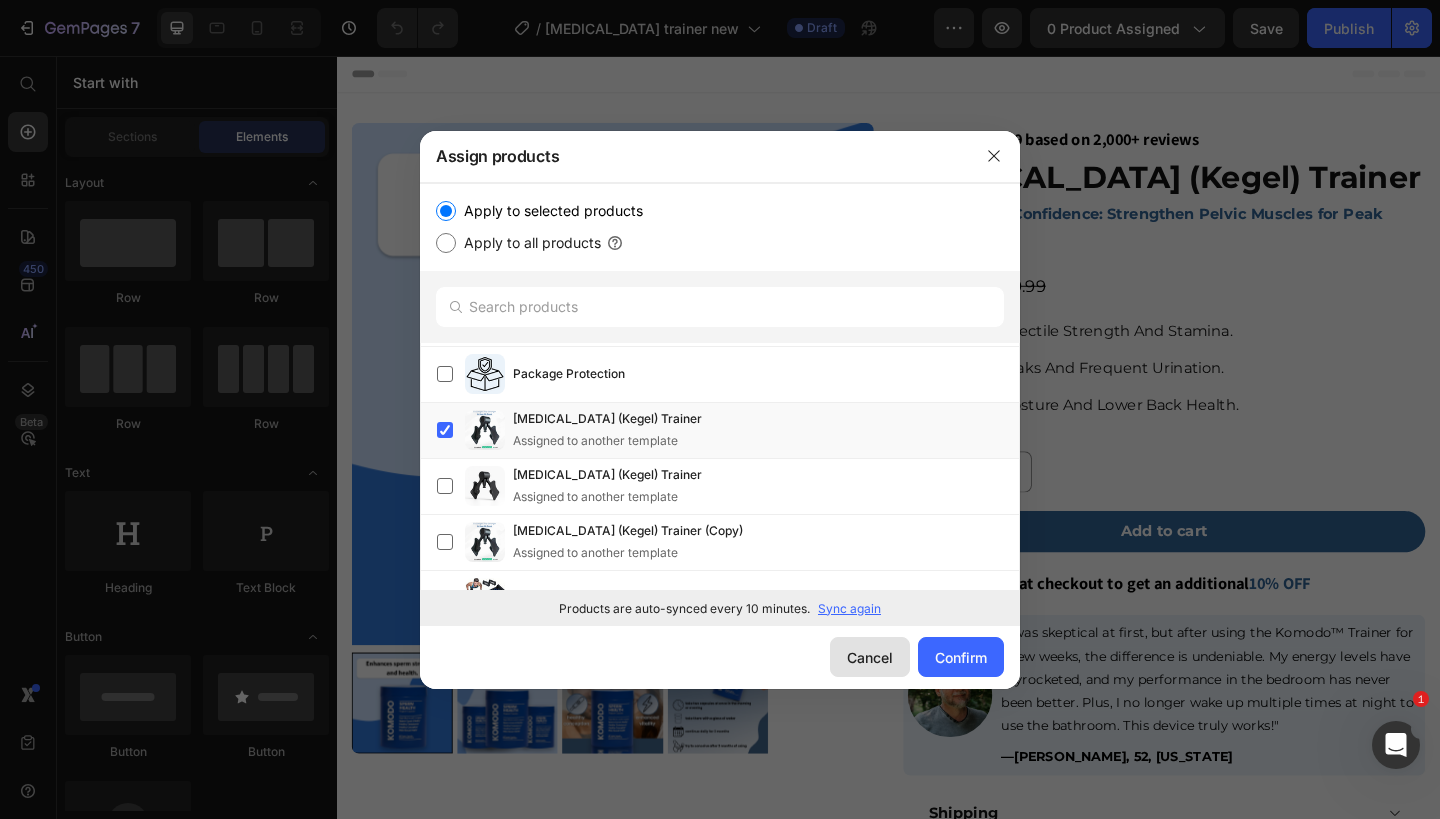 click on "Cancel" 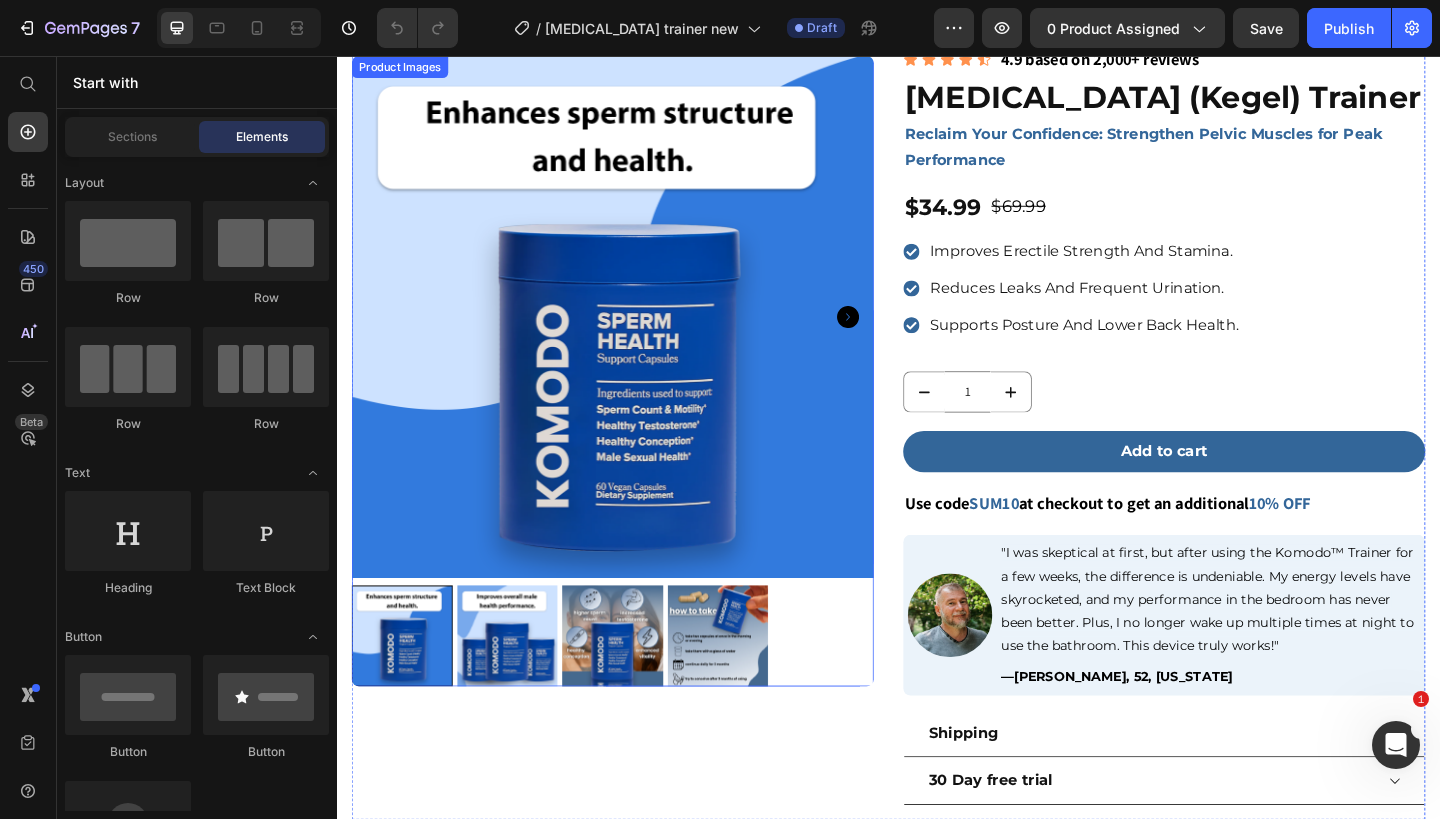 scroll, scrollTop: 0, scrollLeft: 0, axis: both 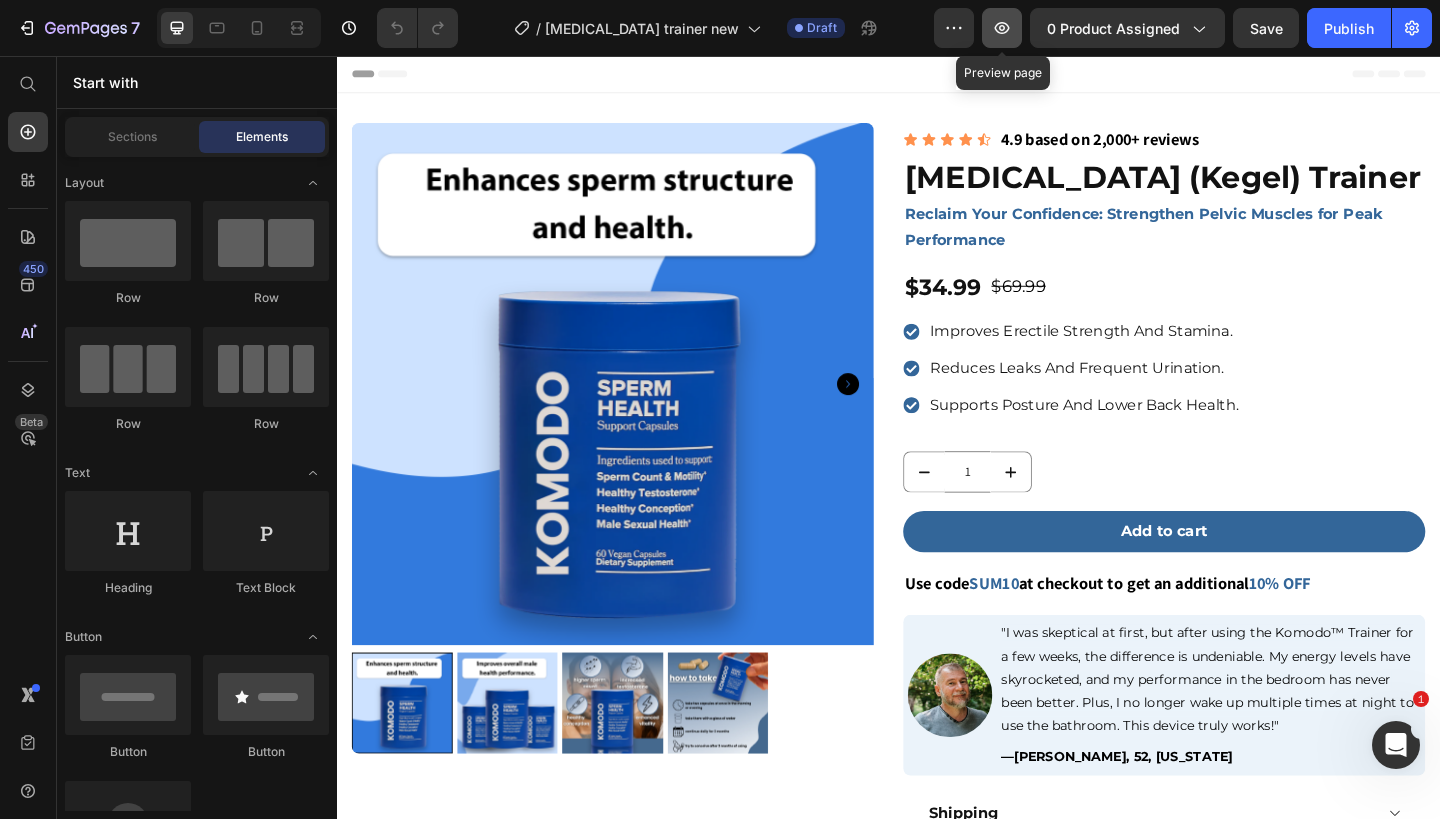 click 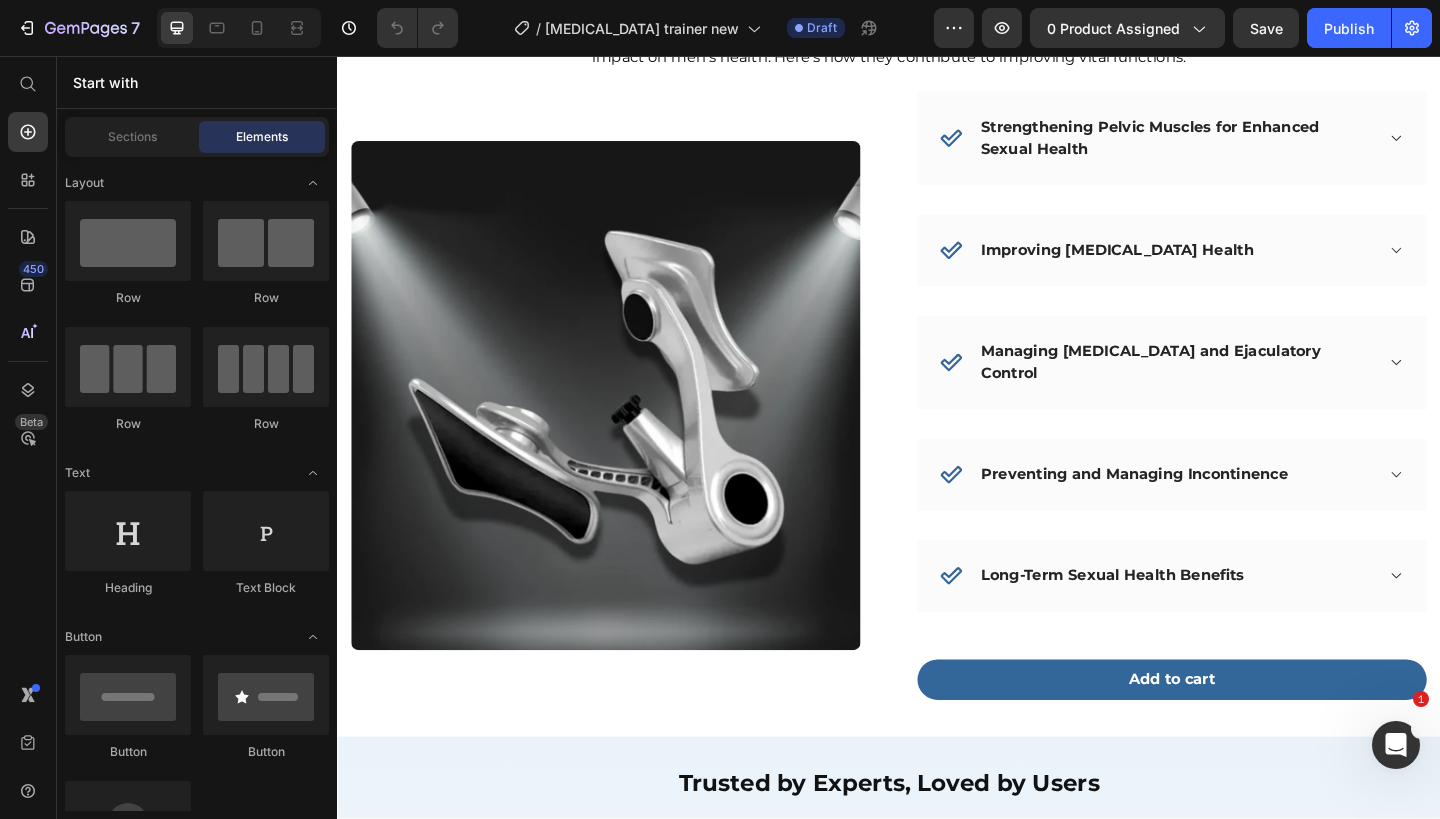 scroll, scrollTop: 2772, scrollLeft: 0, axis: vertical 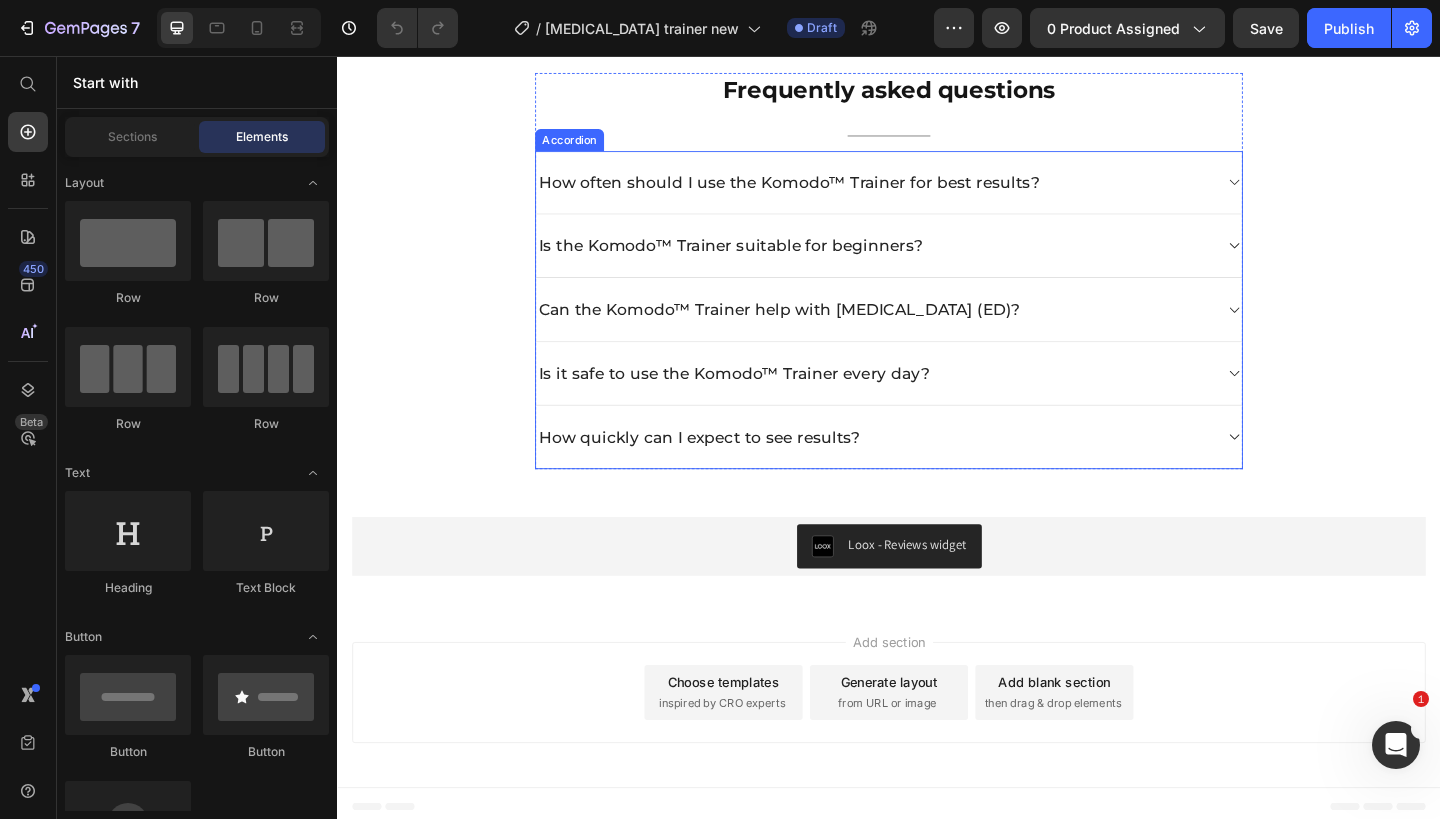 click on "Is it safe to use the Komodo™ Trainer every day?" at bounding box center (921, 402) 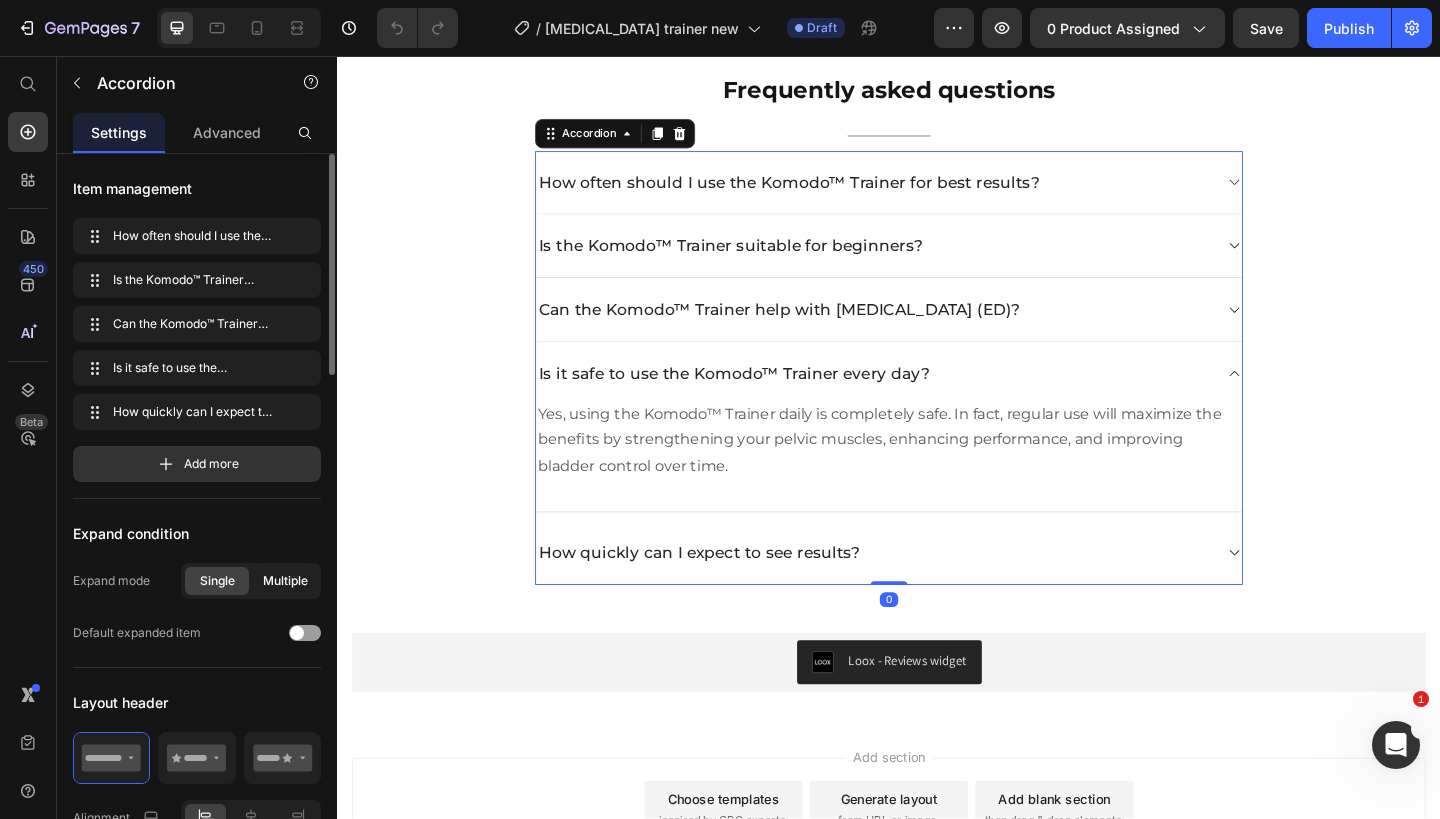 click on "Multiple" 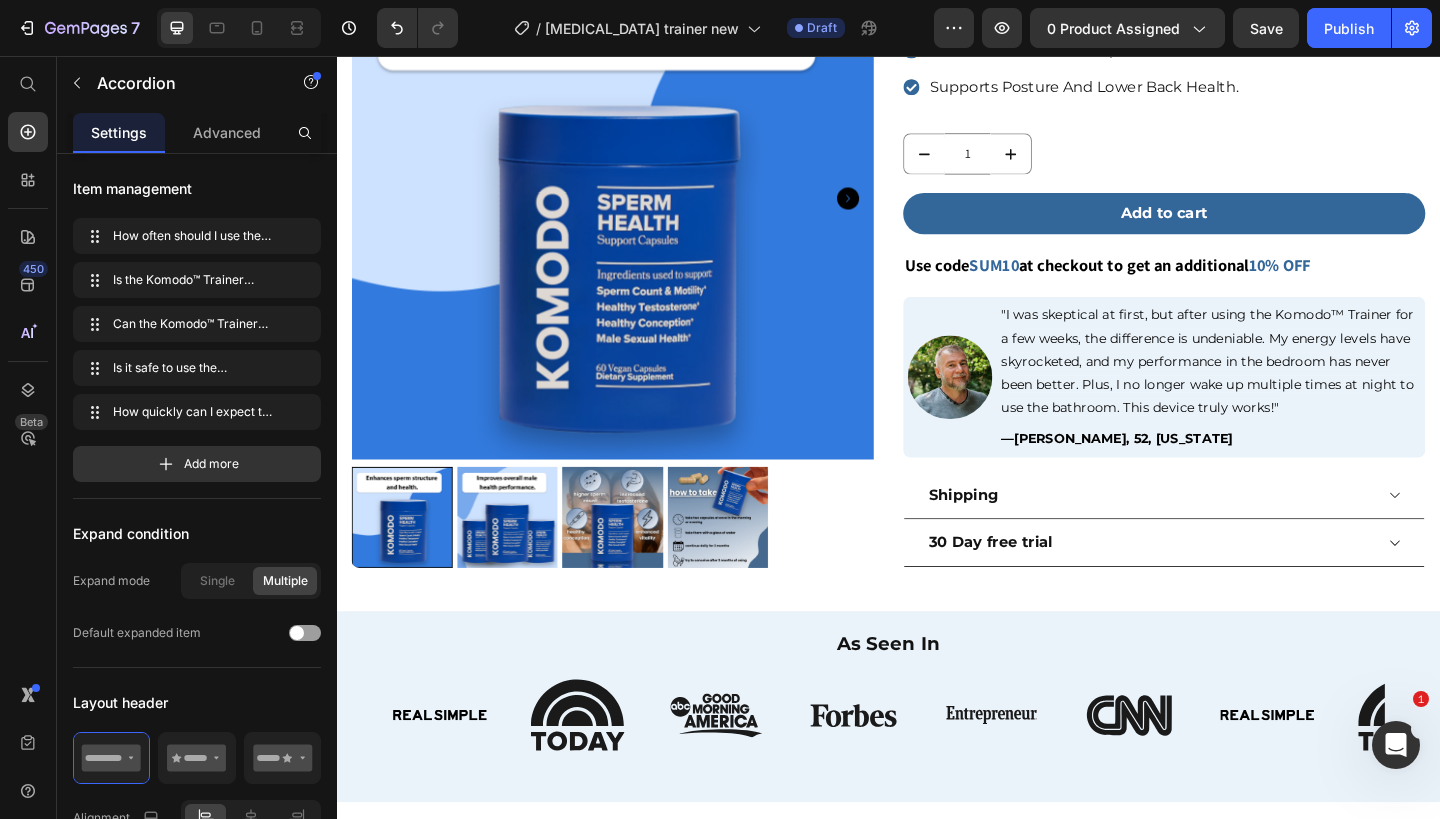 scroll, scrollTop: 213, scrollLeft: 0, axis: vertical 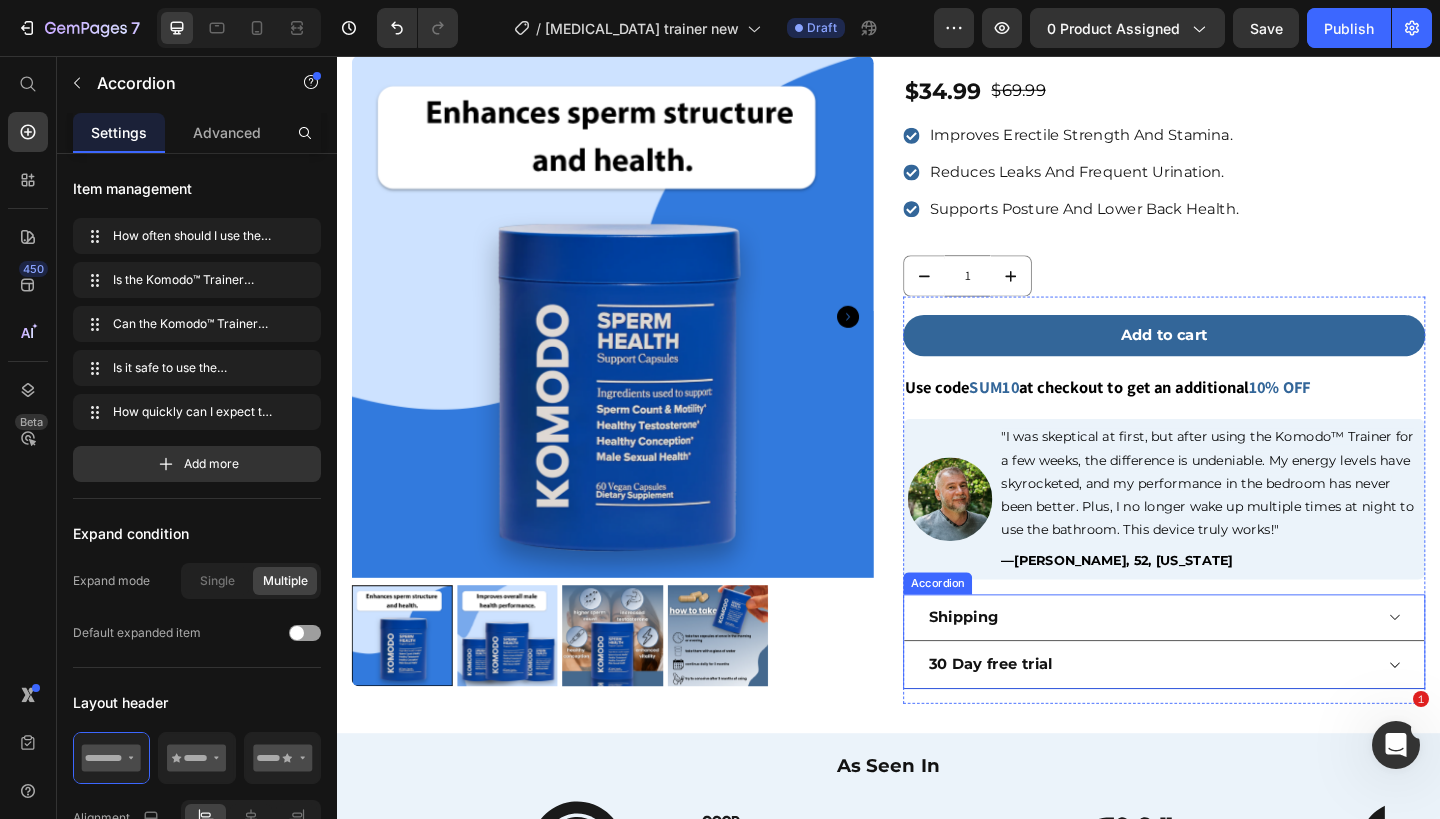 click on "30 Day free trial" at bounding box center [1237, 719] 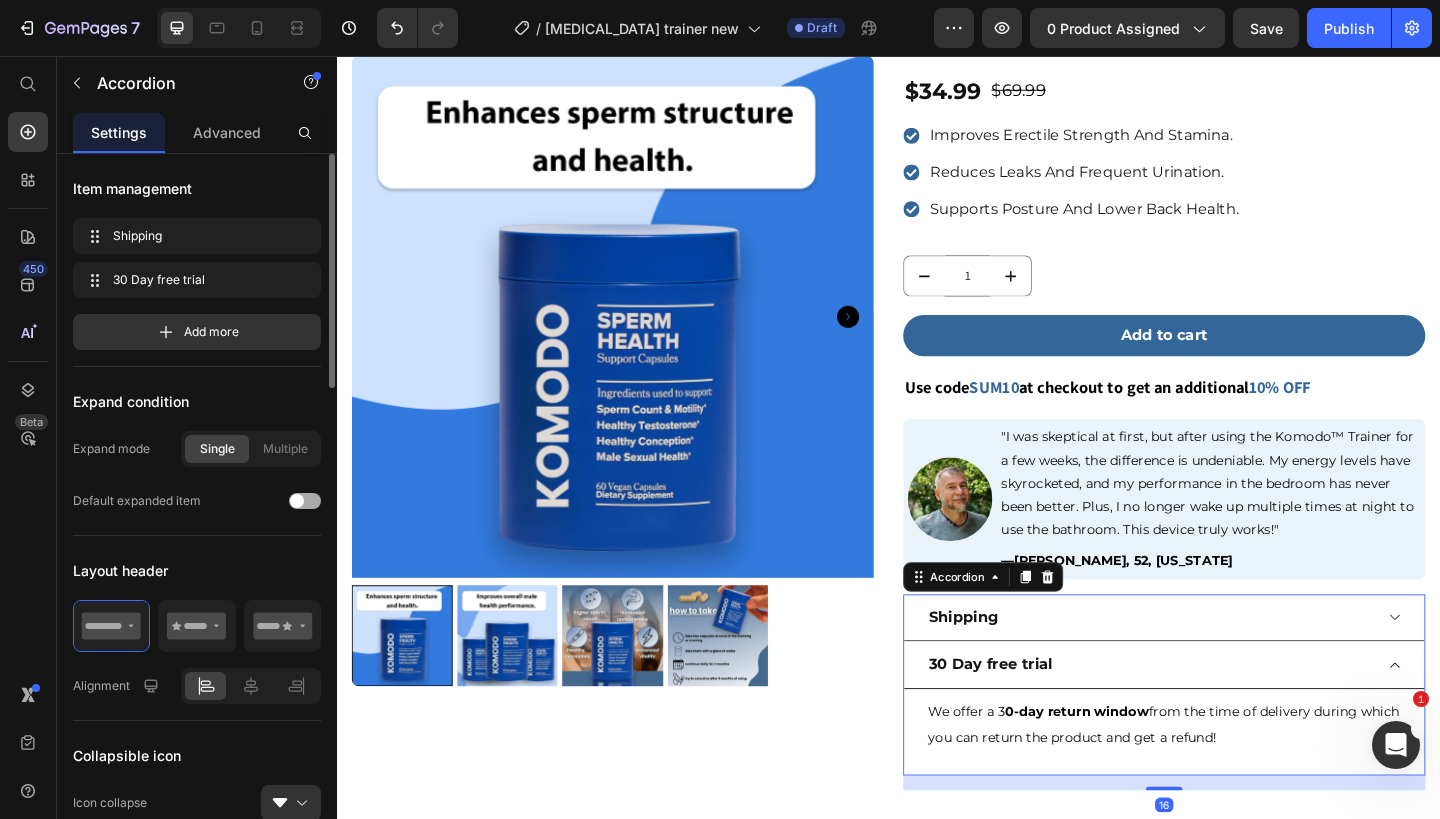 click at bounding box center [305, 501] 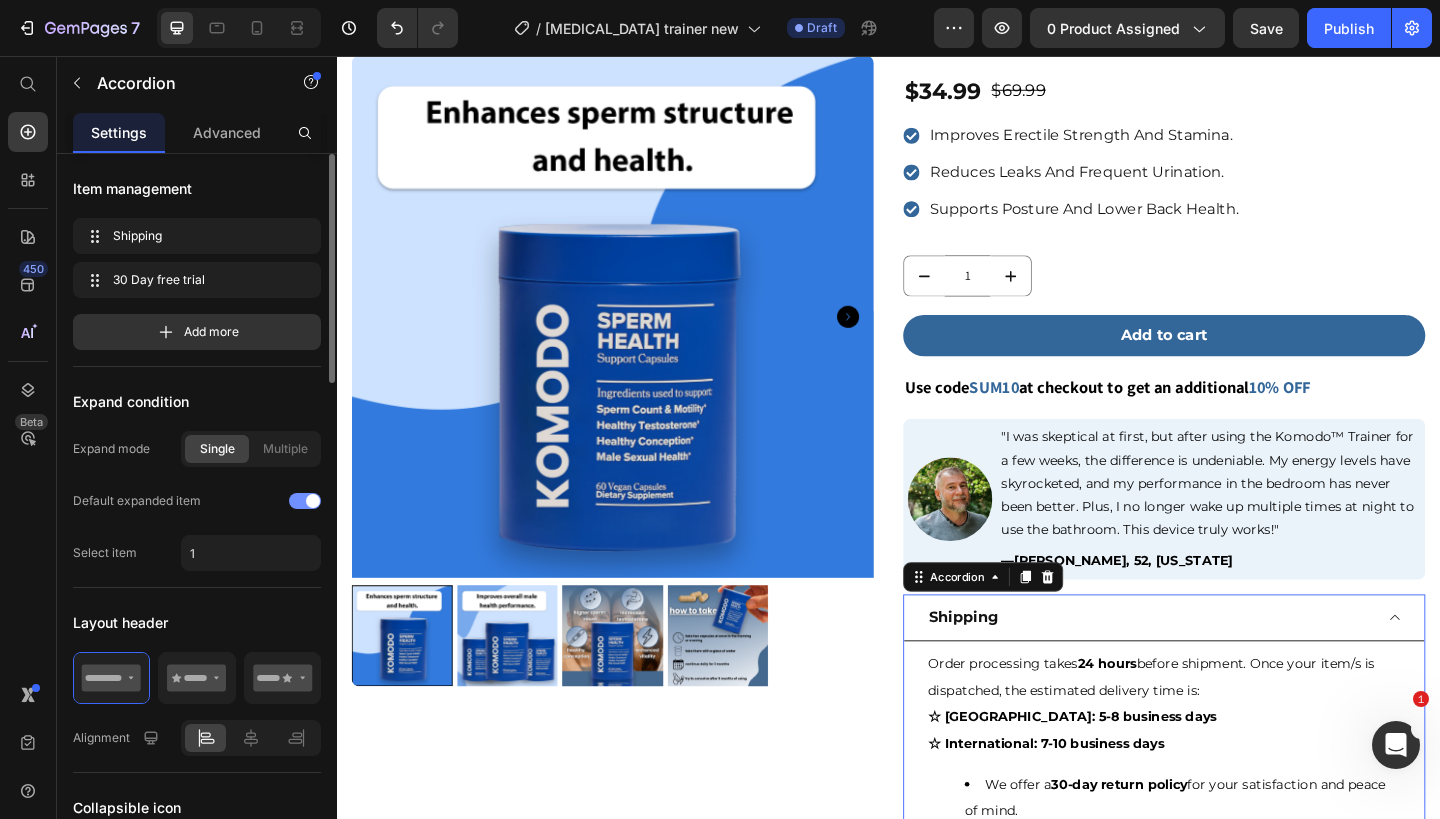 click at bounding box center (305, 501) 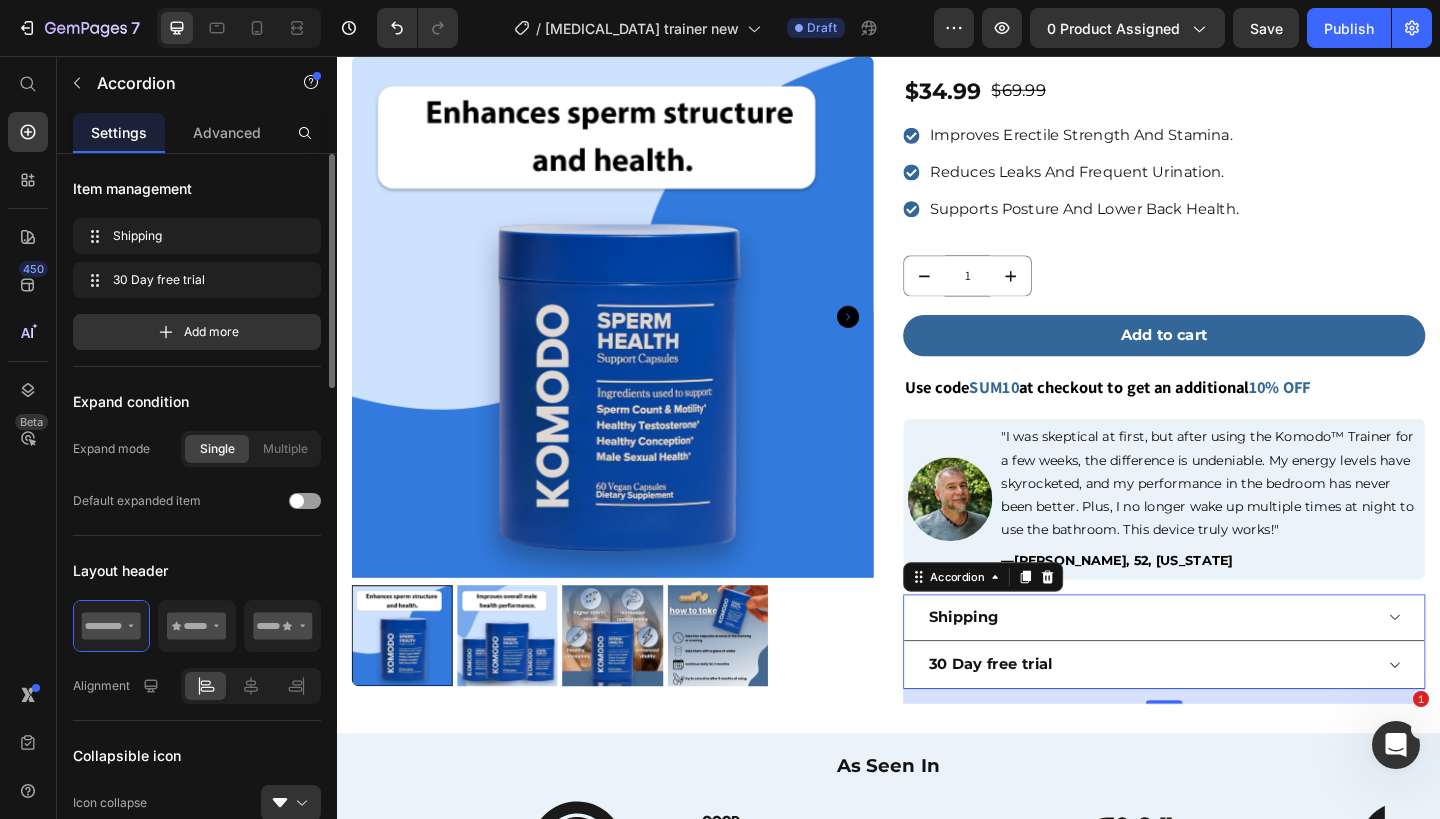 click on "Single Multiple" 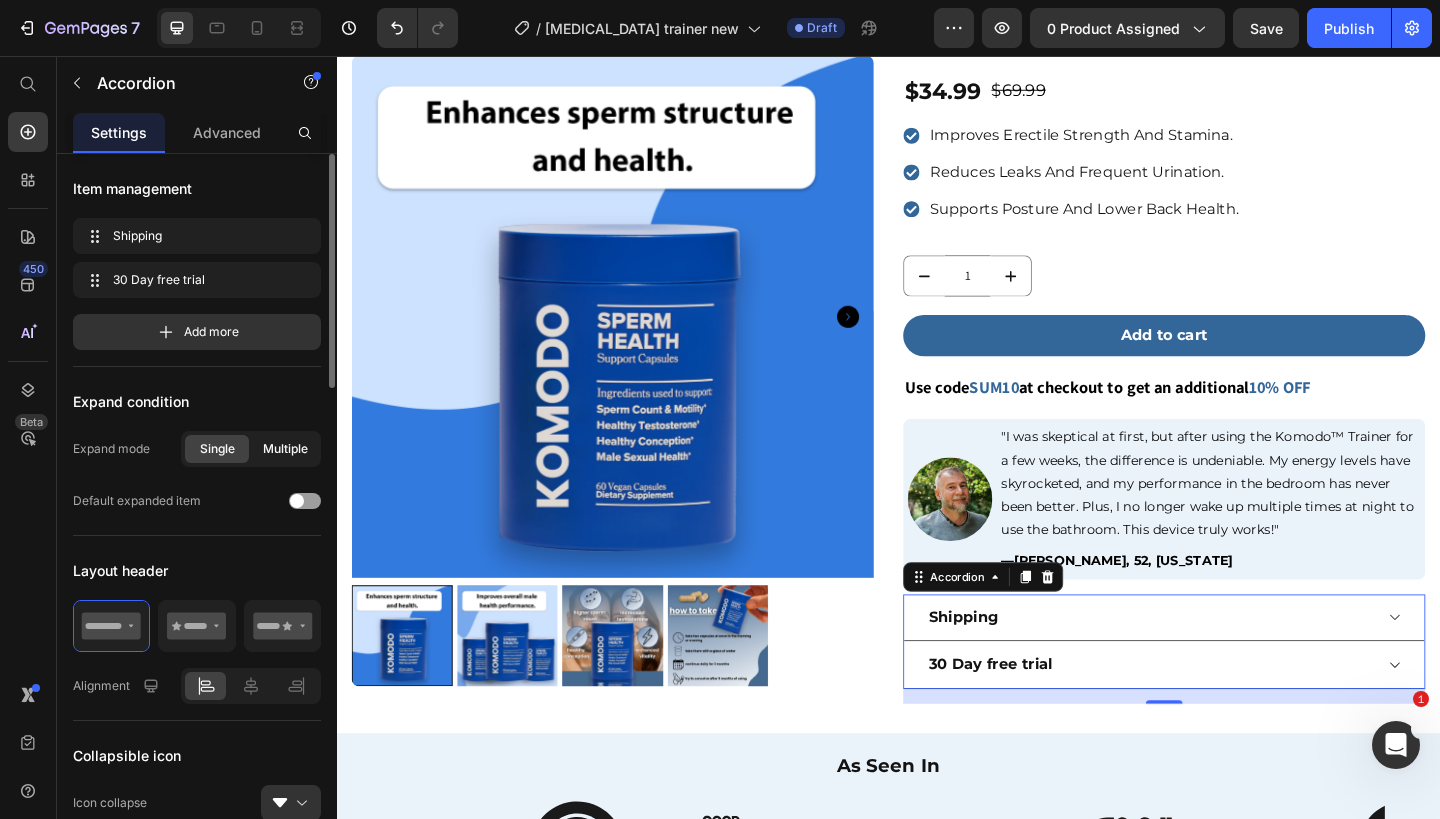 click on "Multiple" 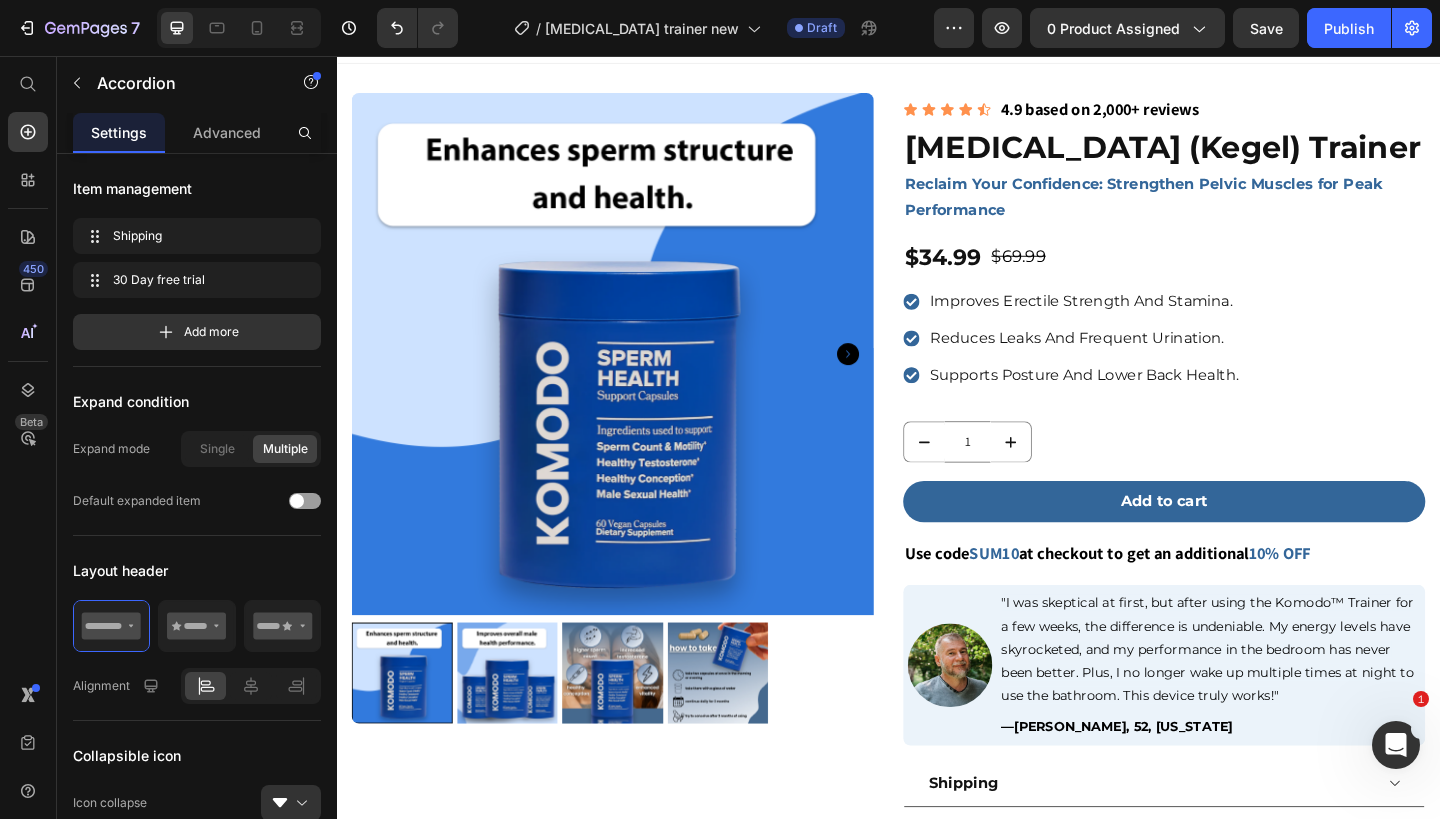 scroll, scrollTop: 0, scrollLeft: 0, axis: both 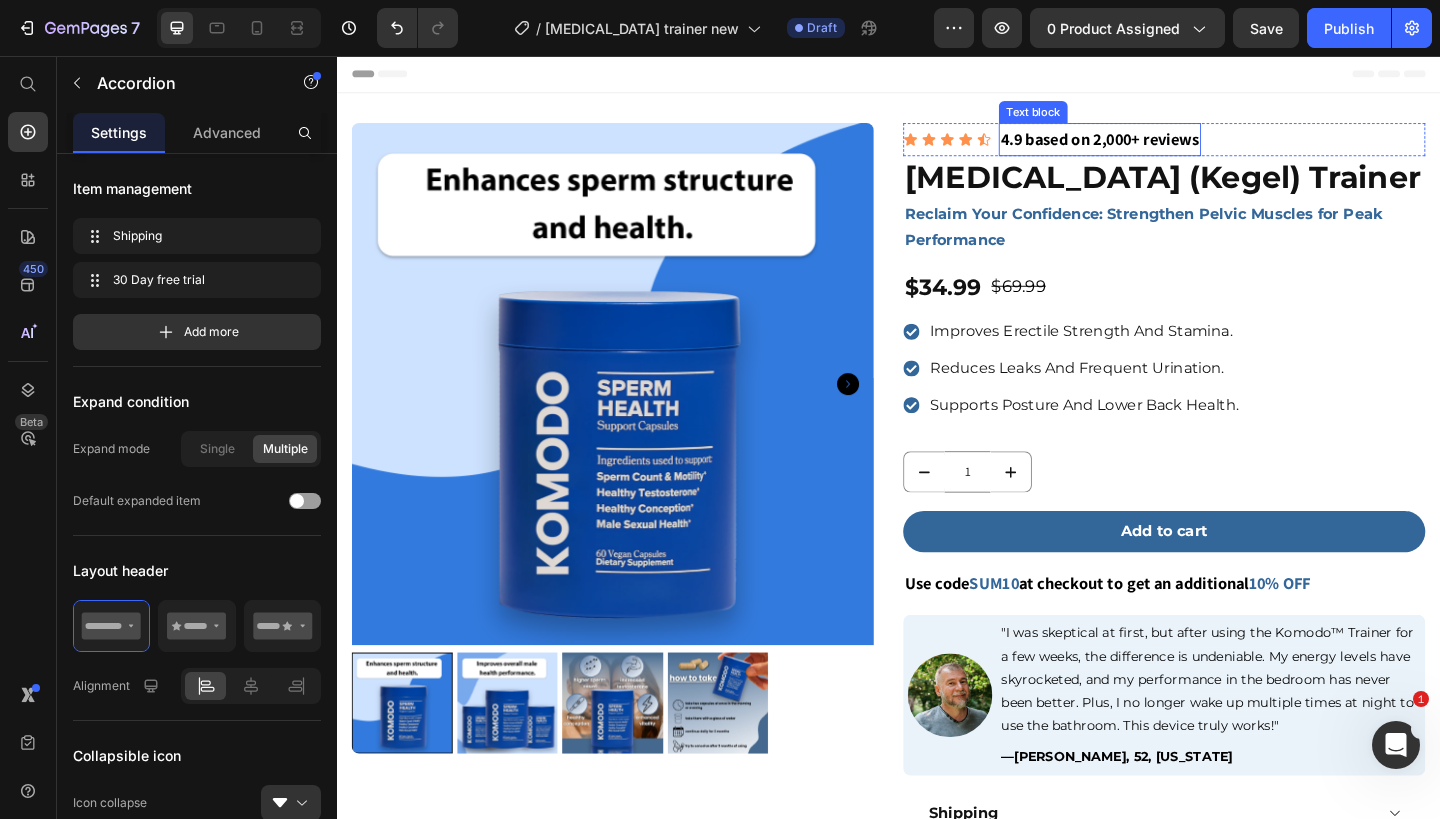click on "[MEDICAL_DATA] (Kegel) Trainer" at bounding box center [1237, 188] 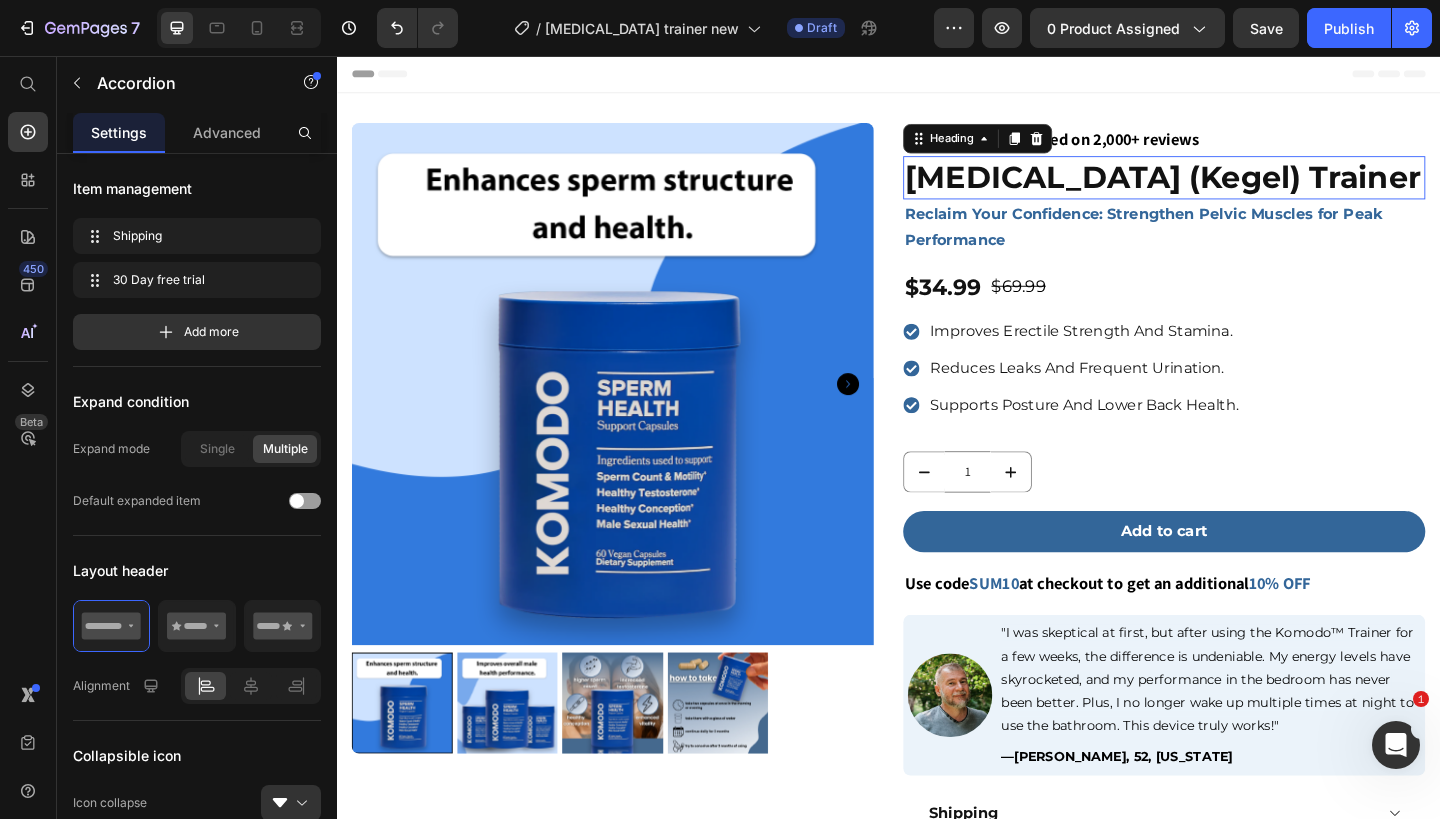 click on "[MEDICAL_DATA] (Kegel) Trainer" at bounding box center (1237, 188) 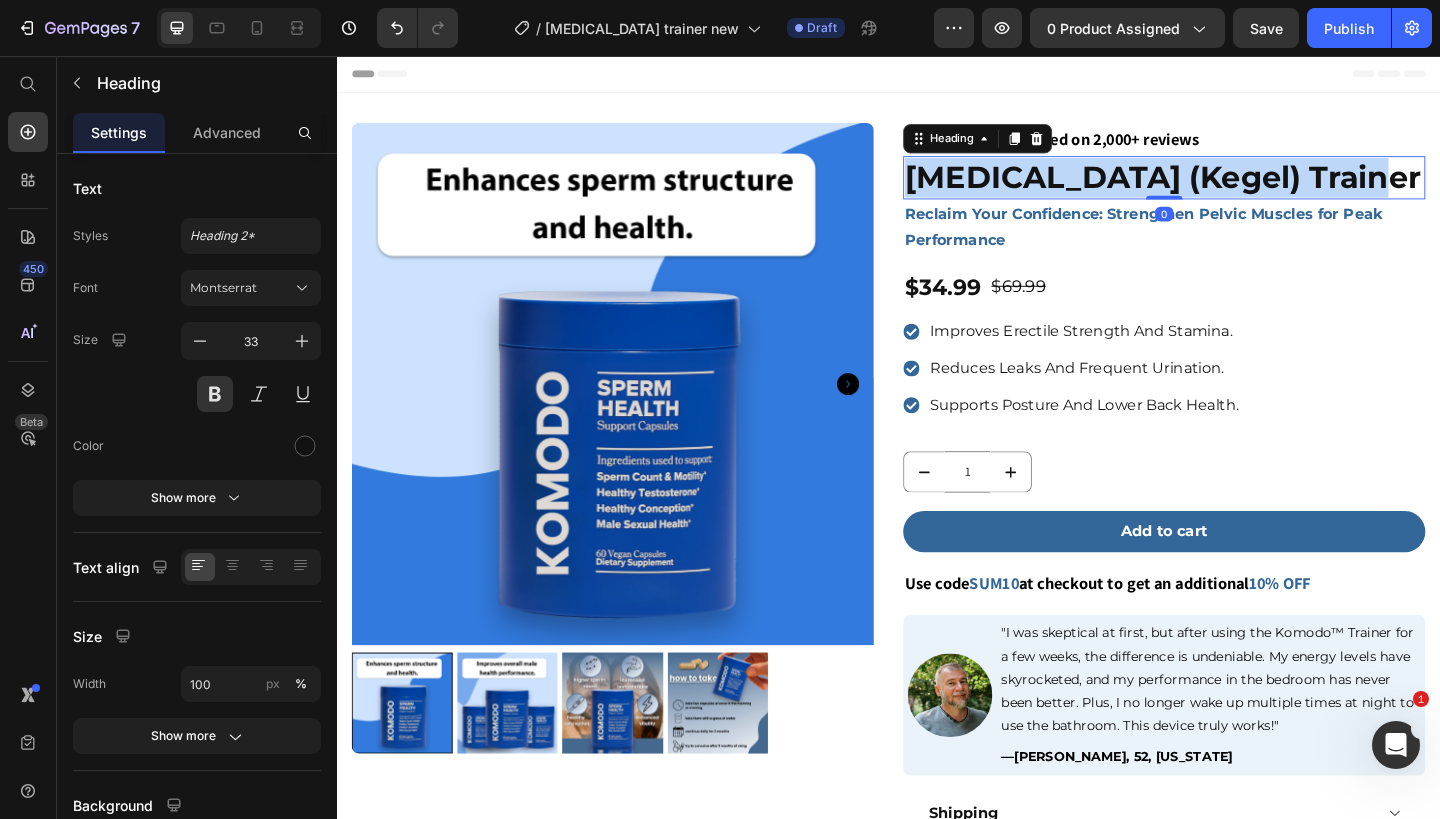 click on "[MEDICAL_DATA] (Kegel) Trainer" at bounding box center [1237, 188] 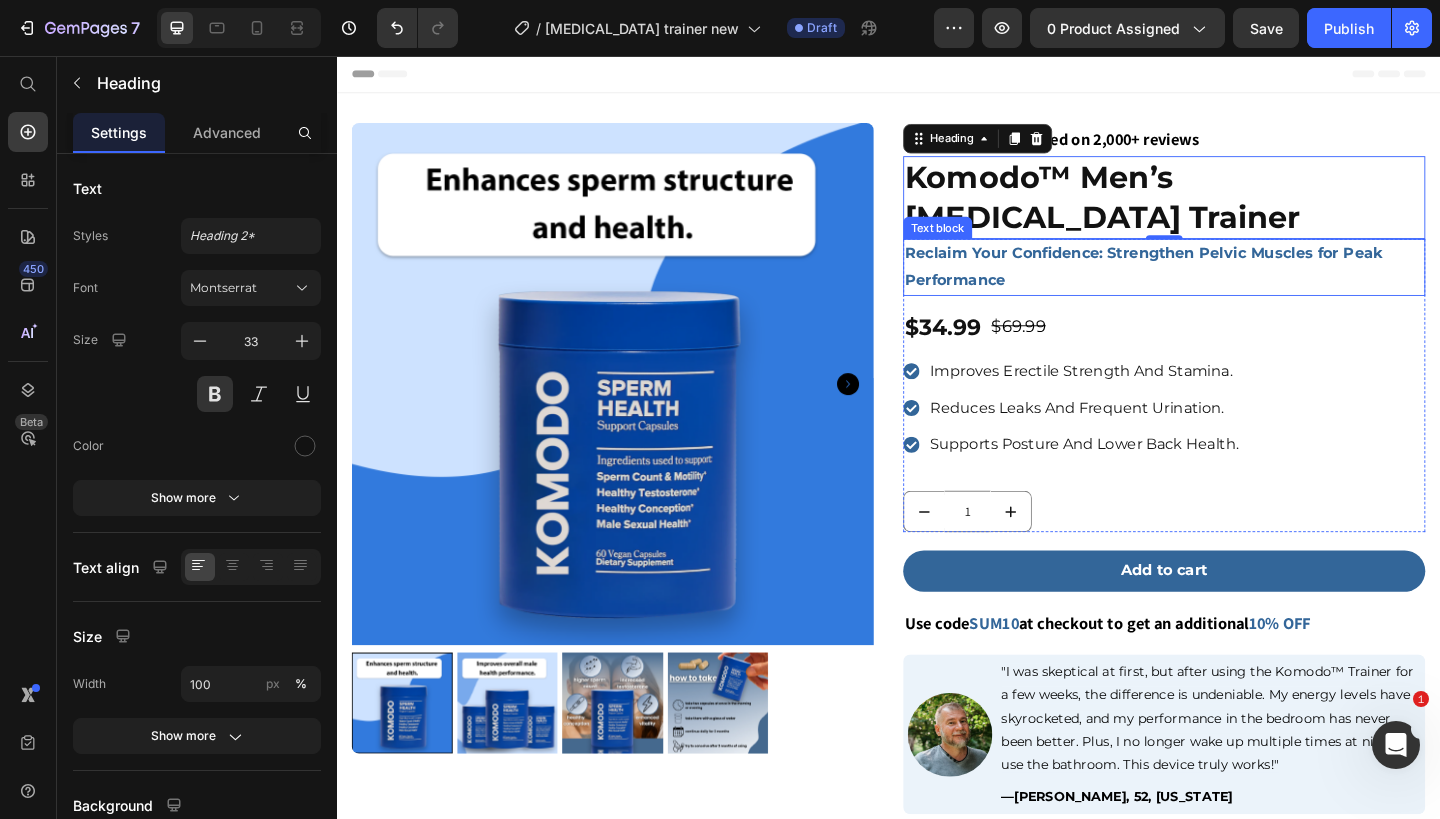 click on "Reclaim Your Confidence: Strengthen Pelvic Muscles for Peak Performance" at bounding box center (1214, 285) 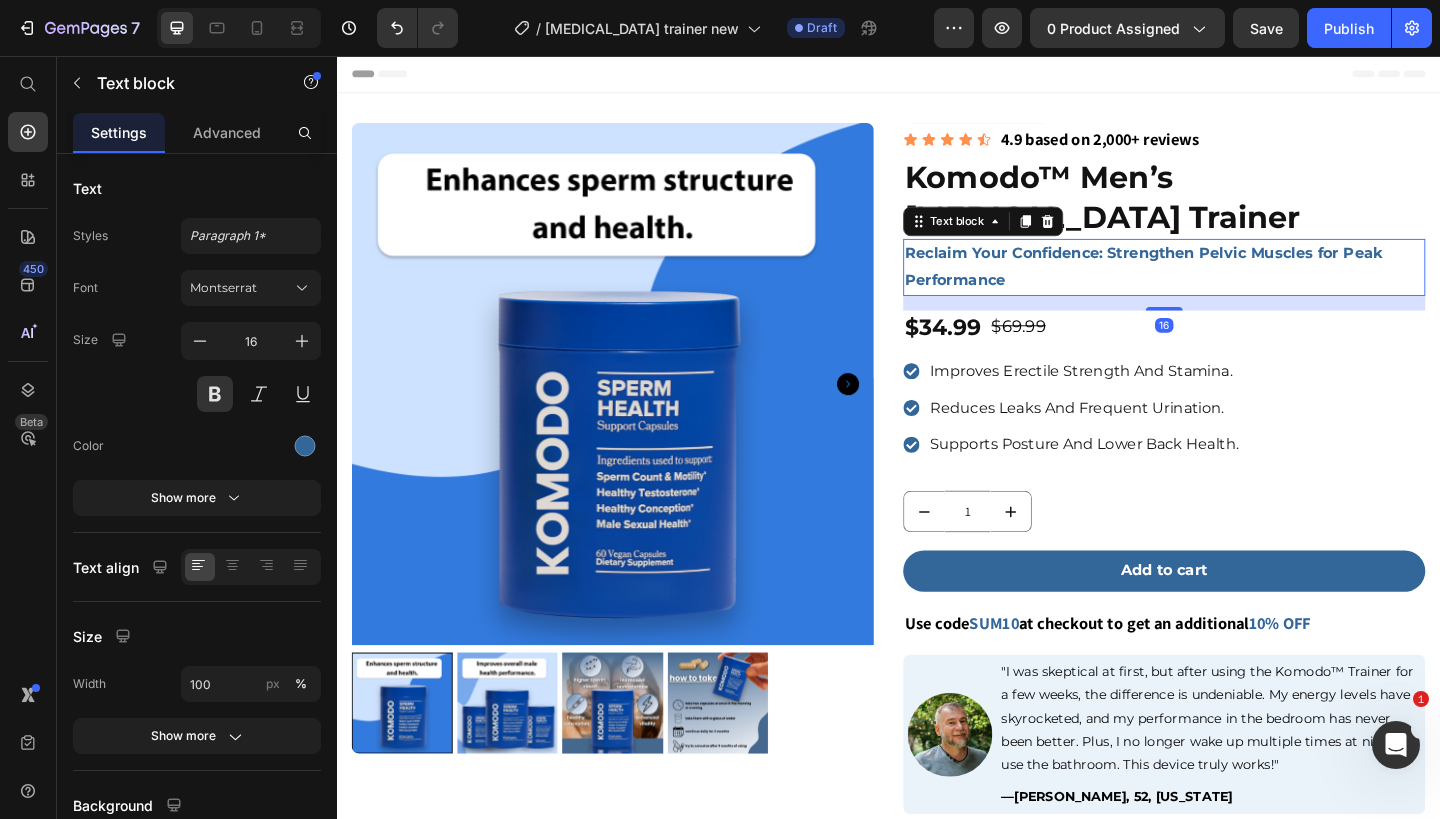 click on "Reclaim Your Confidence: Strengthen Pelvic Muscles for Peak Performance" at bounding box center [1214, 285] 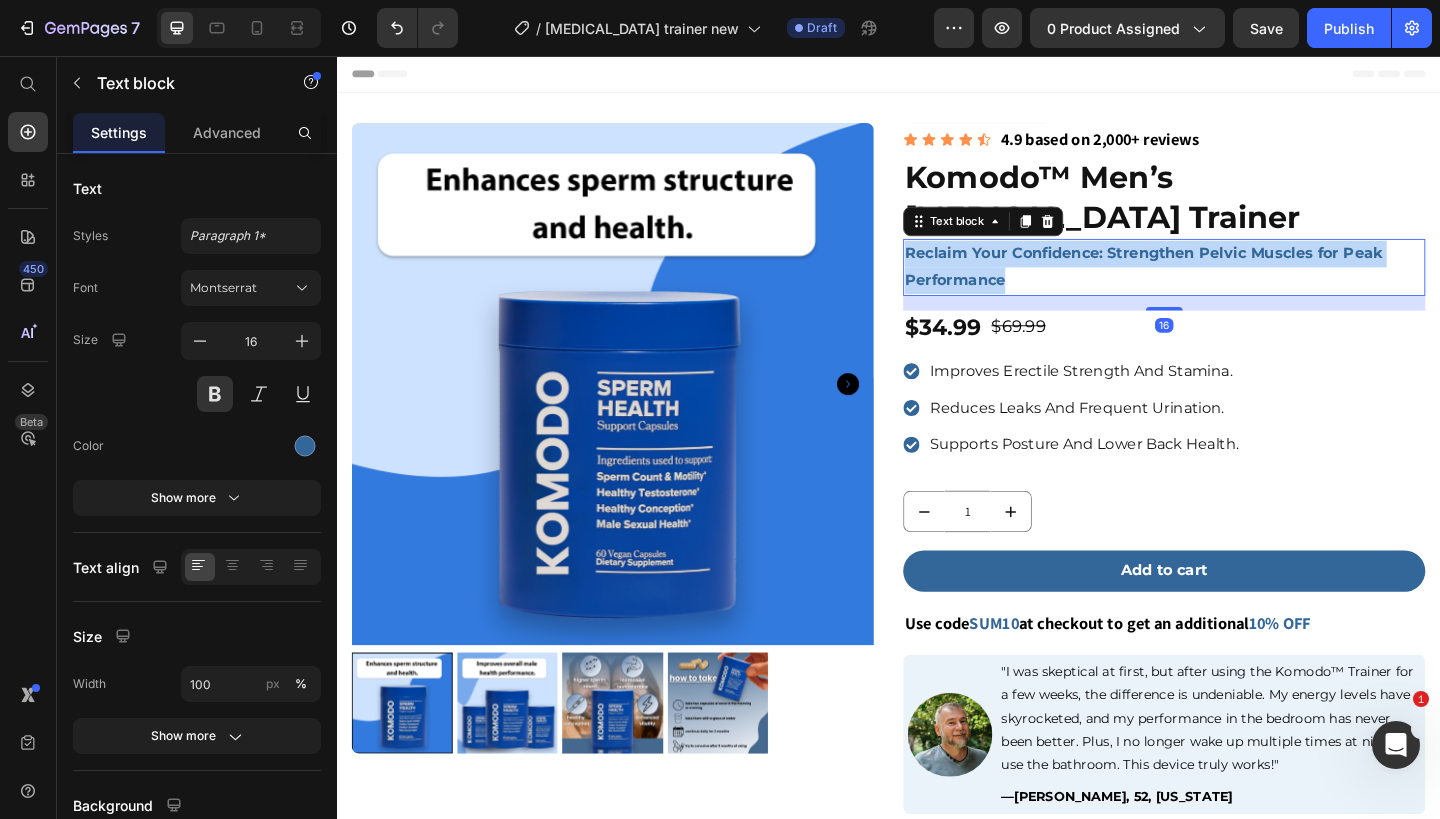 click on "Reclaim Your Confidence: Strengthen Pelvic Muscles for Peak Performance" at bounding box center [1214, 285] 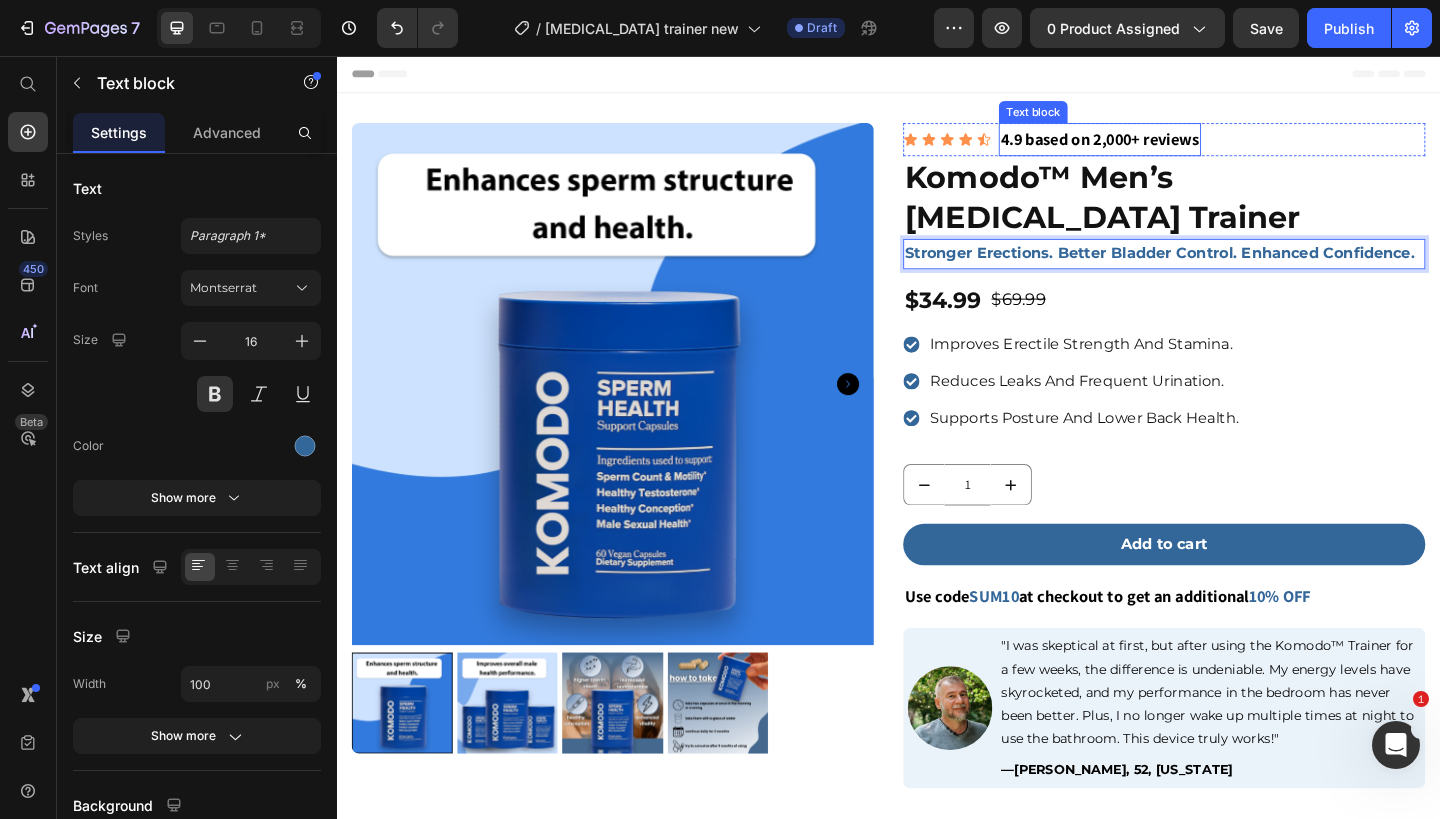 click on "4.9 based on 2,000+ reviews" at bounding box center [1167, 147] 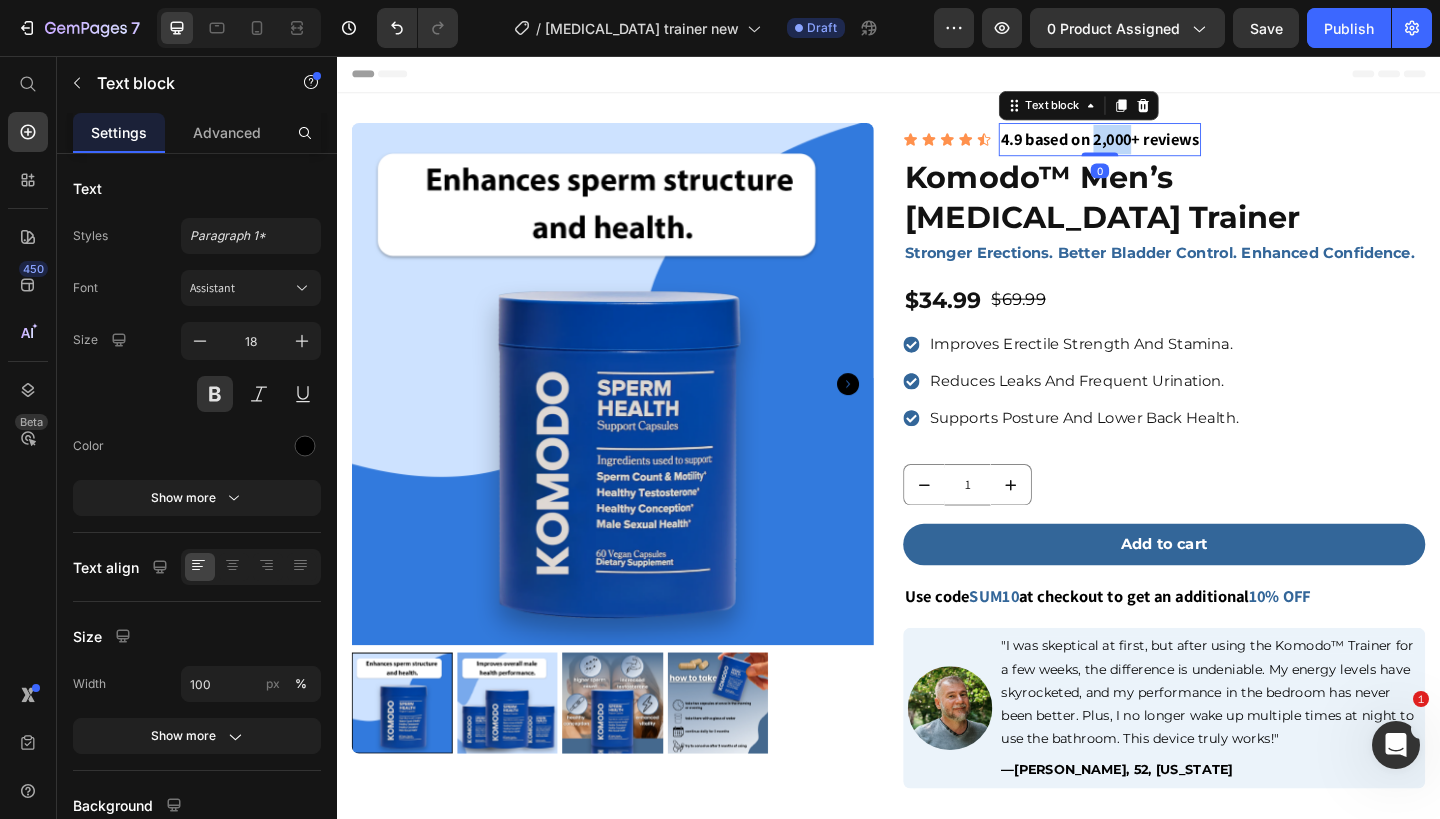 click on "4.9 based on 2,000+ reviews" at bounding box center [1167, 147] 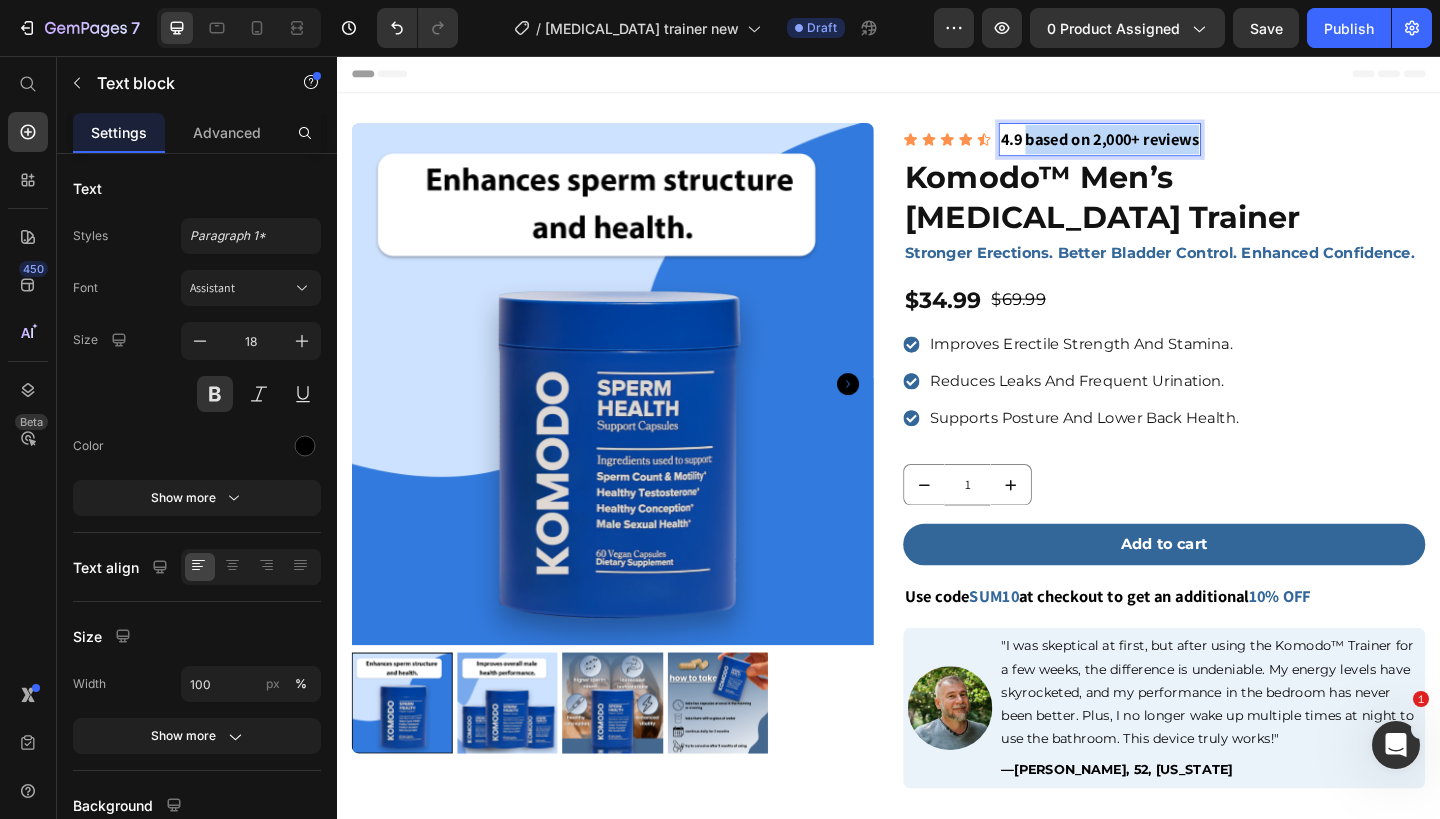 drag, startPoint x: 1090, startPoint y: 146, endPoint x: 1276, endPoint y: 150, distance: 186.043 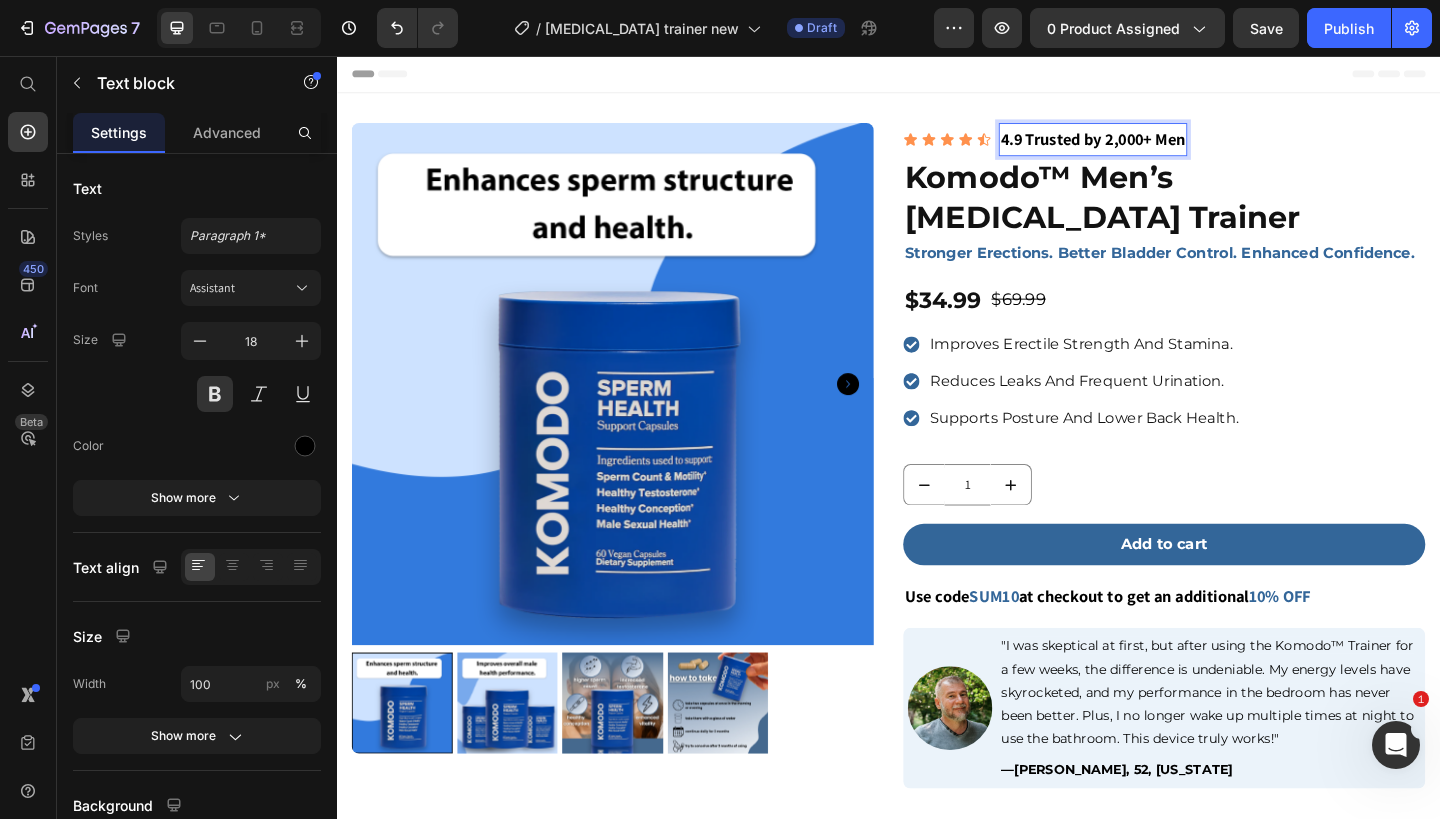 click on "4.9 Trusted by 2,000+ Men" at bounding box center (1159, 147) 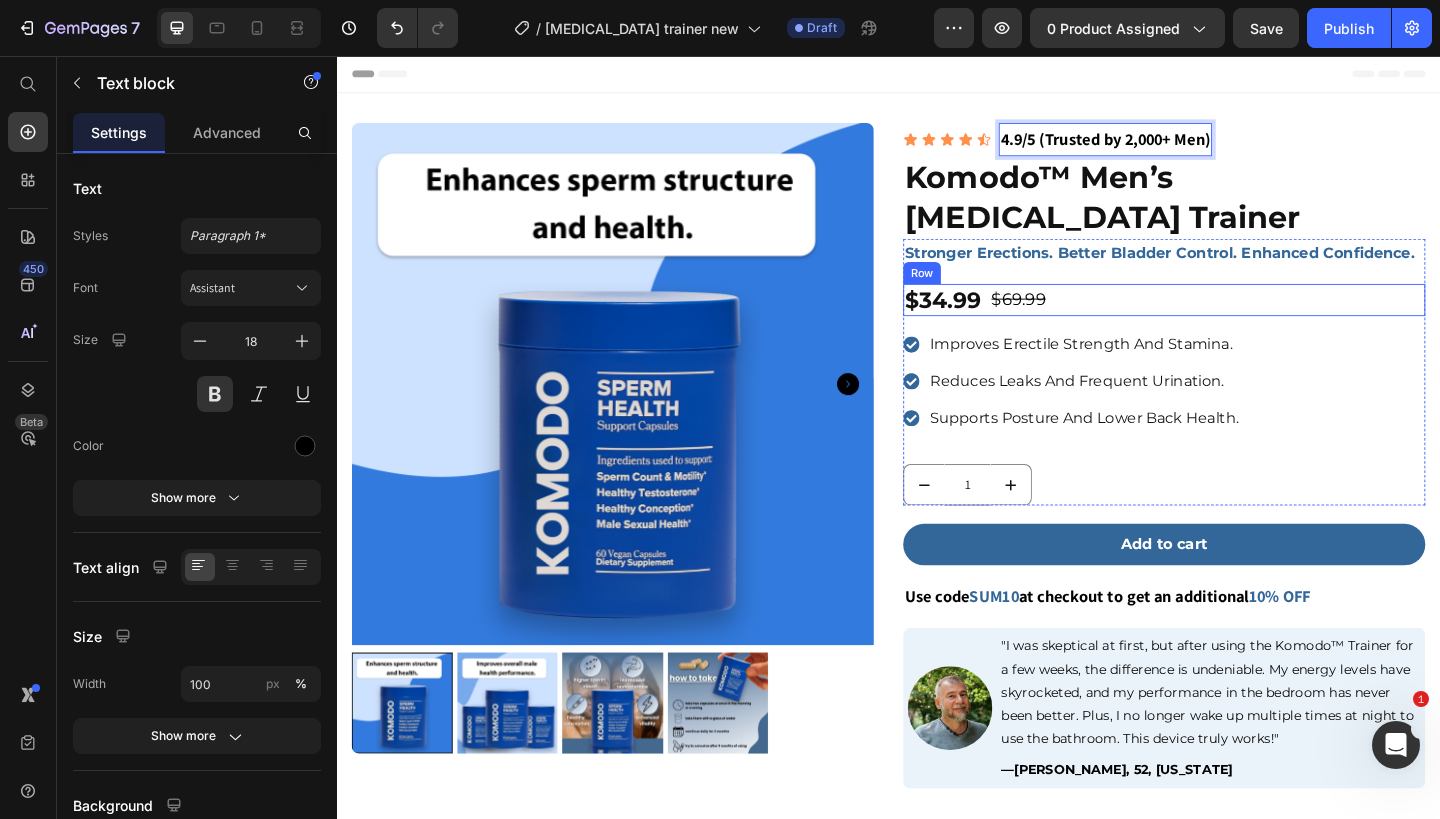 click on "$34.99 Product Price $69.99 Product Price Row" at bounding box center [1237, 321] 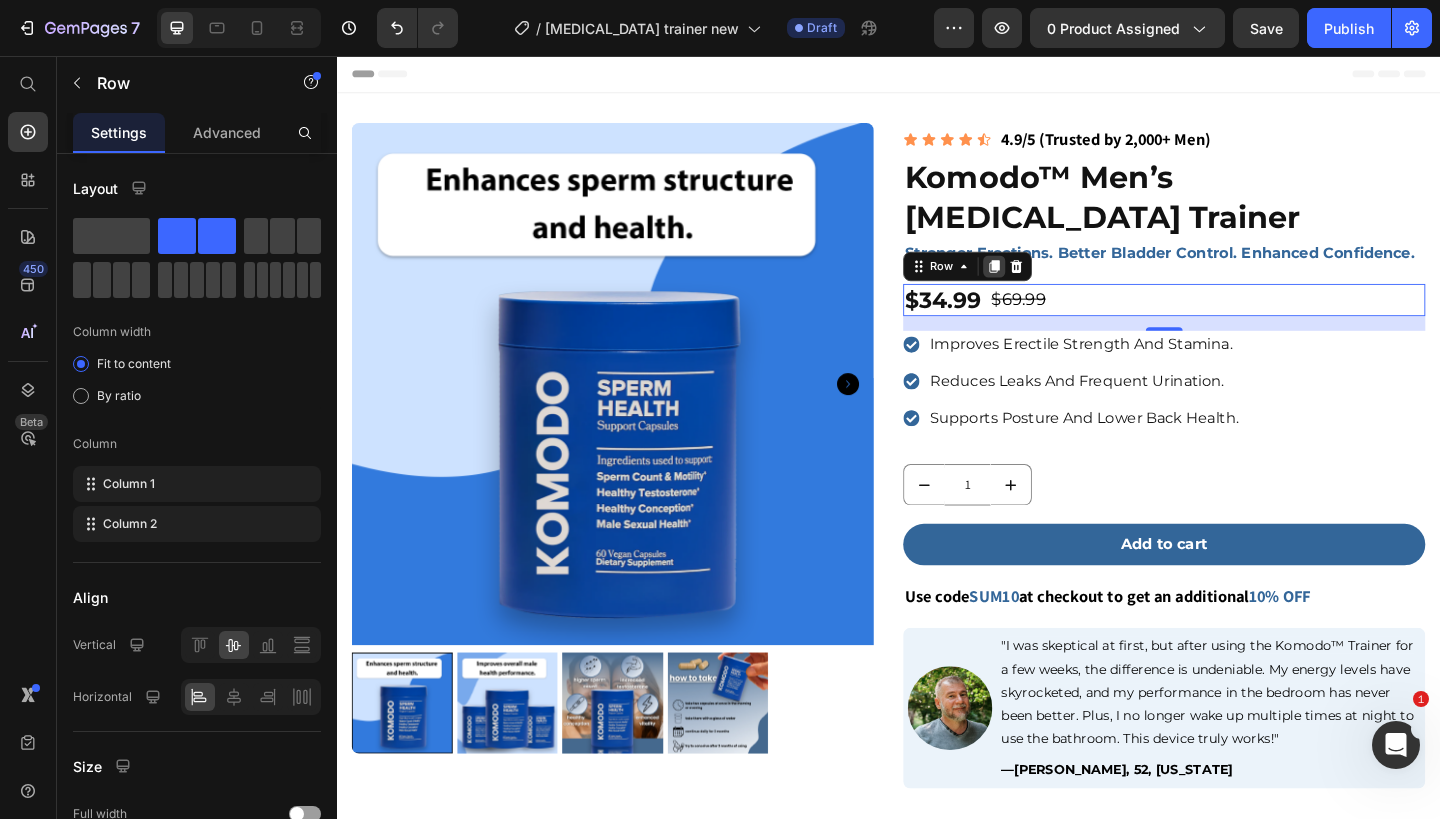 click 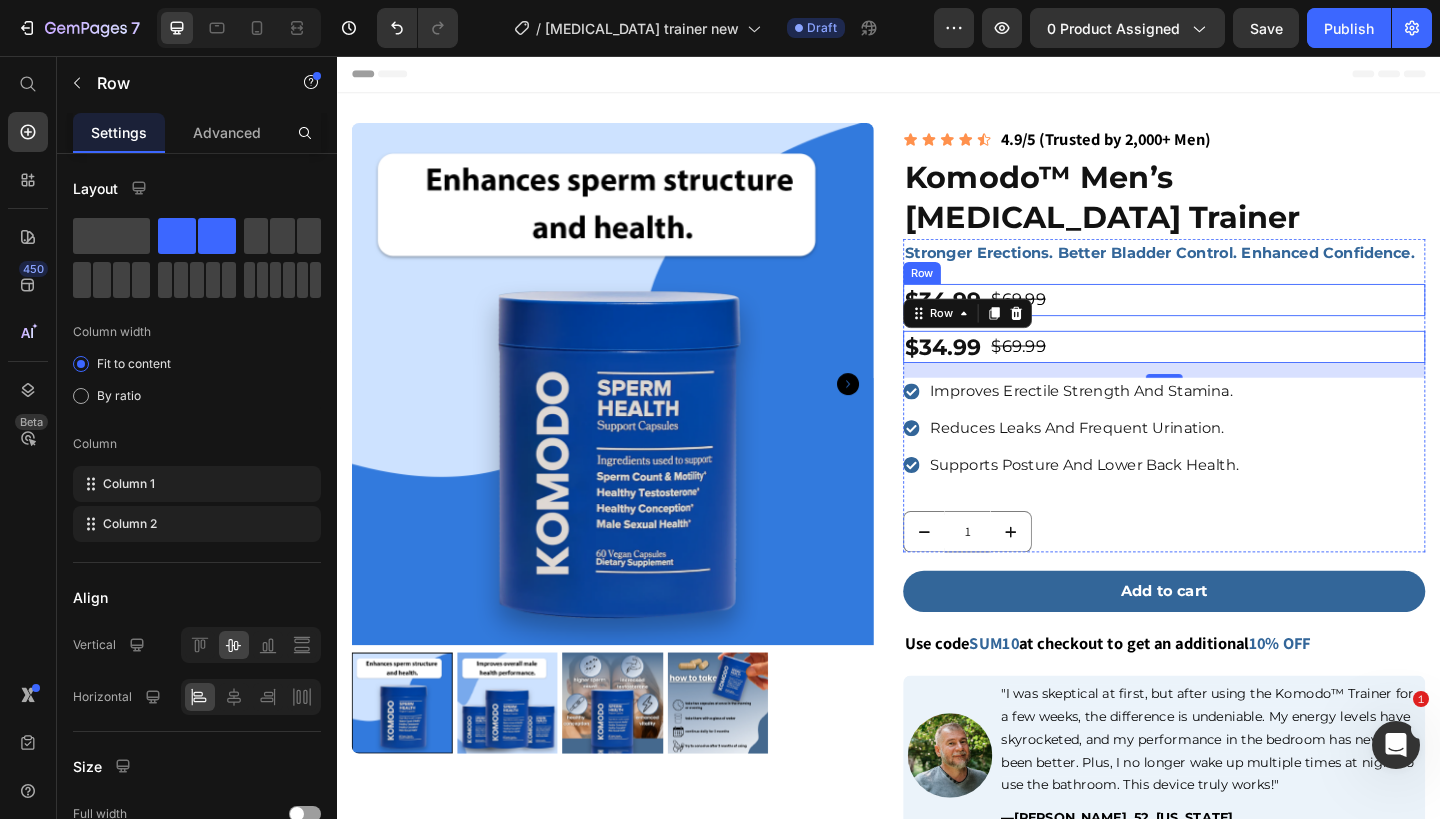 click on "$34.99 Product Price $69.99 Product Price Row" at bounding box center (1237, 321) 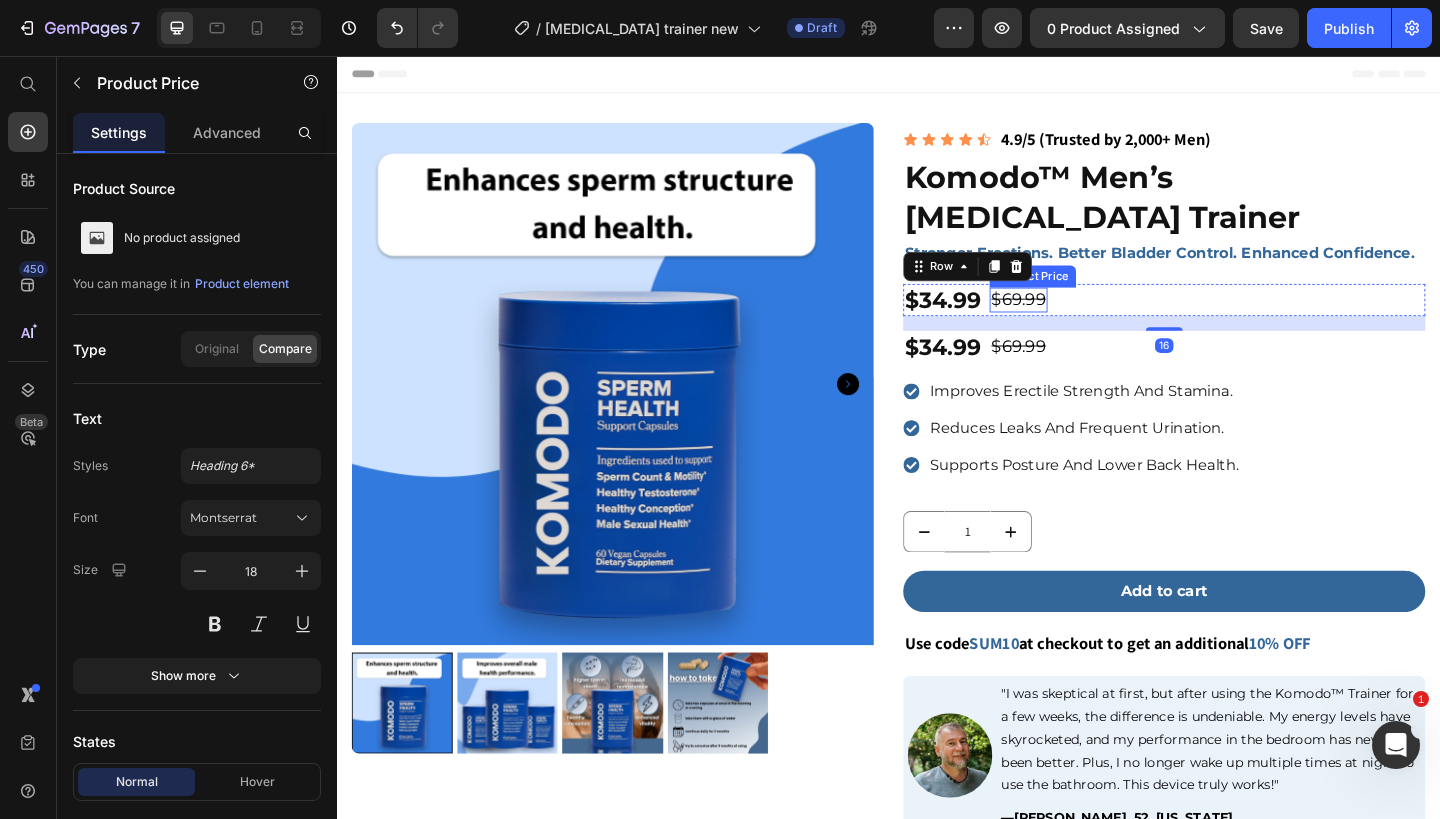 click on "$69.99" at bounding box center [1078, 321] 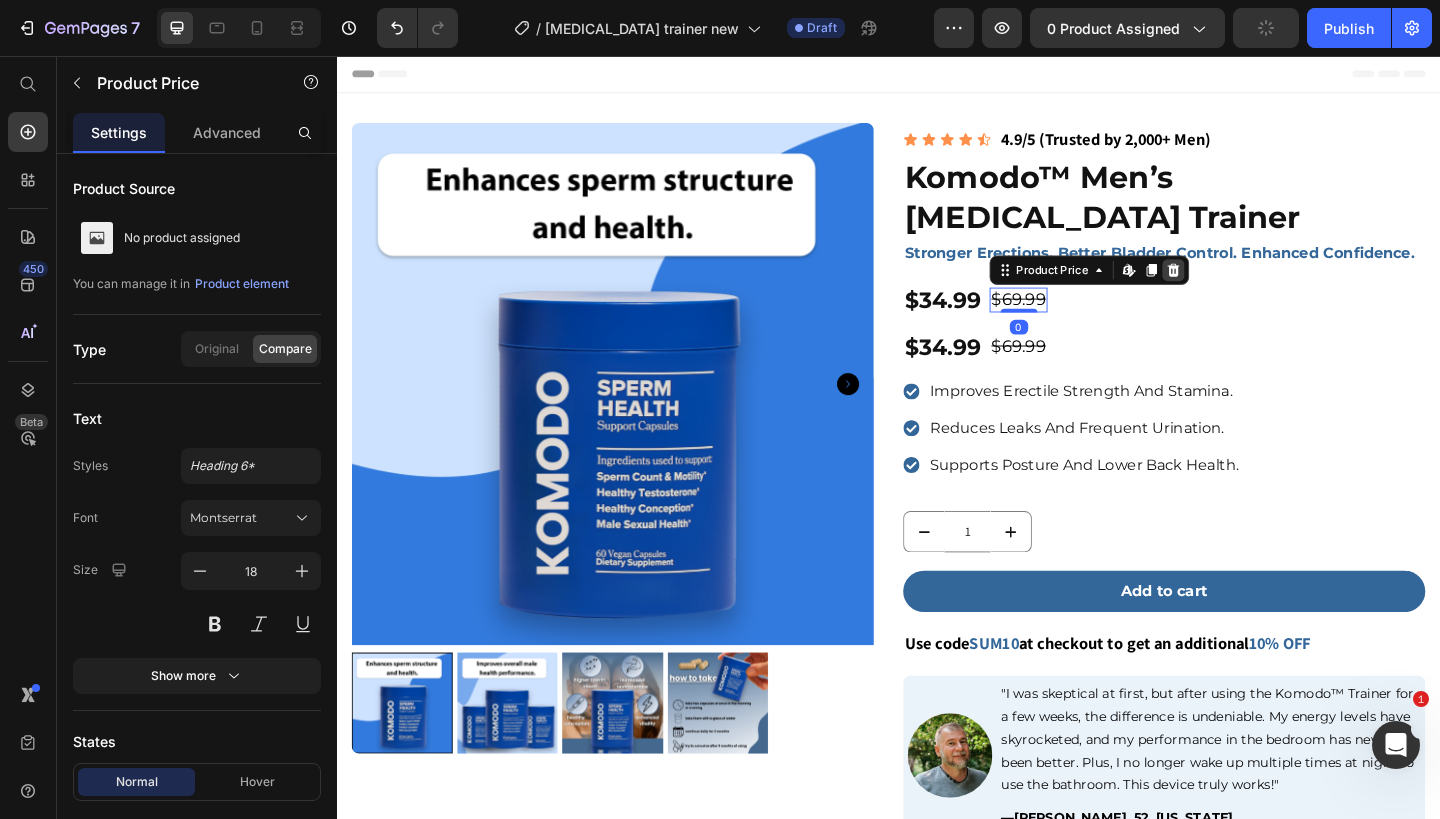 click 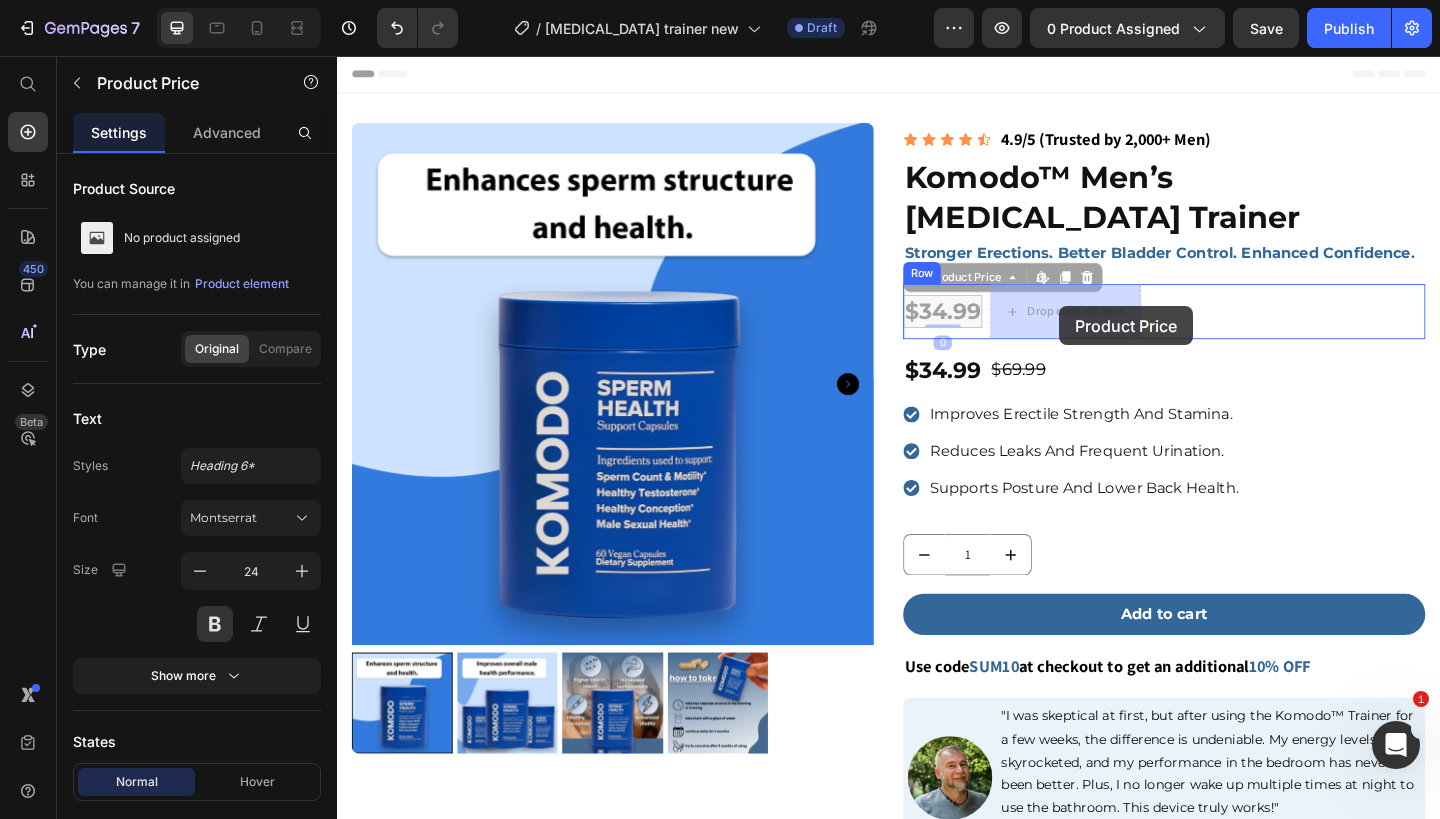 drag, startPoint x: 1033, startPoint y: 326, endPoint x: 1126, endPoint y: 324, distance: 93.0215 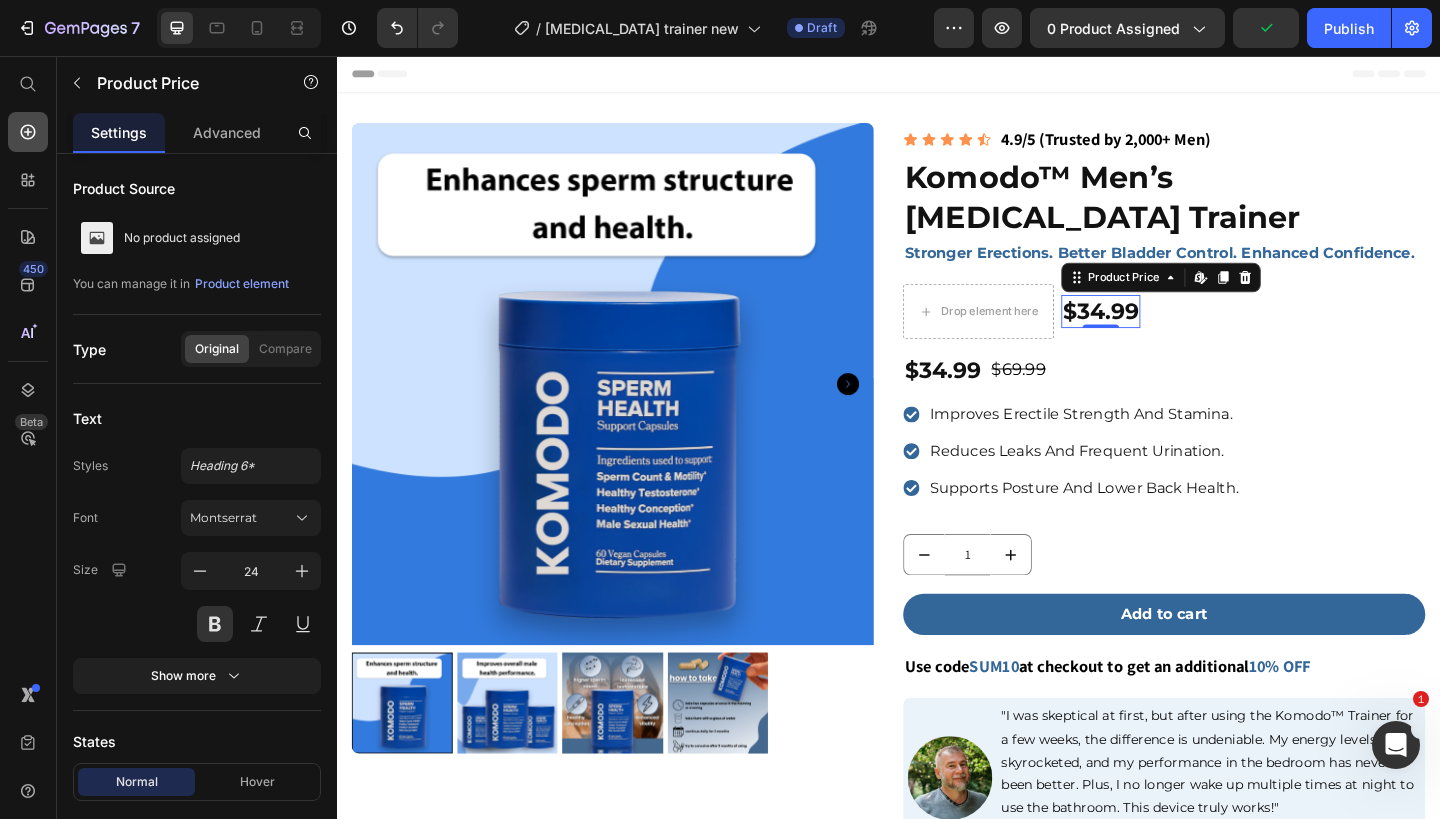 click 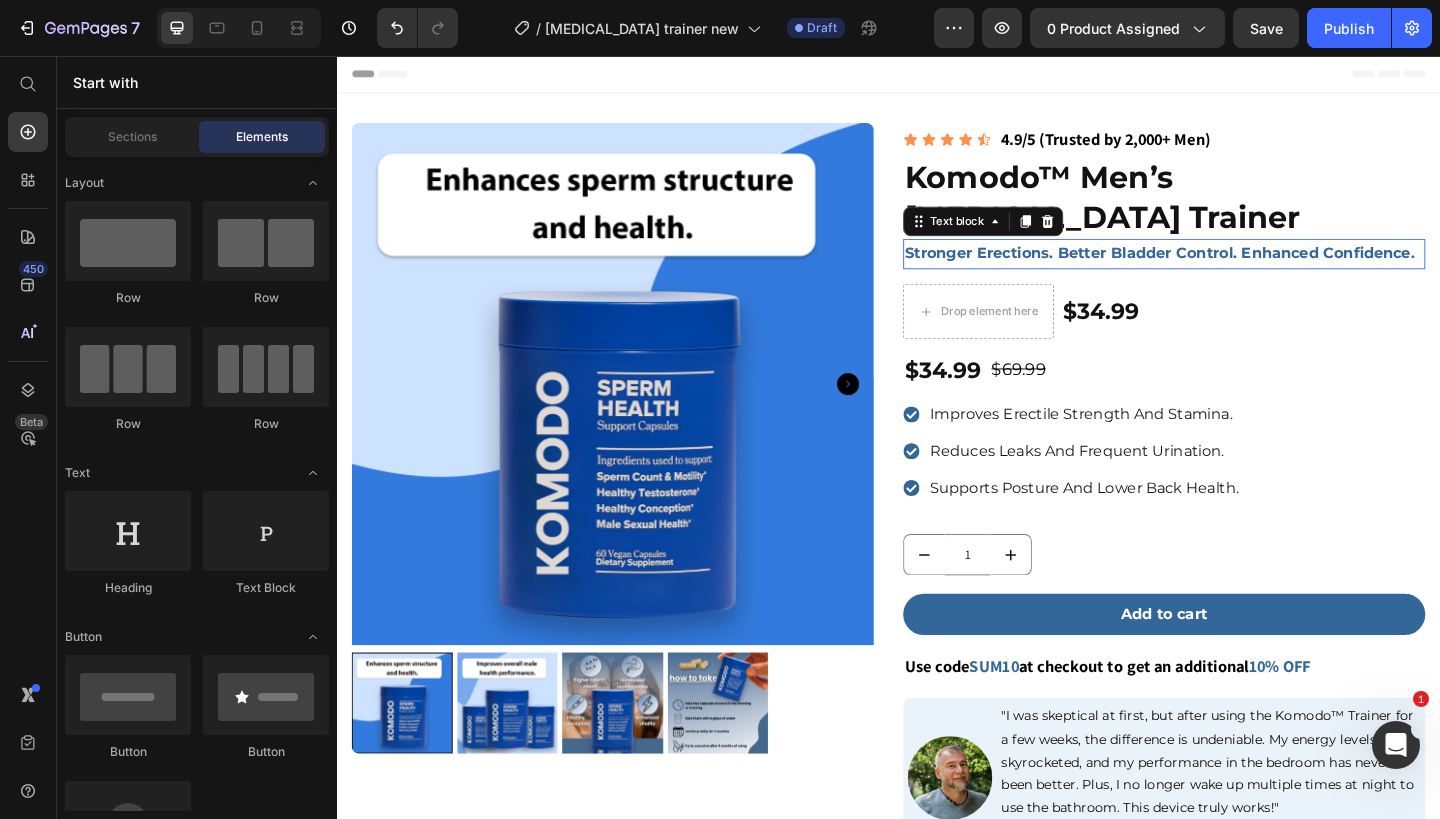 click on "Stronger Erections. Better Bladder Control. Enhanced Confidence." at bounding box center [1232, 270] 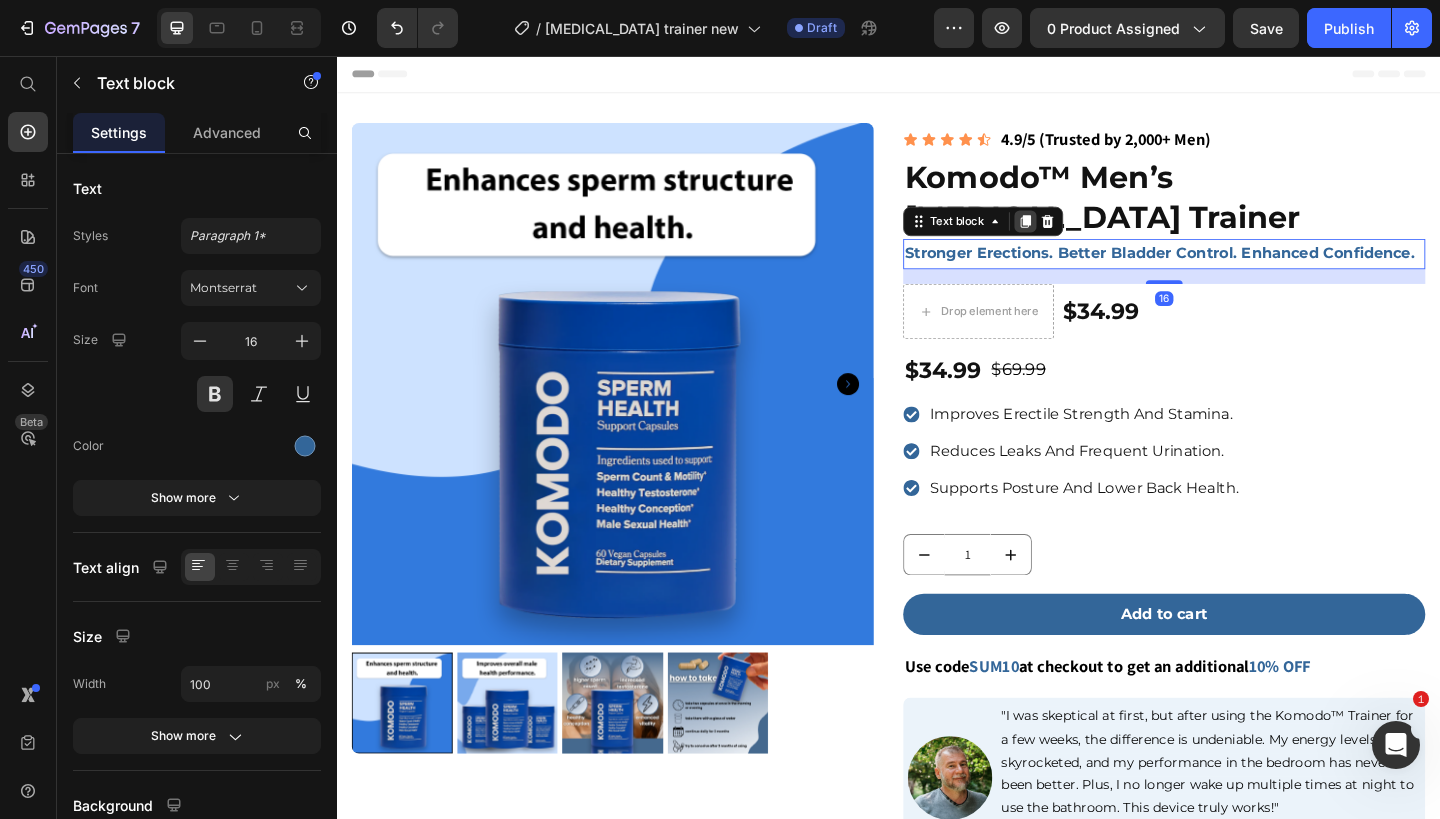 click 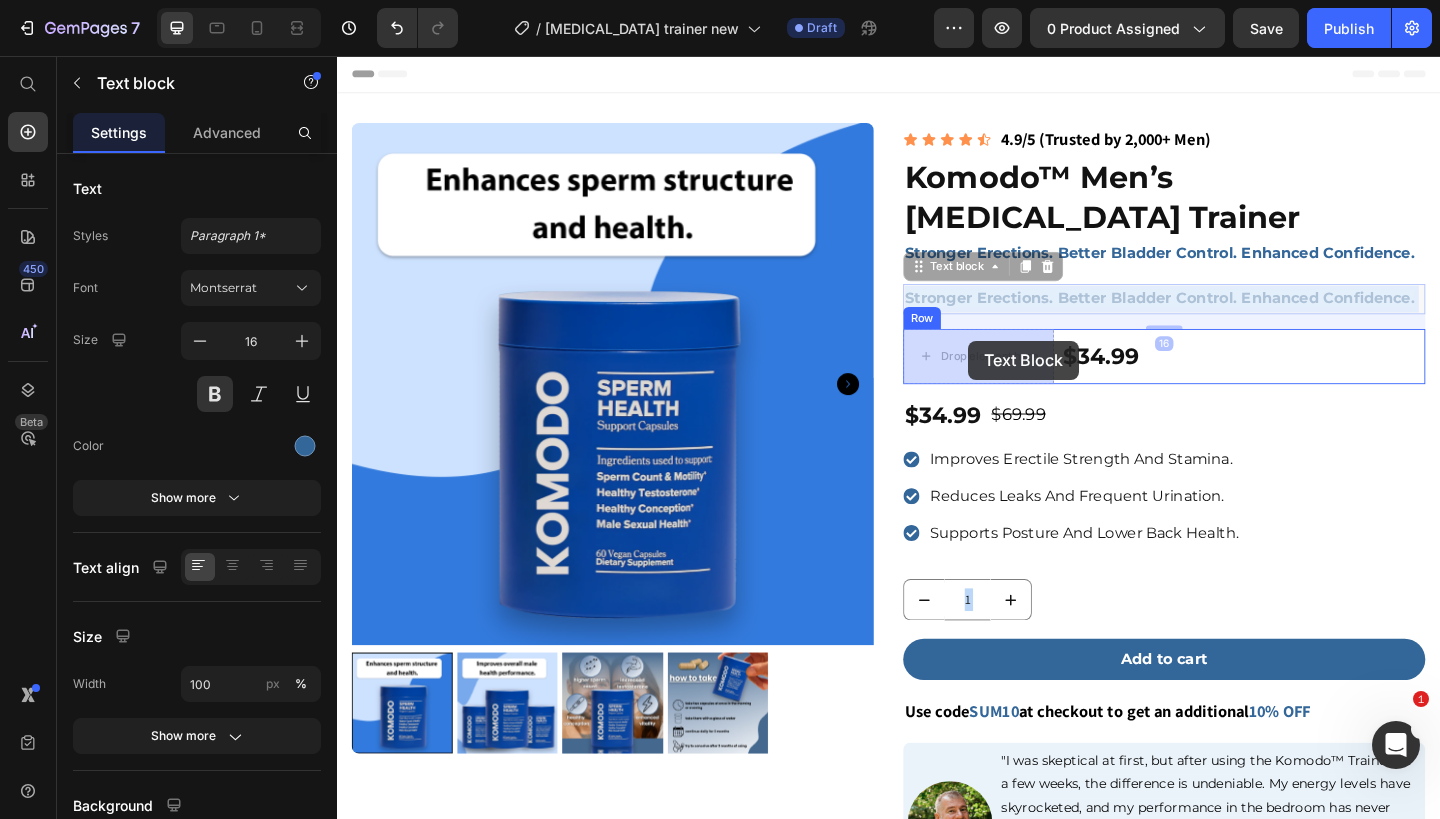 drag, startPoint x: 1068, startPoint y: 309, endPoint x: 1019, endPoint y: 367, distance: 75.9276 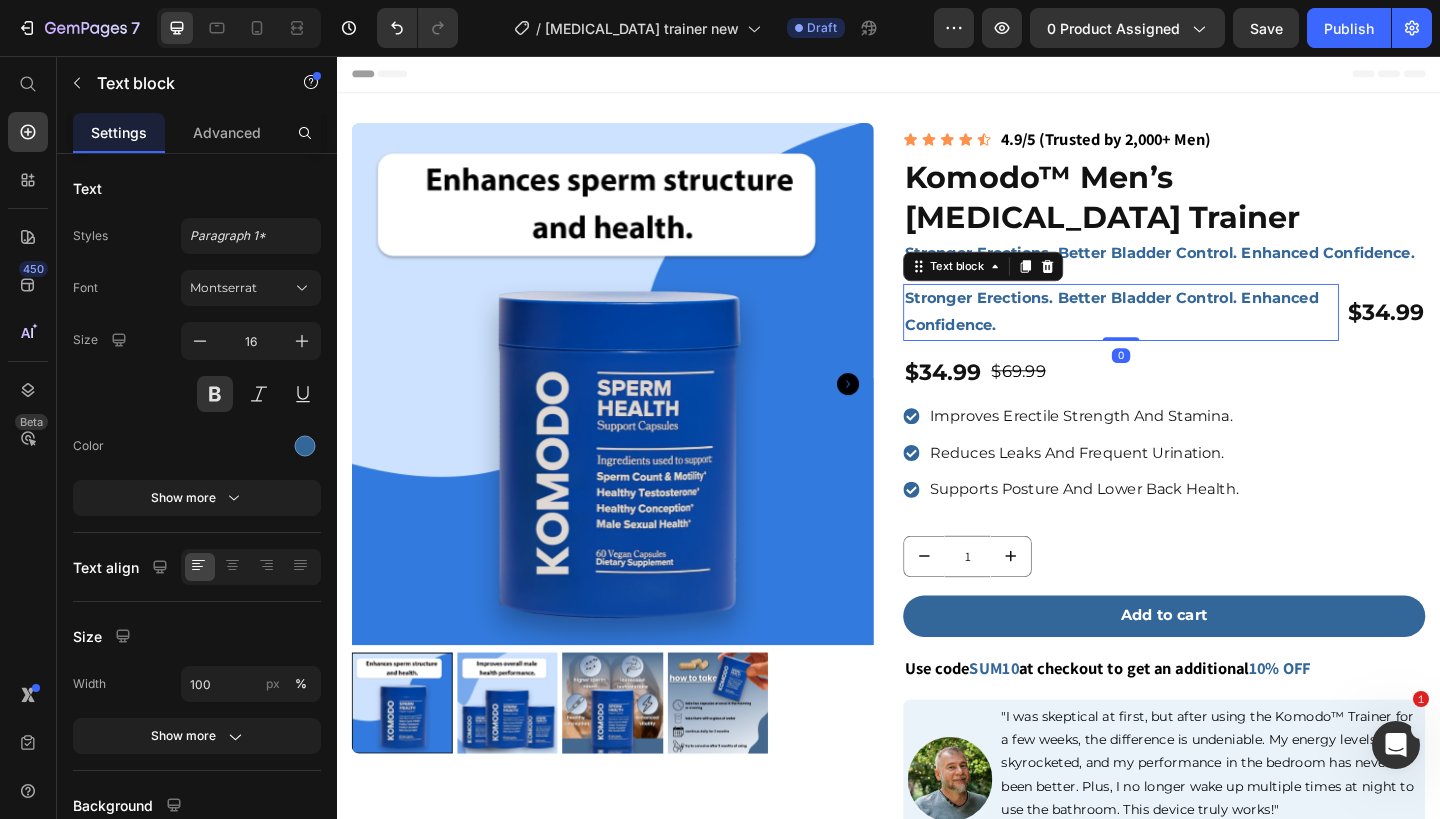 click on "Stronger Erections. Better Bladder Control. Enhanced Confidence." at bounding box center (1190, 335) 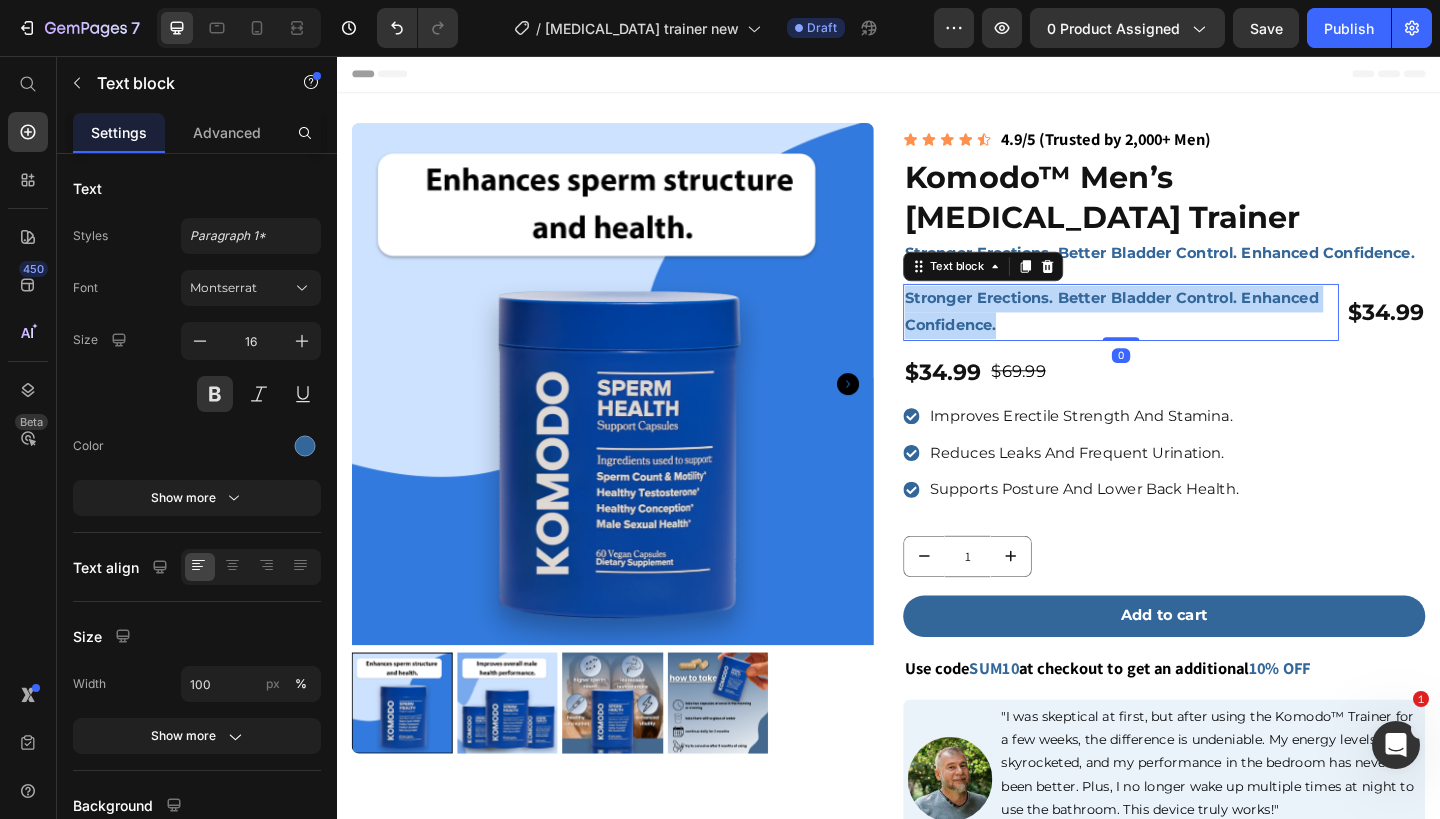click on "Stronger Erections. Better Bladder Control. Enhanced Confidence." at bounding box center (1190, 335) 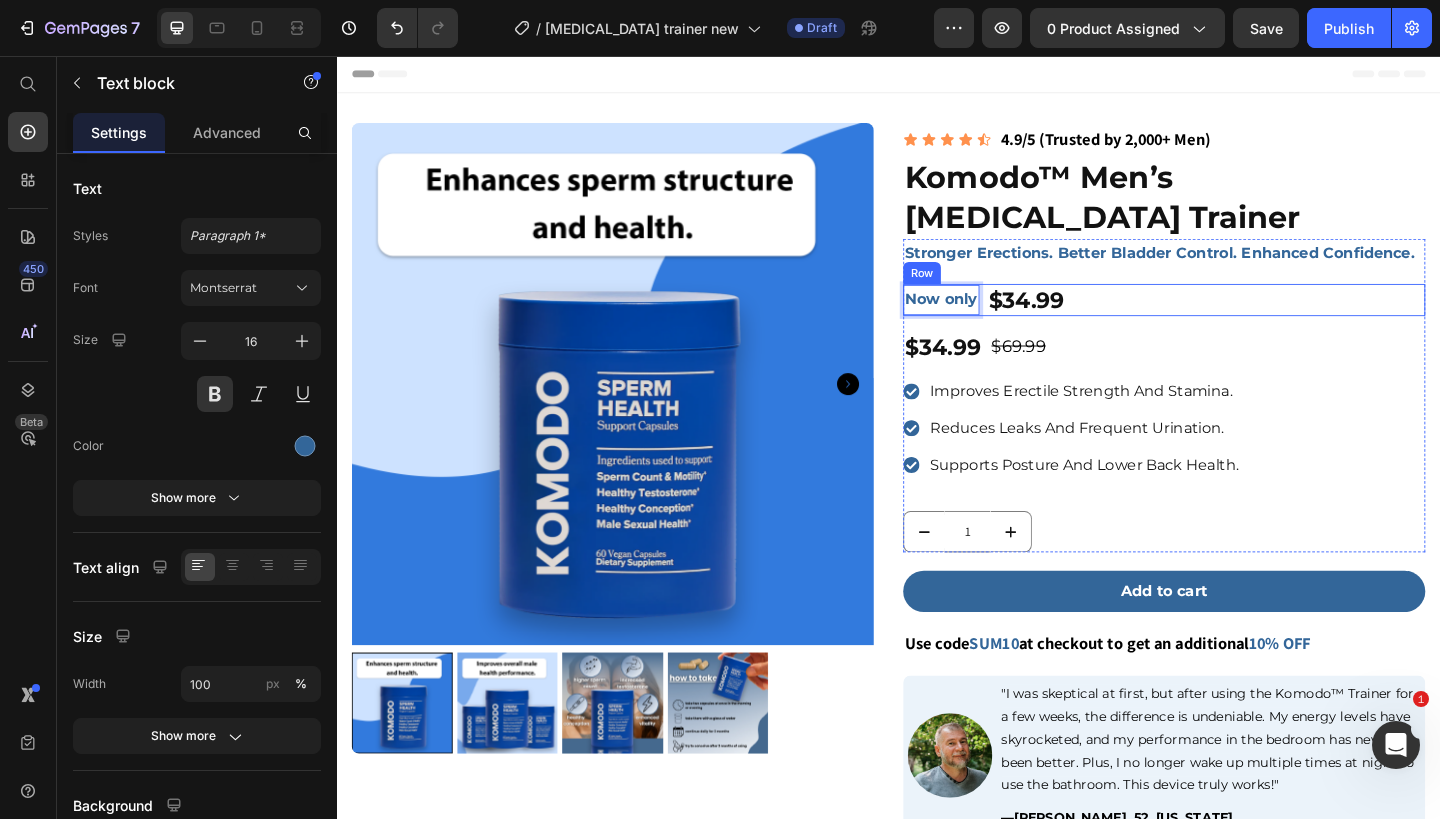 click on "Now only Text block   0 $34.99 Product Price Row" at bounding box center (1237, 321) 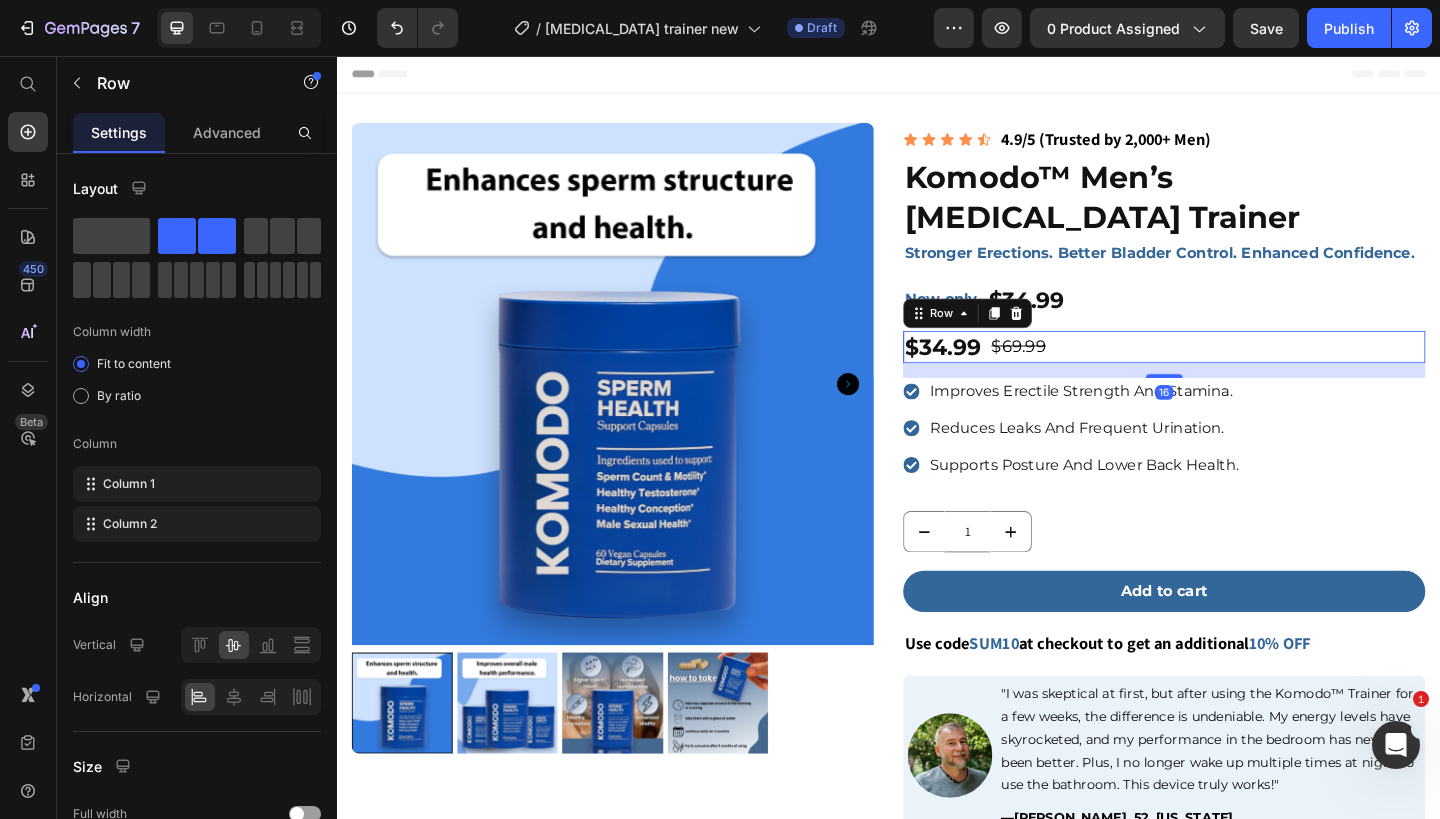 click on "$34.99 Product Price $69.99 Product Price Row   16" at bounding box center [1237, 372] 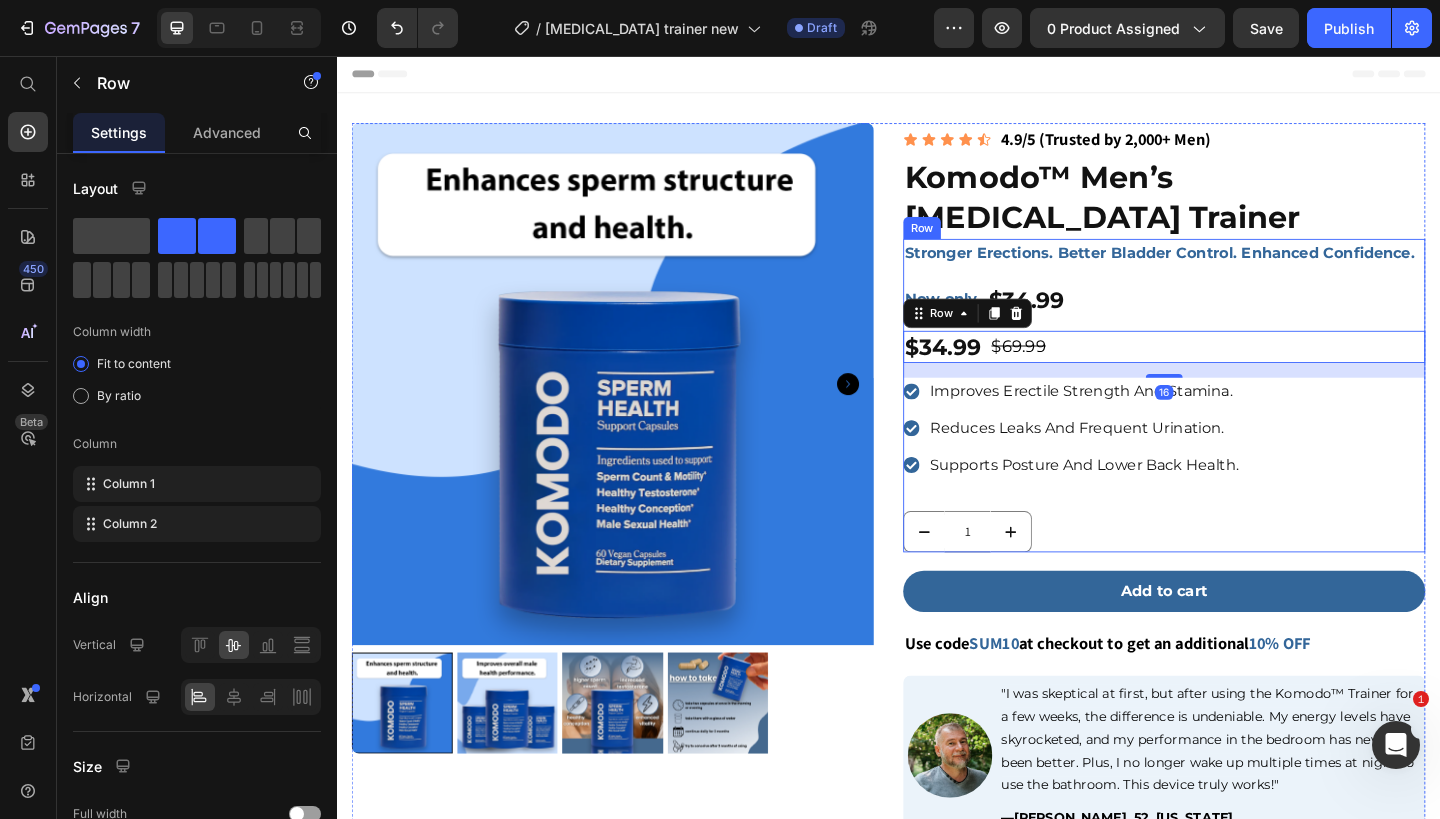 click on "Stronger Erections. Better Bladder Control. Enhanced Confidence. Text block Now only Text block $34.99 Product Price Row $34.99 Product Price $69.99 Product Price Row   16 Improves erectile strength and stamina. Reduces leaks and frequent urination. Supports posture and lower back health. Item list 1 Product Quantity" at bounding box center (1237, 425) 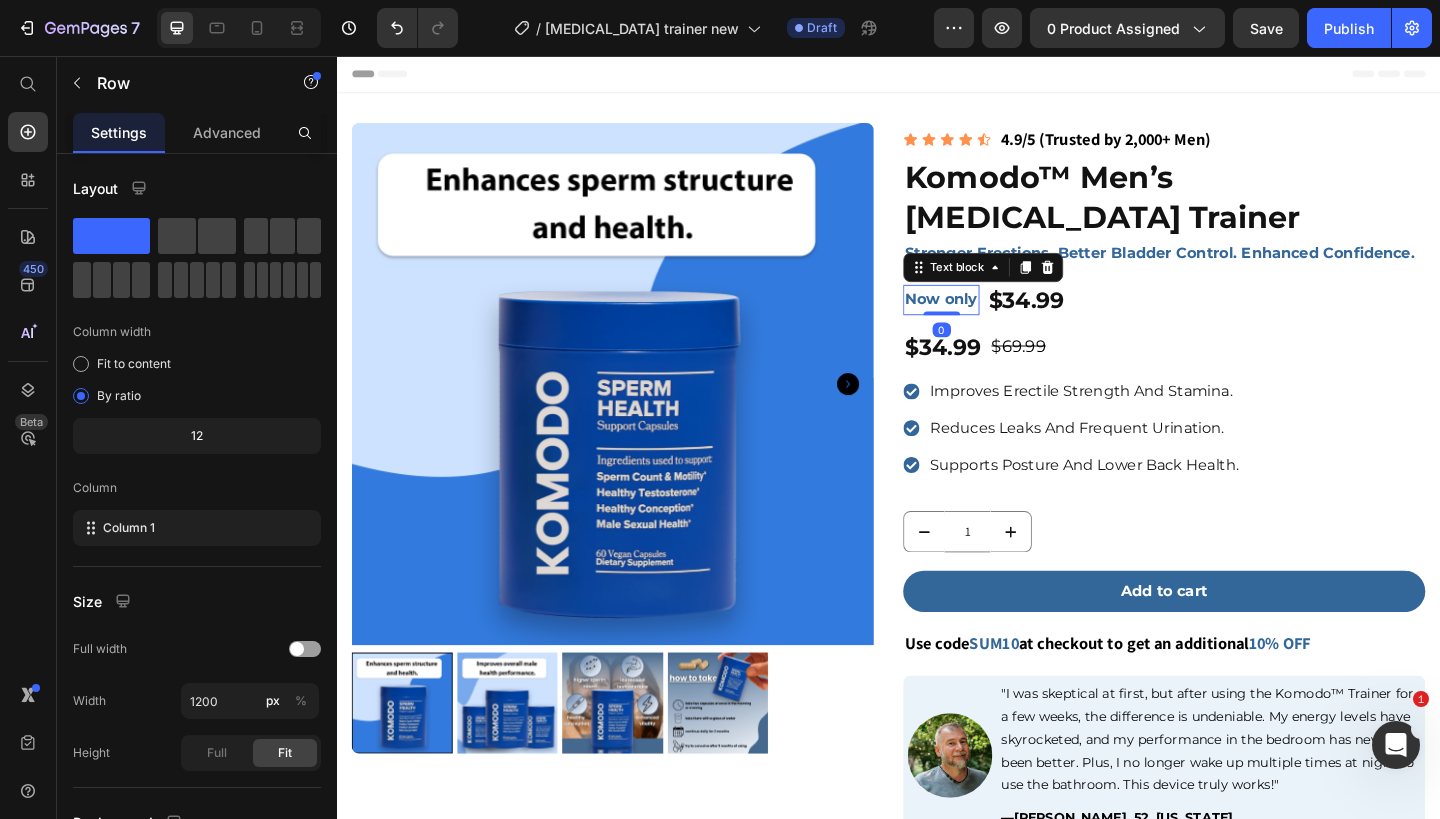 click on "Now only" at bounding box center (994, 320) 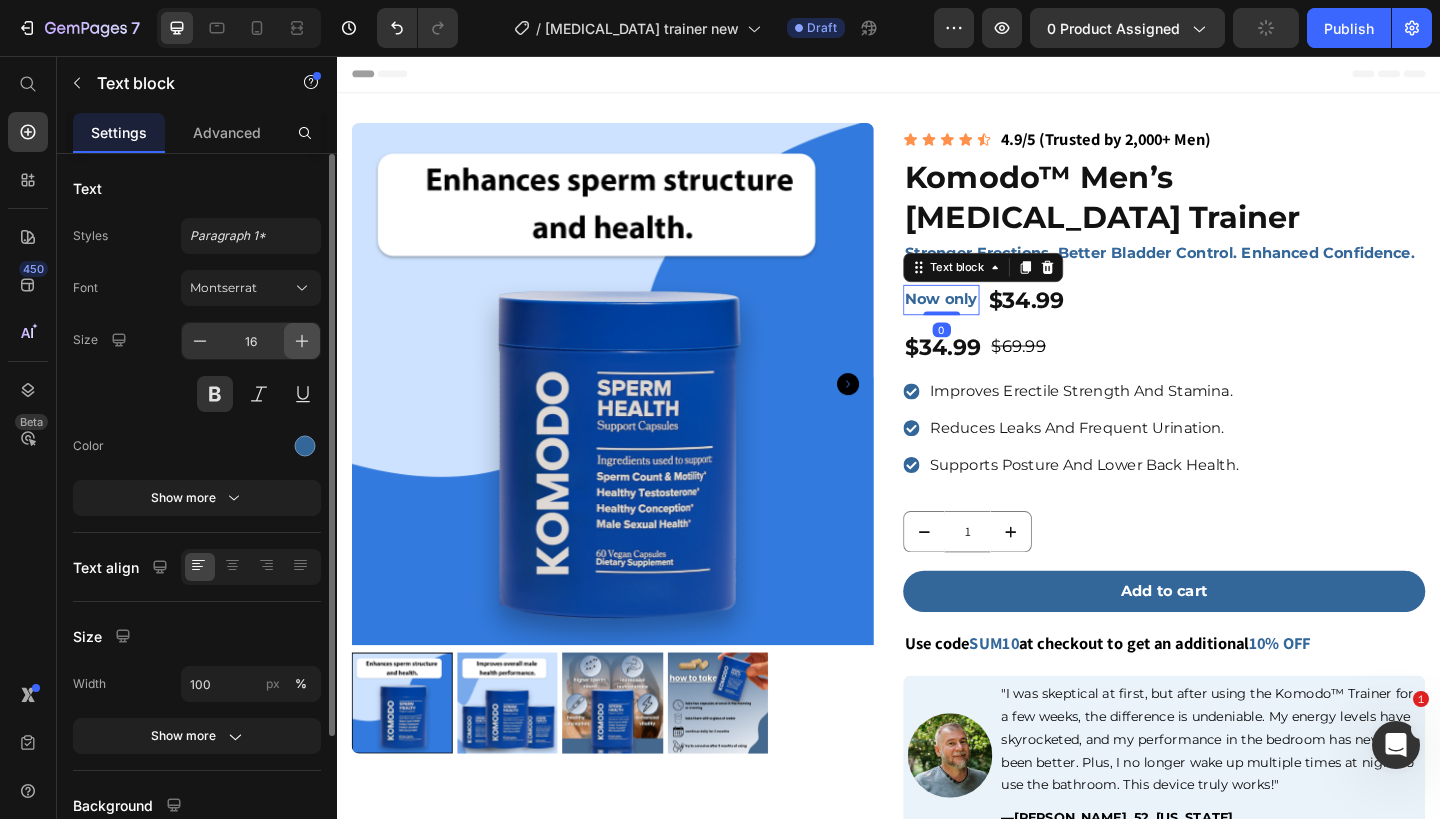click 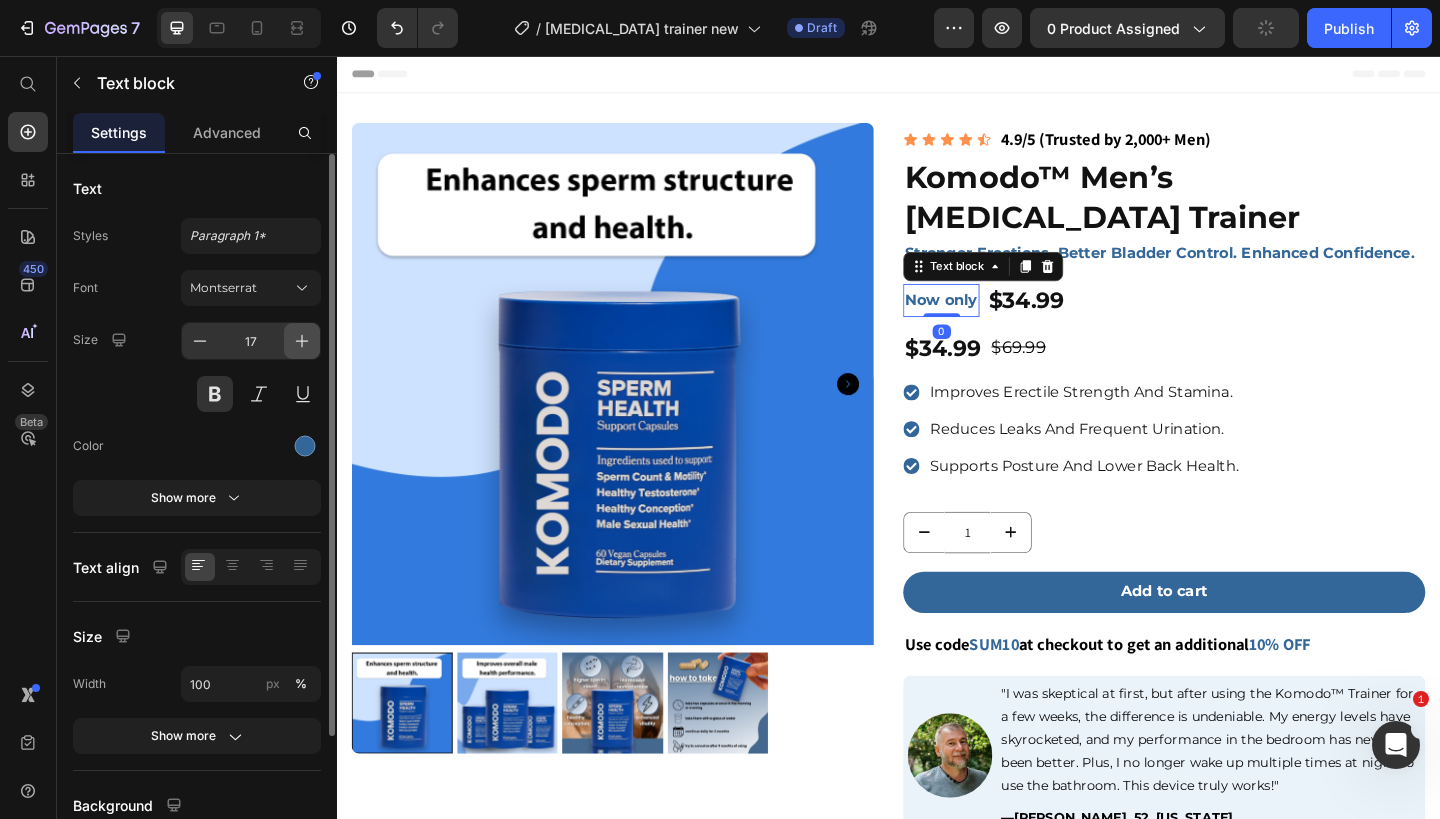 click 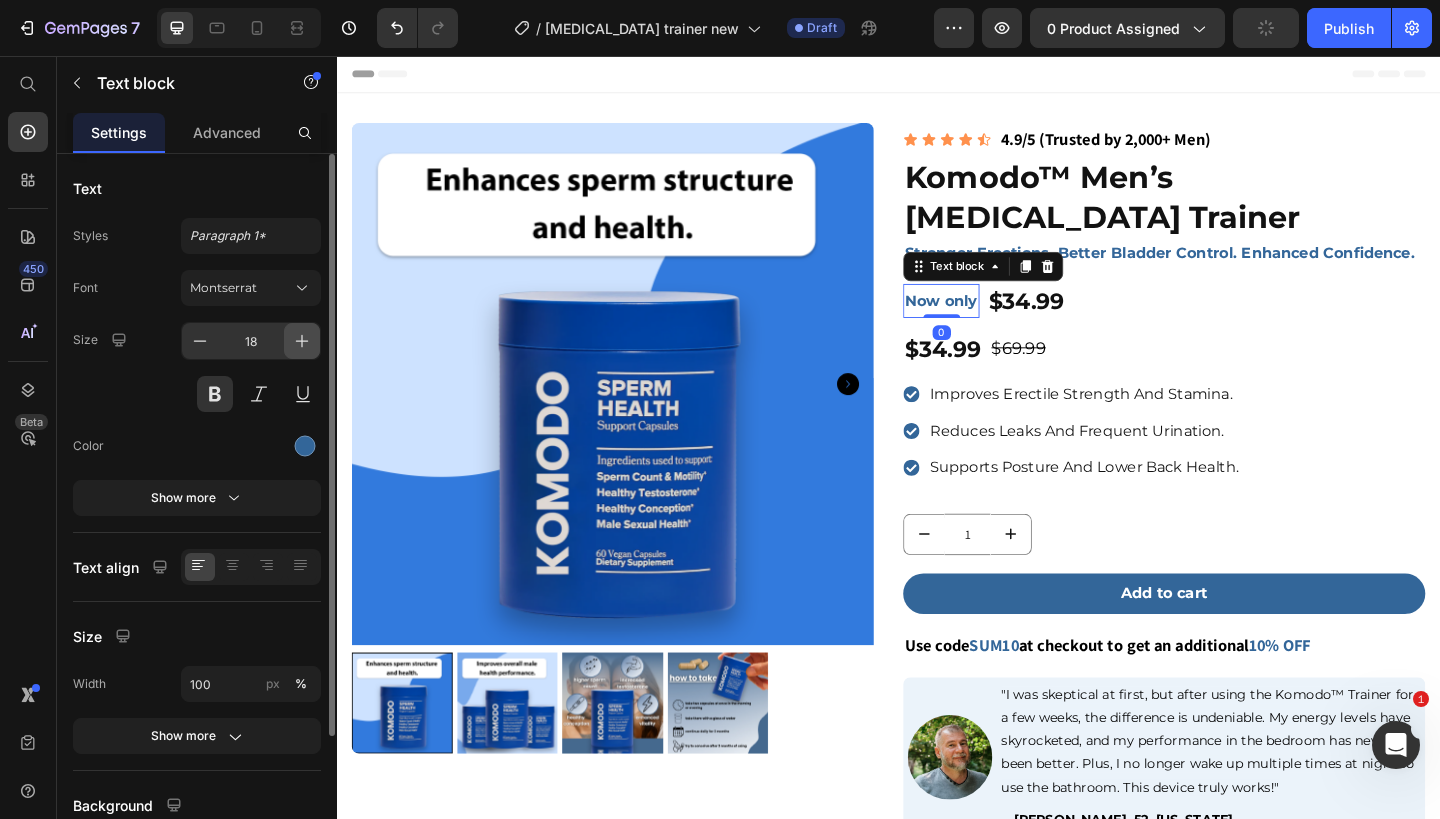 click 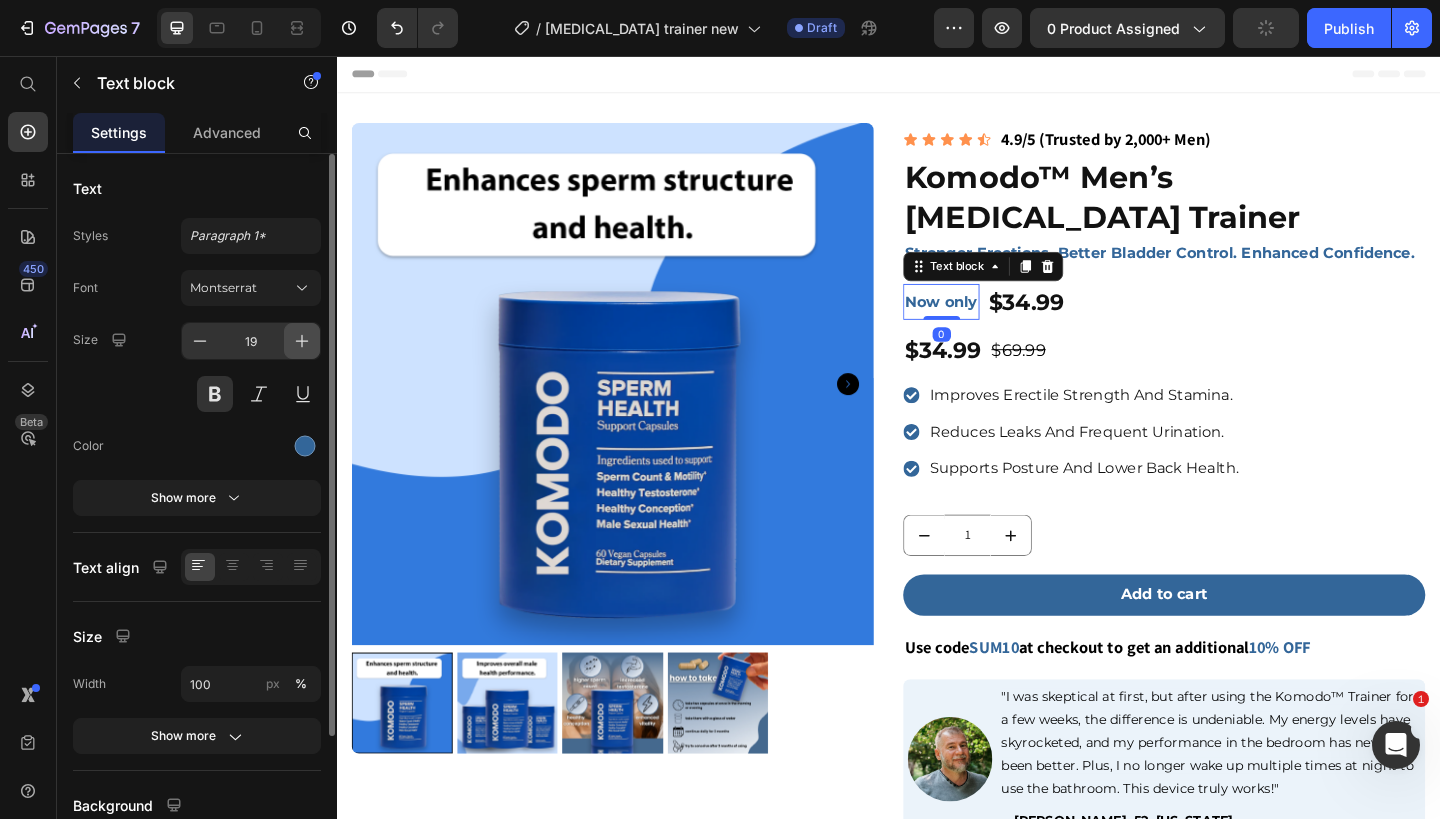 click 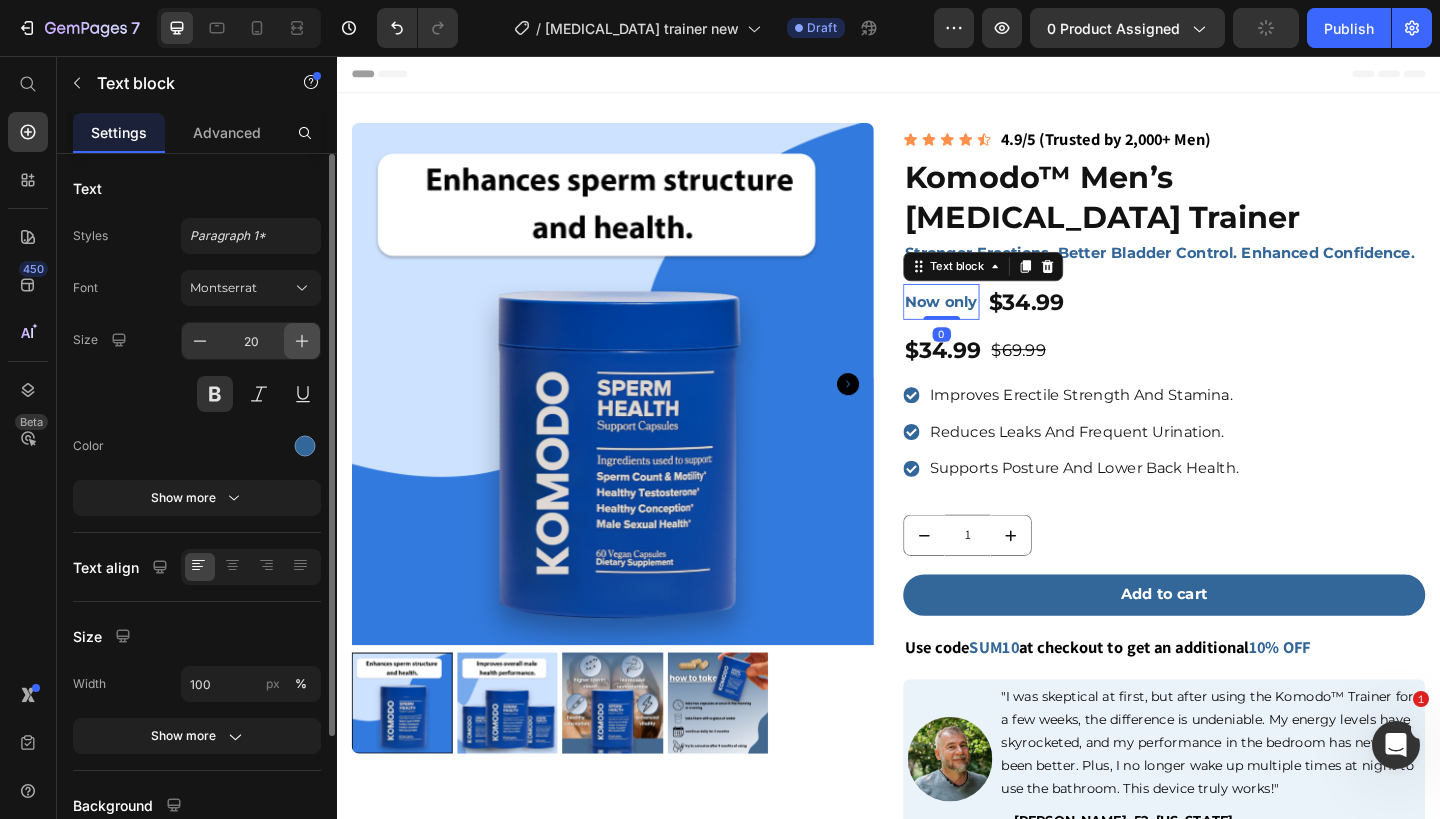 click 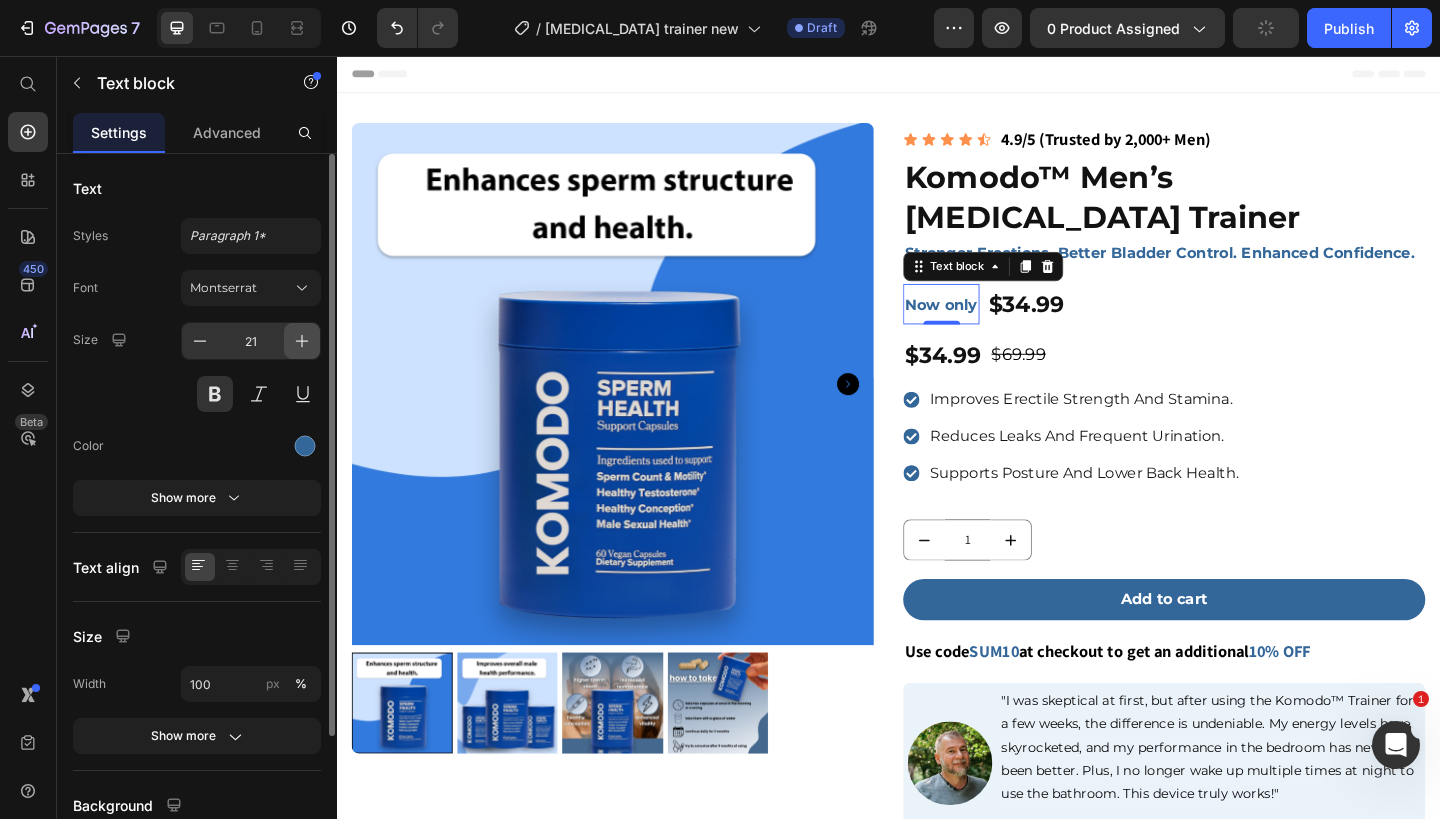click 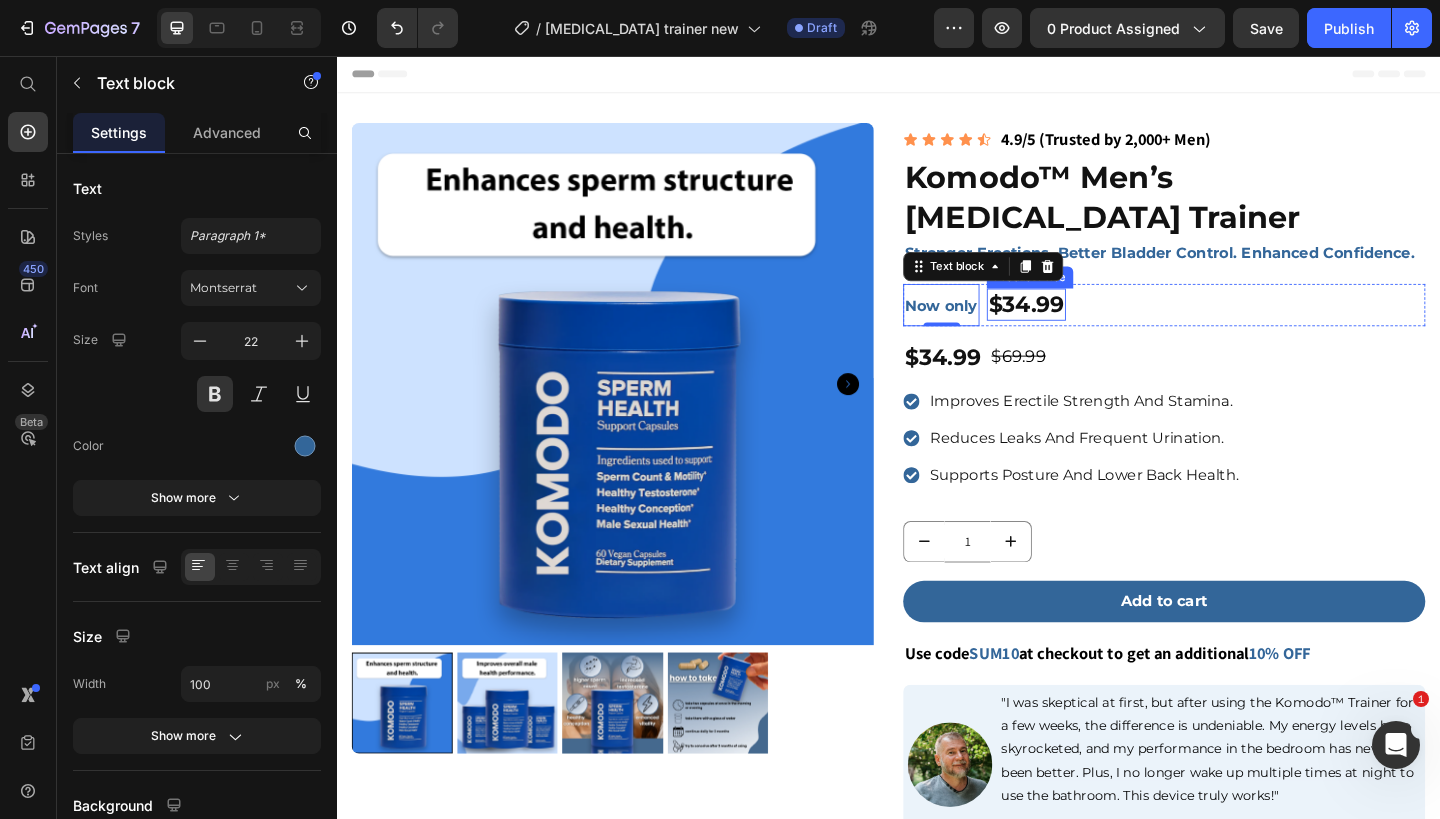 click on "$34.99" at bounding box center (1087, 326) 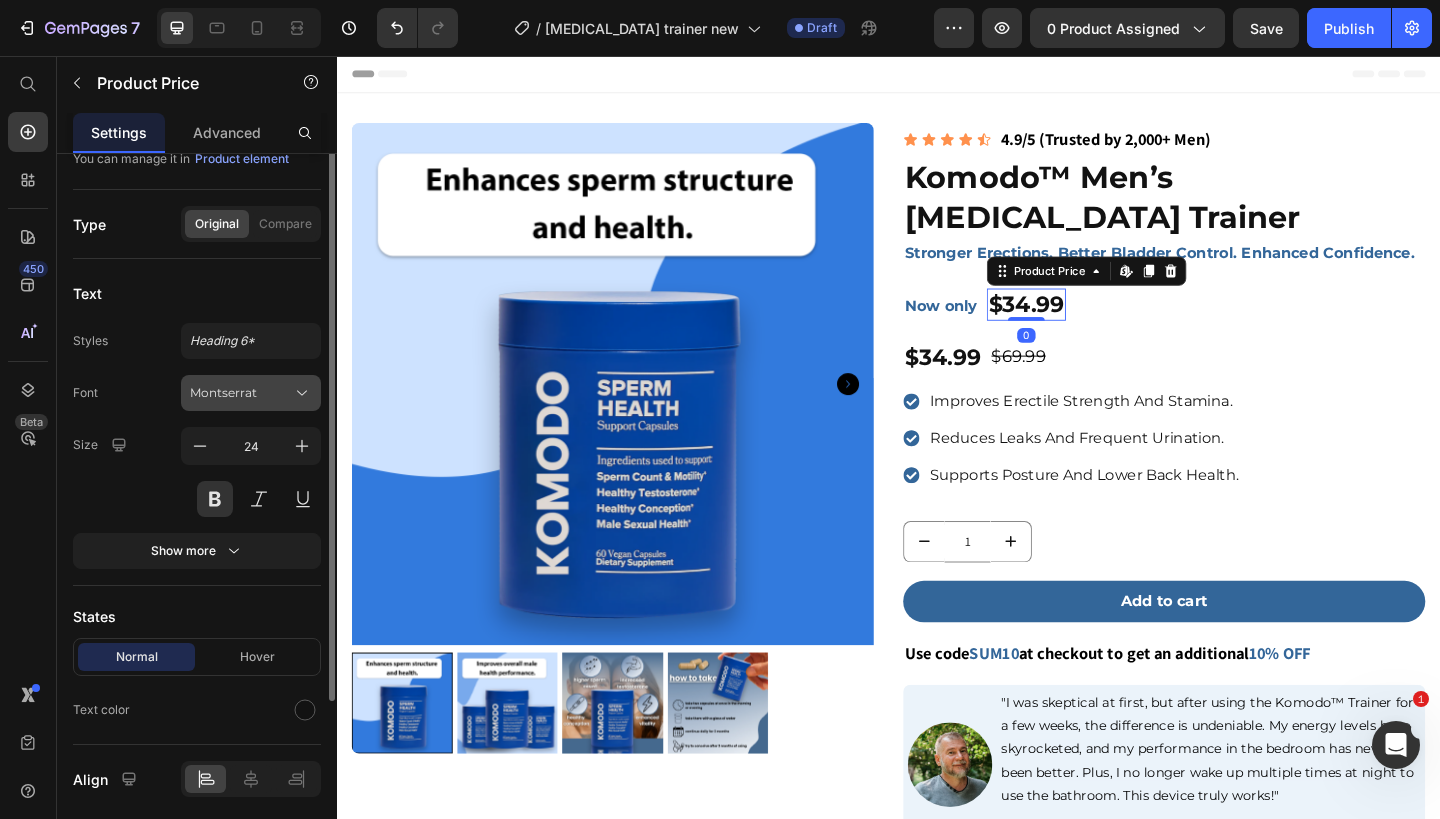 scroll, scrollTop: 194, scrollLeft: 0, axis: vertical 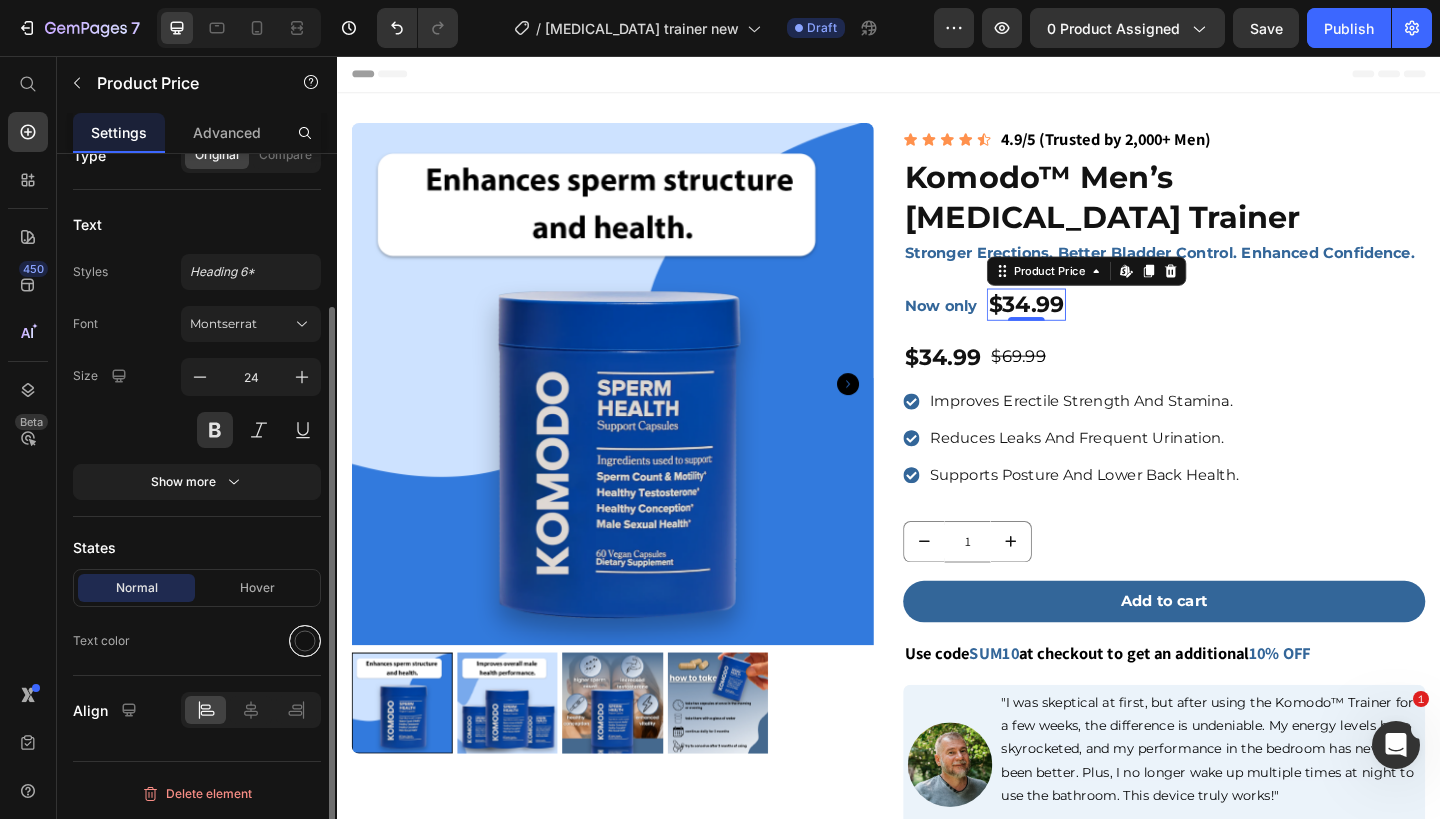 click at bounding box center (305, 641) 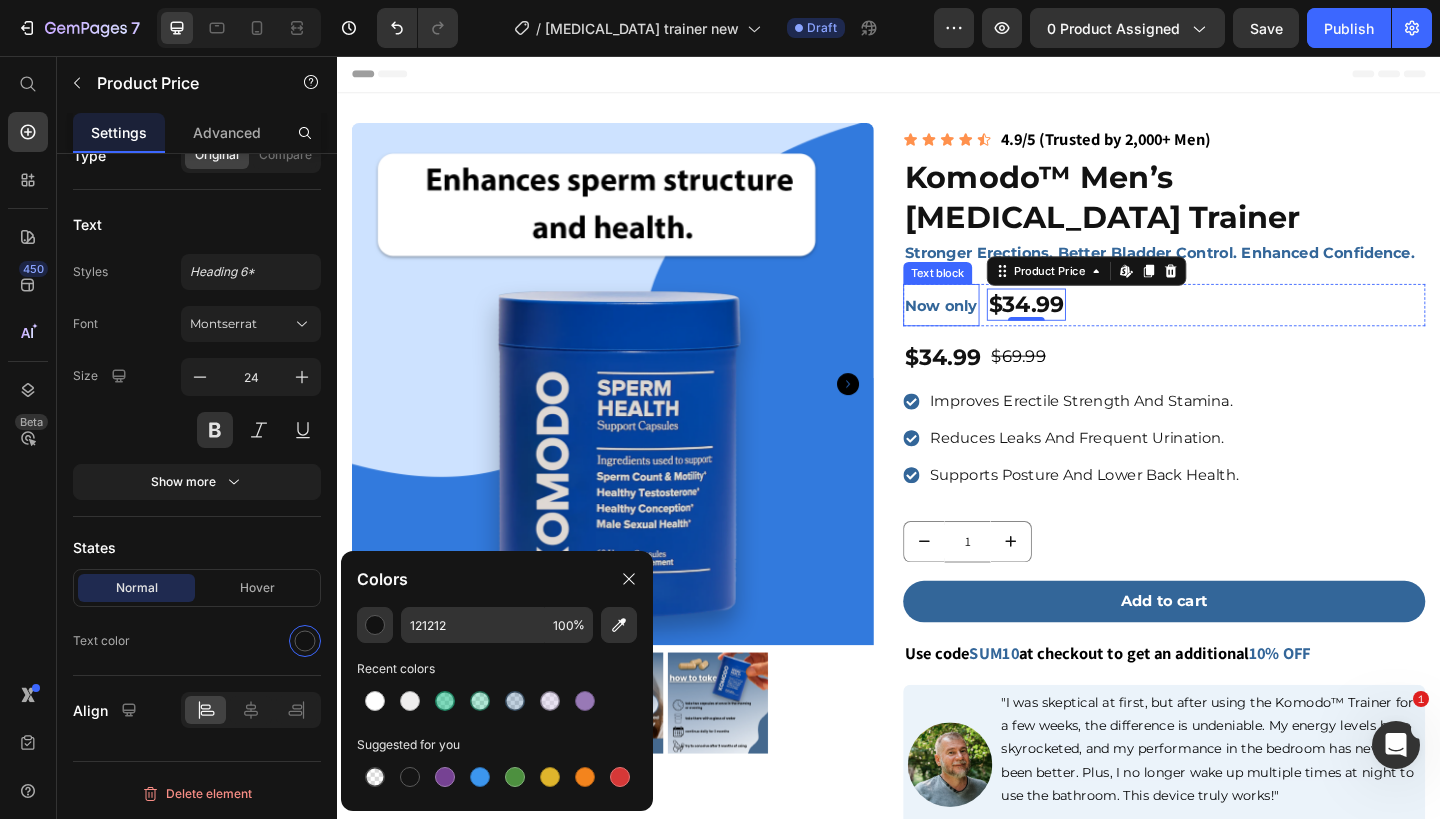 click on "Now only" at bounding box center [994, 327] 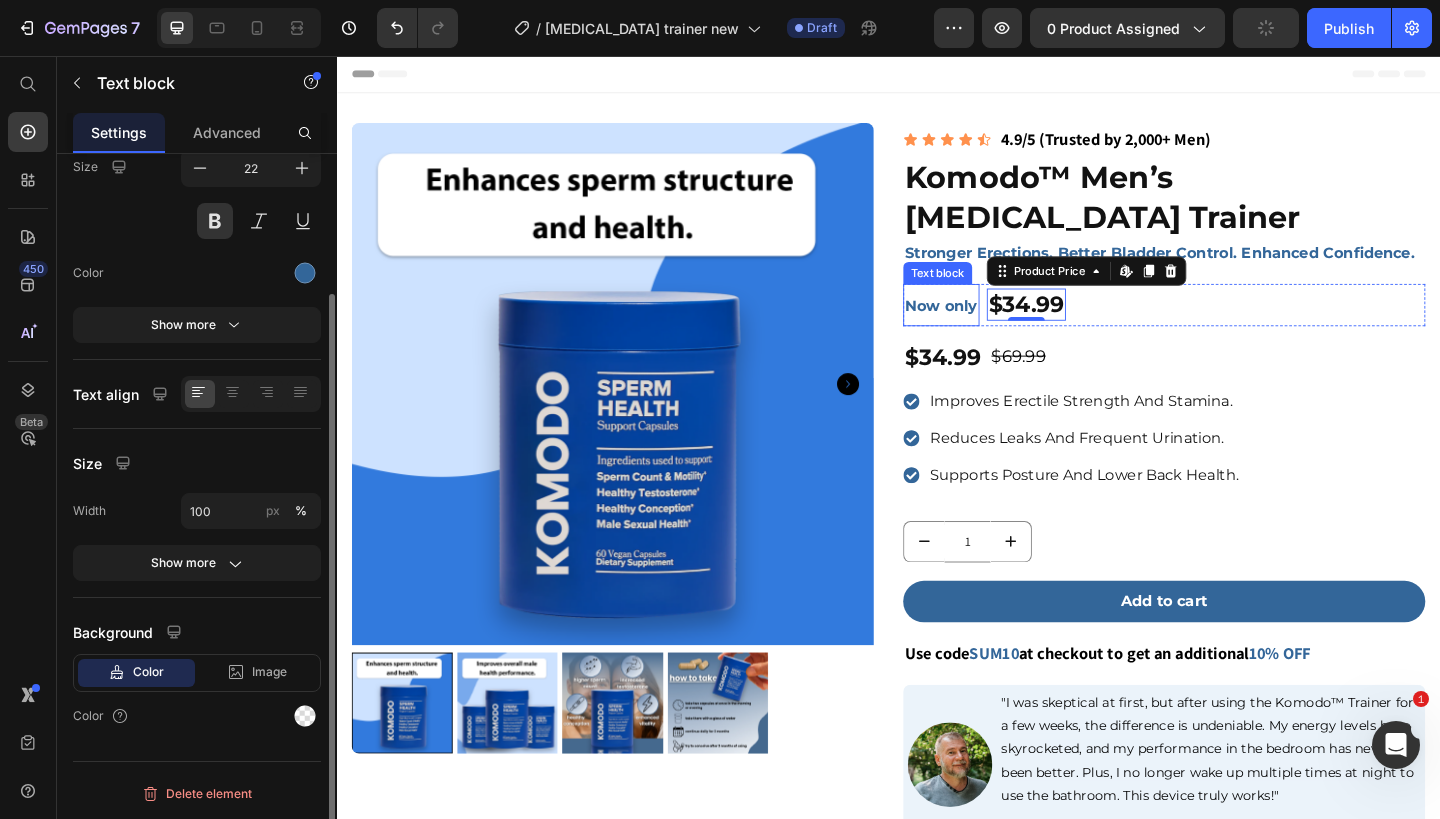 scroll, scrollTop: 0, scrollLeft: 0, axis: both 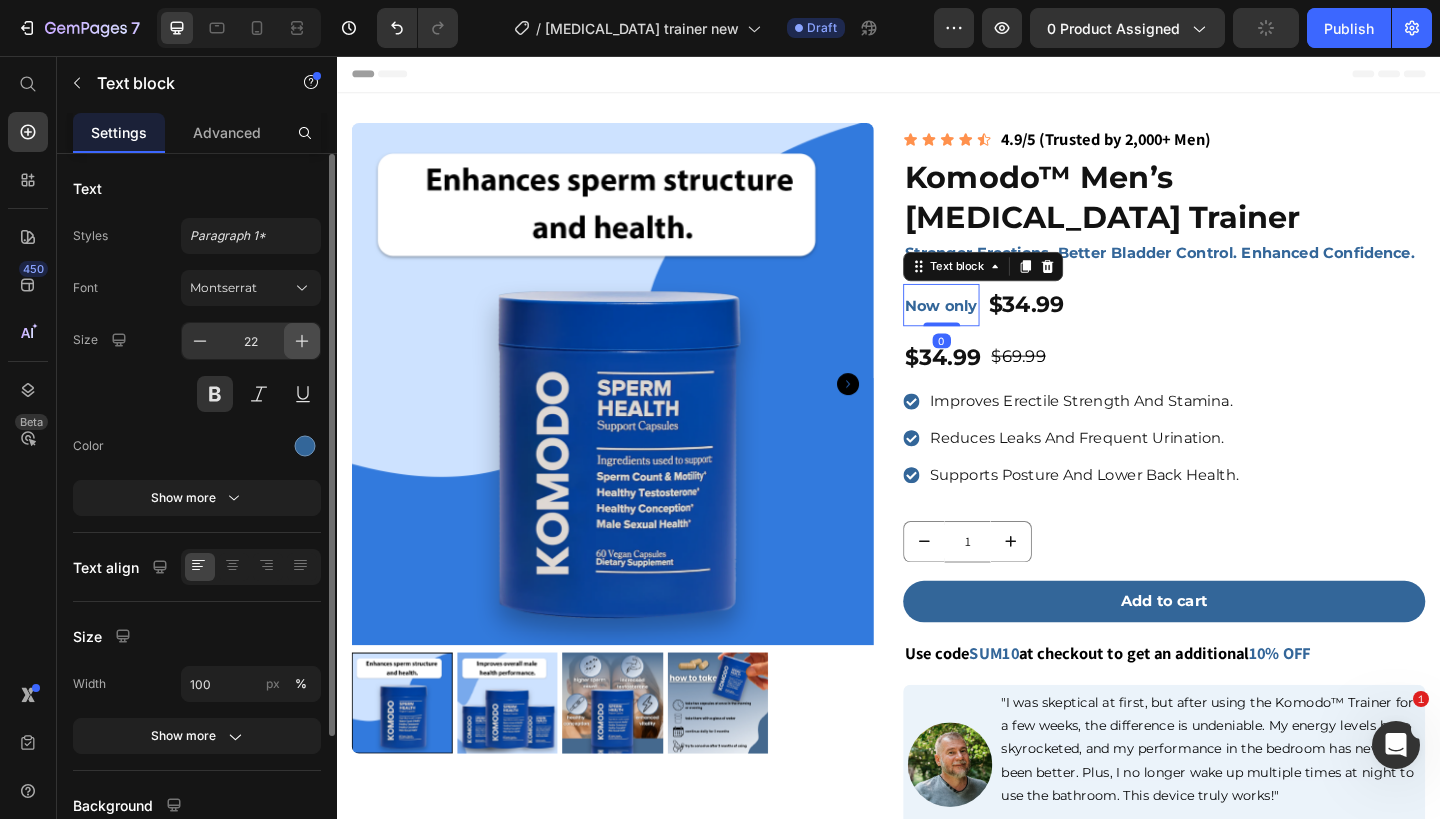 click 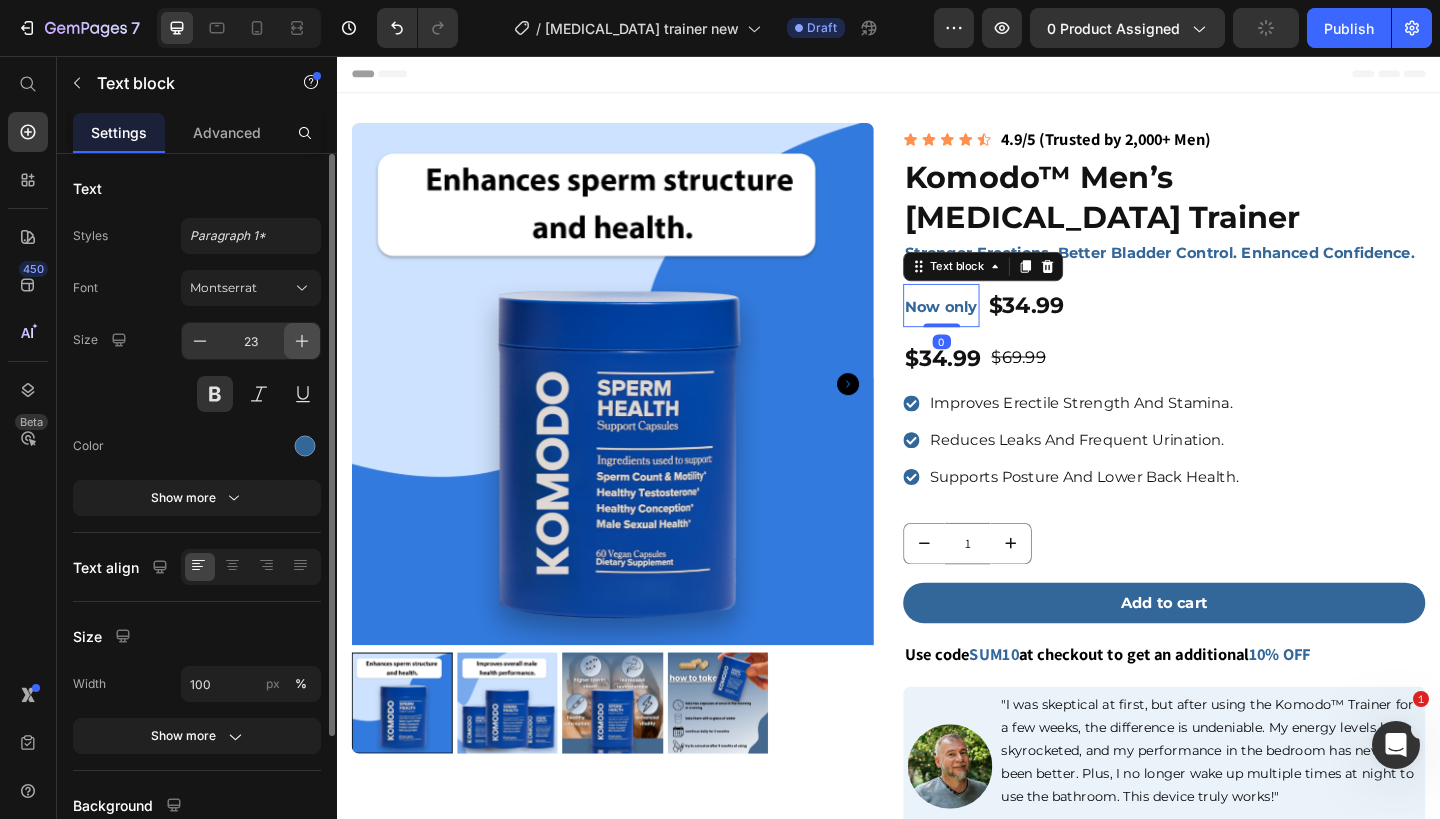 click 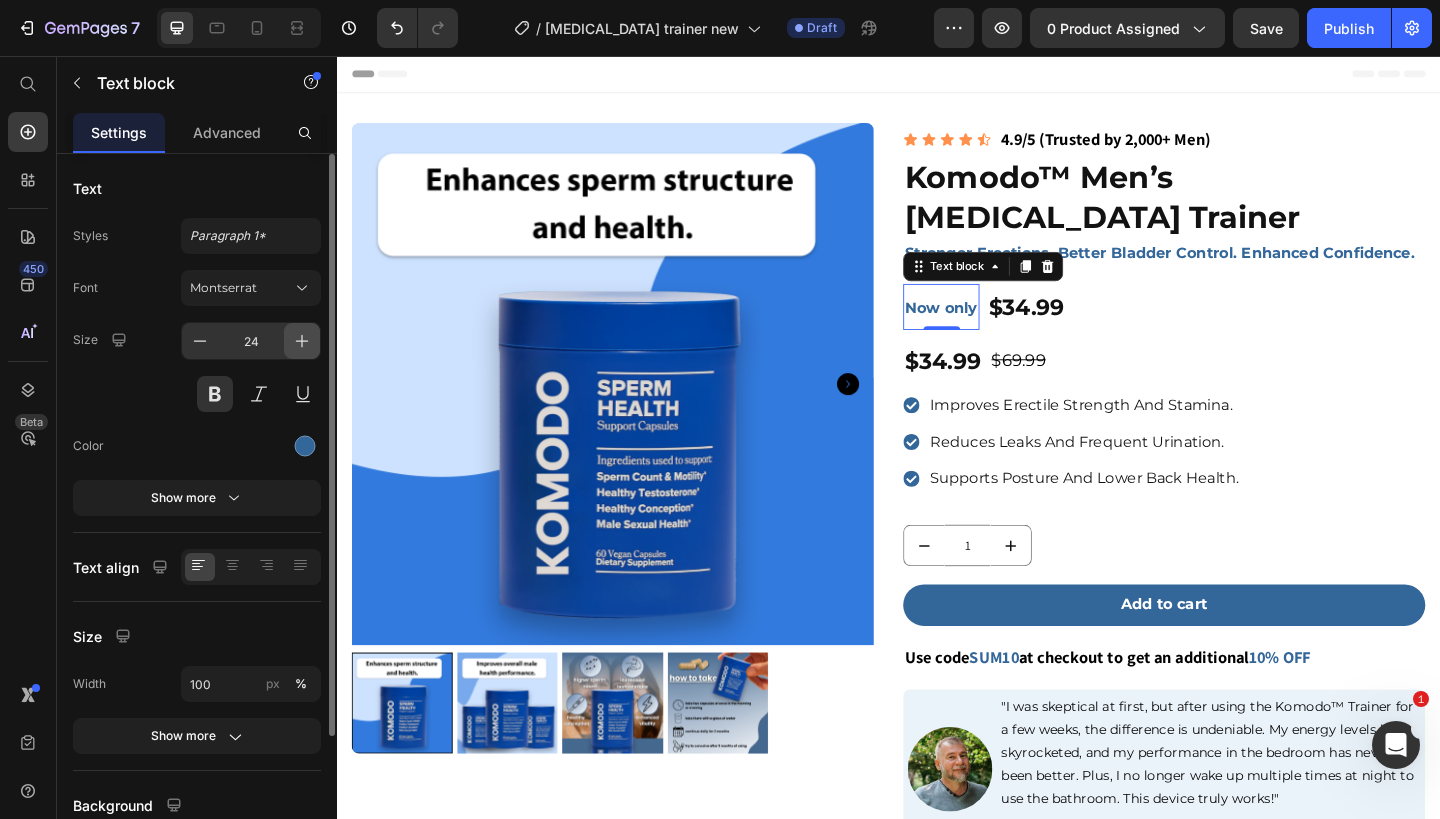 click 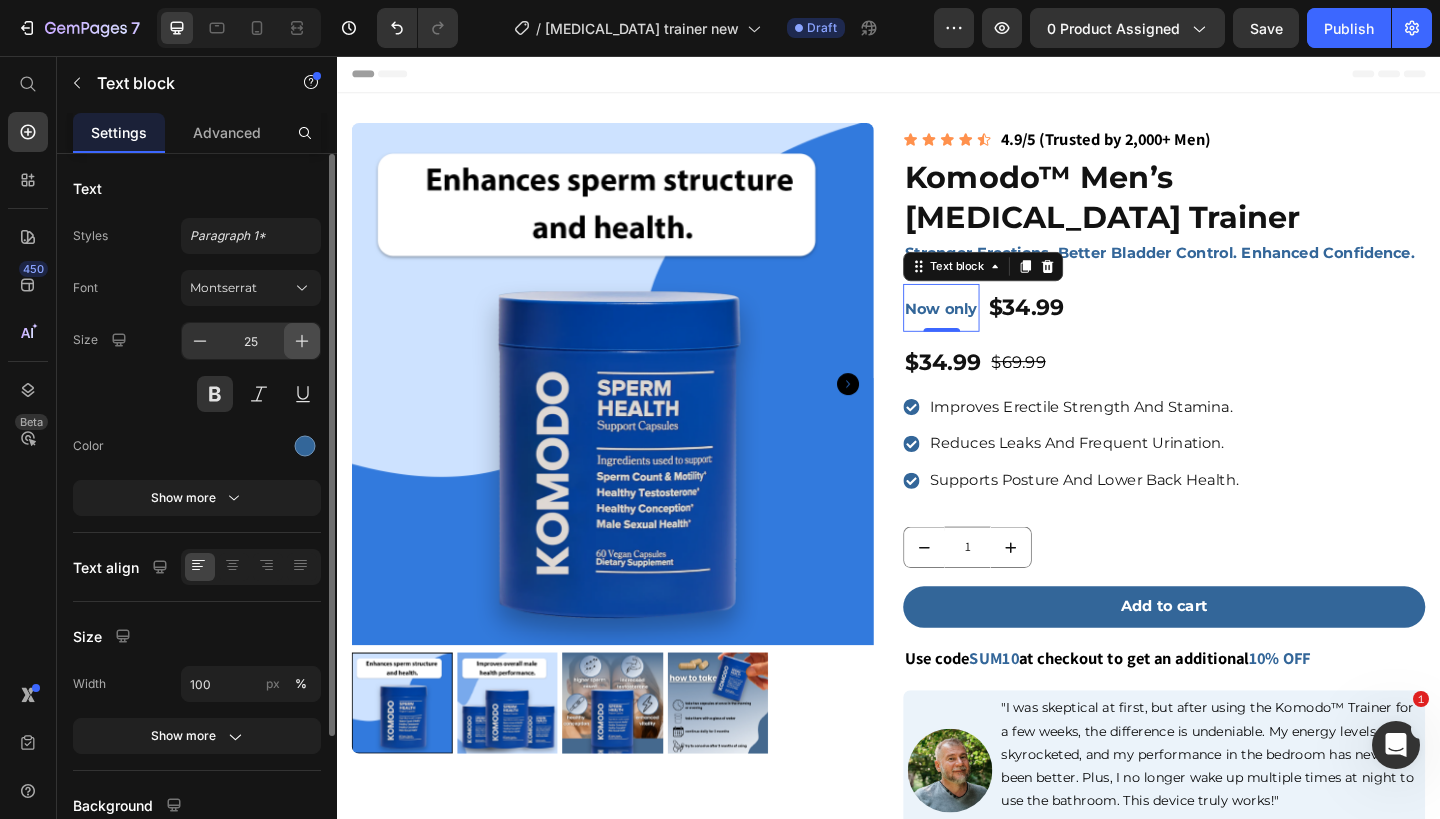 click 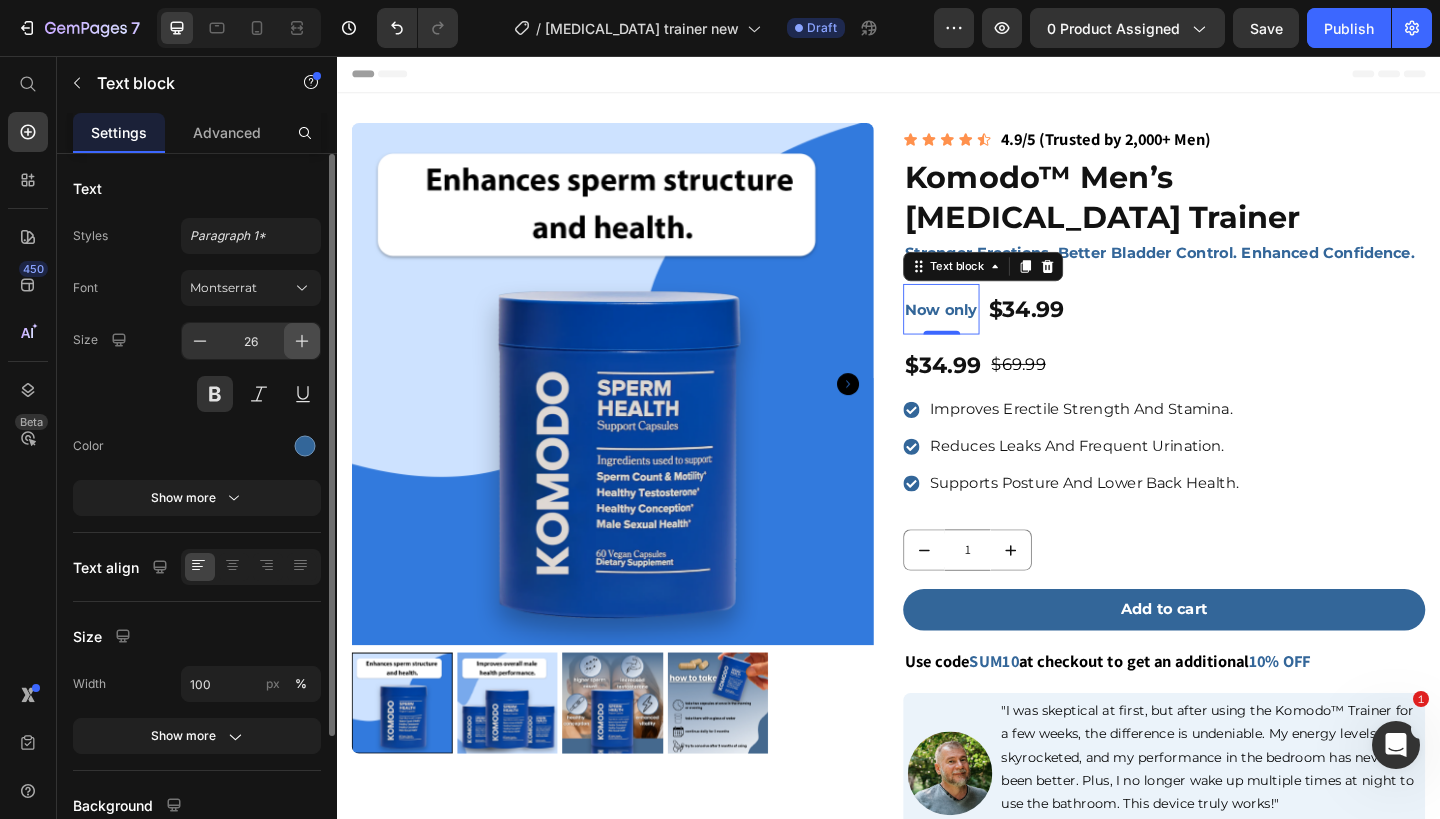 click 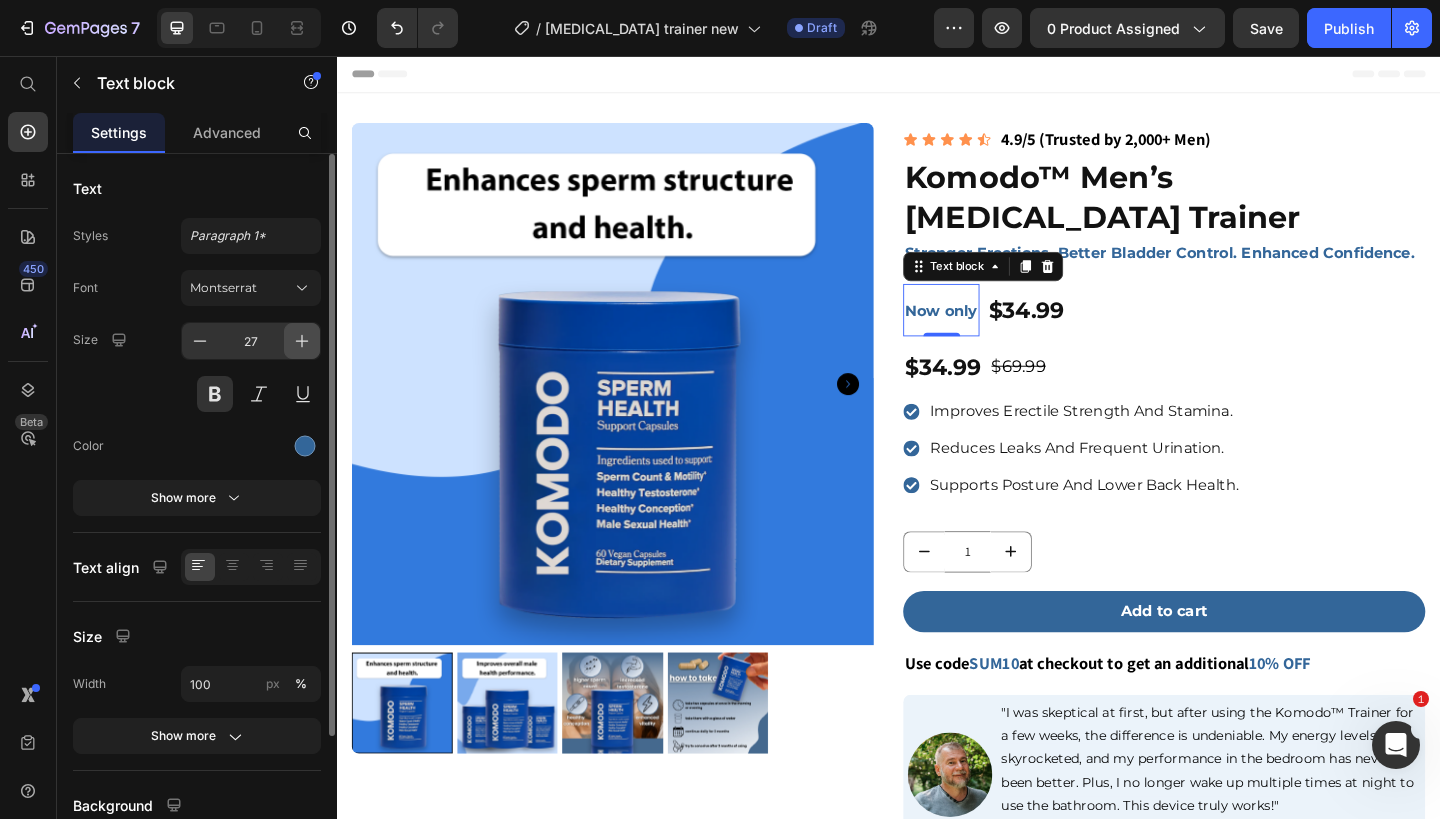 click 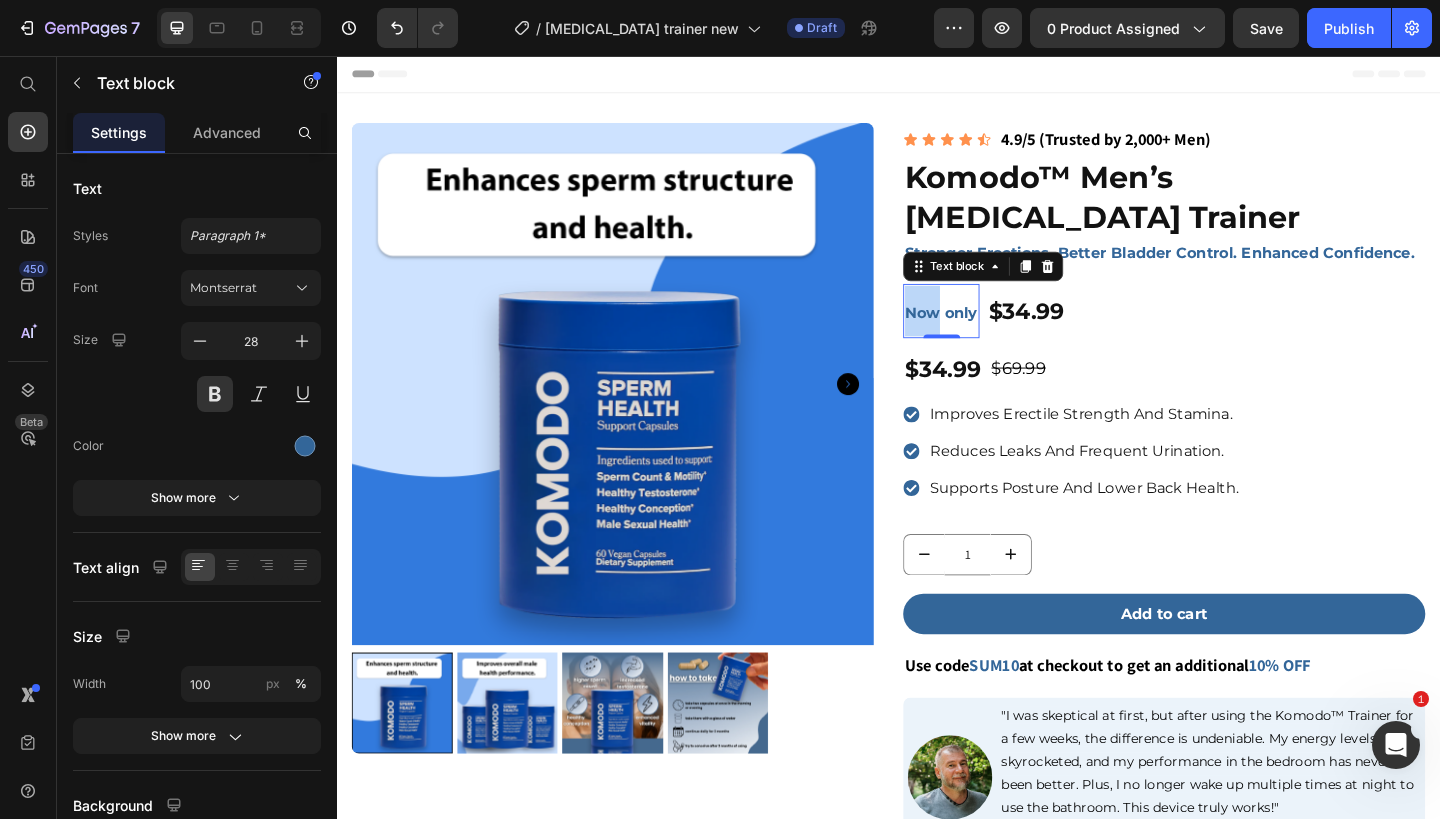 click on "Now only" at bounding box center [994, 335] 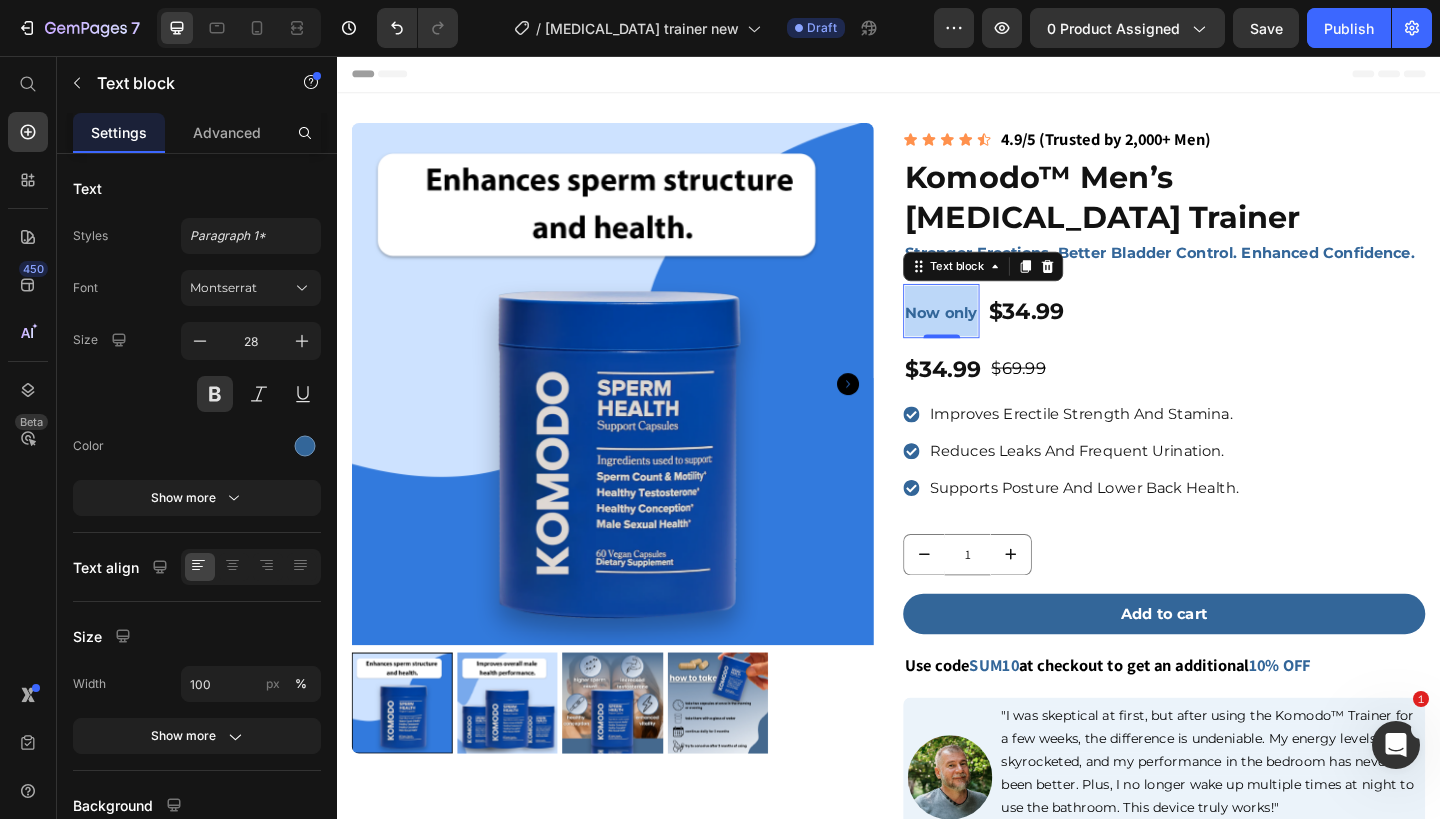 click on "Now only" at bounding box center [994, 335] 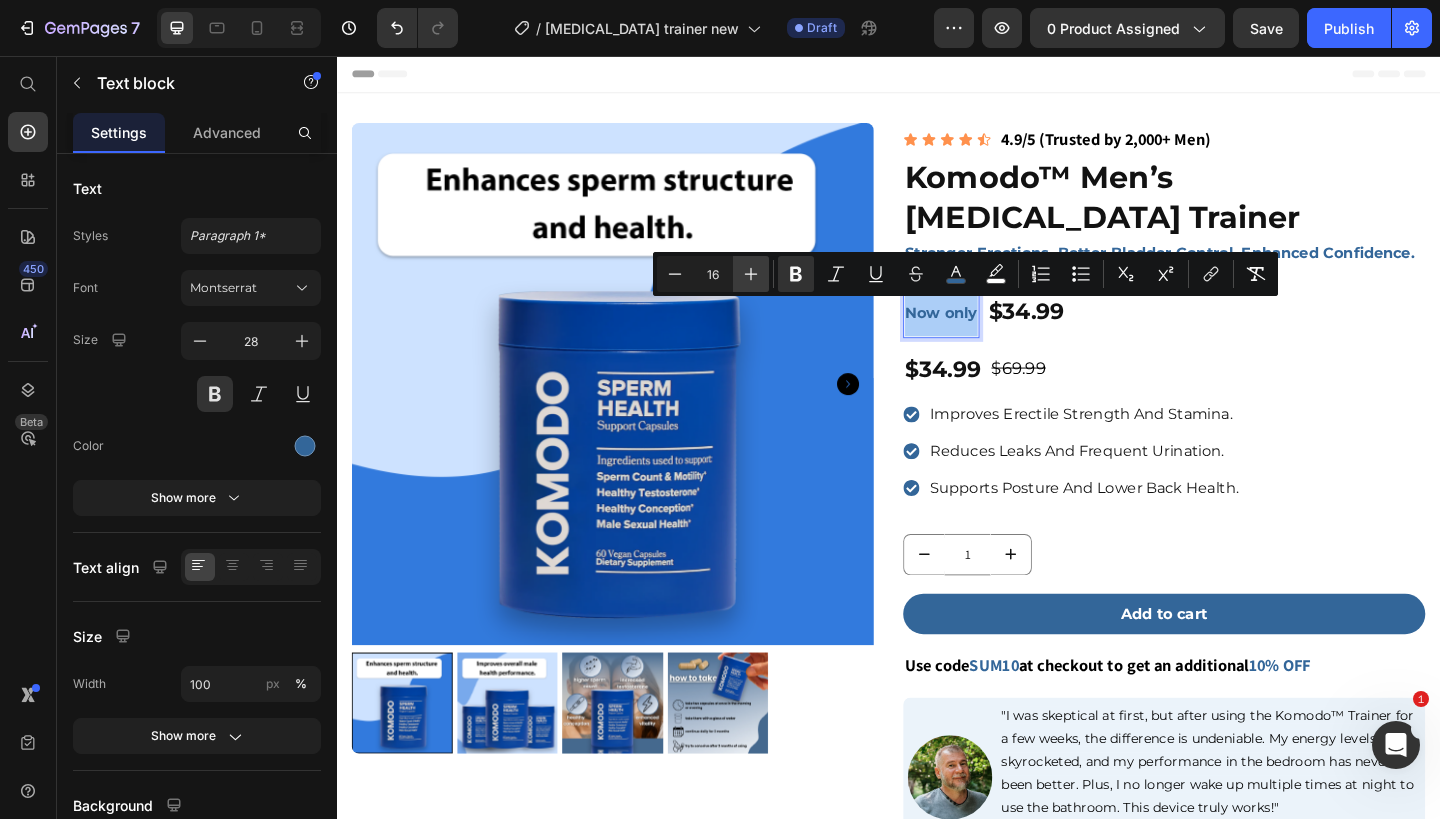 click 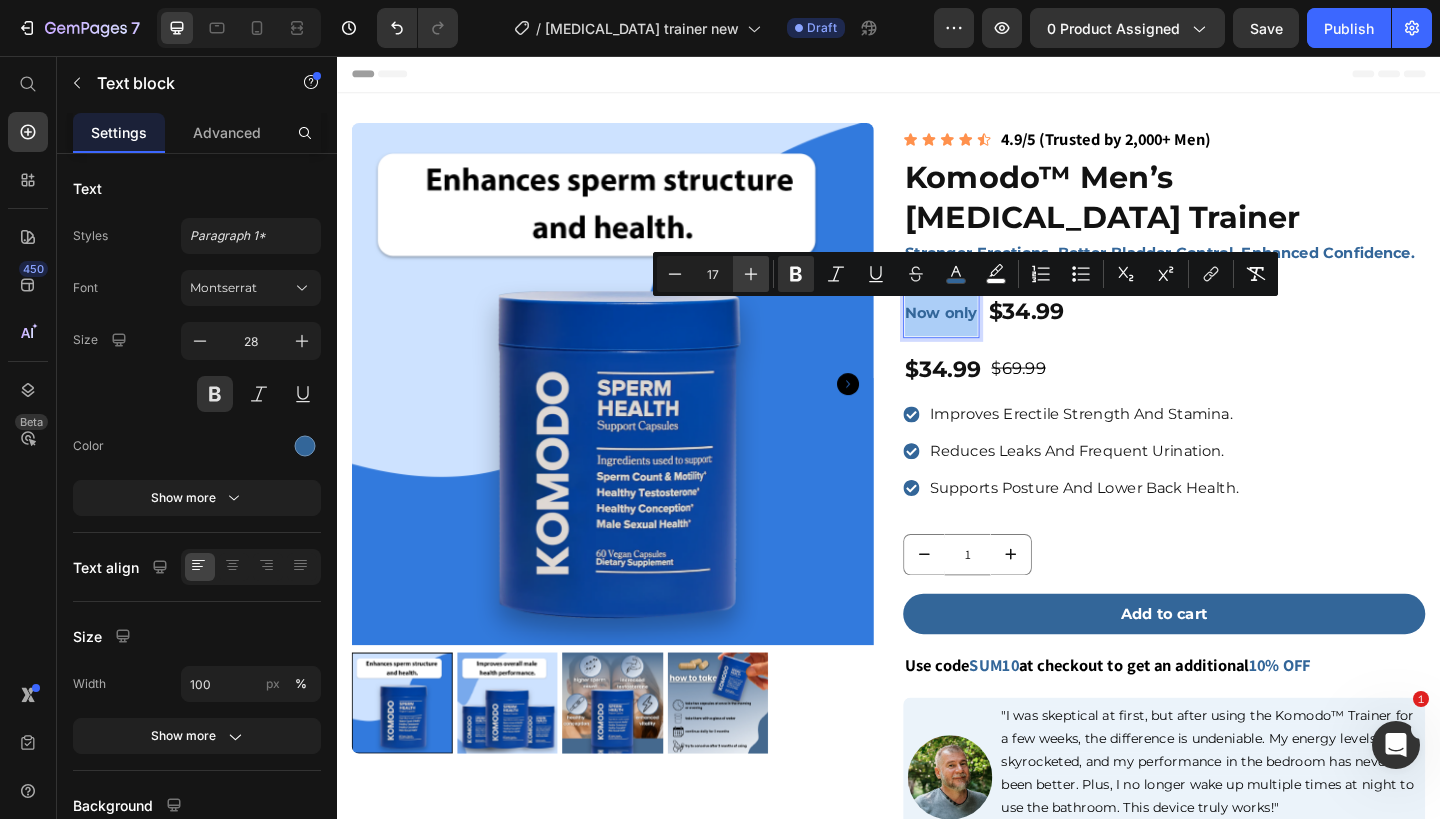 click 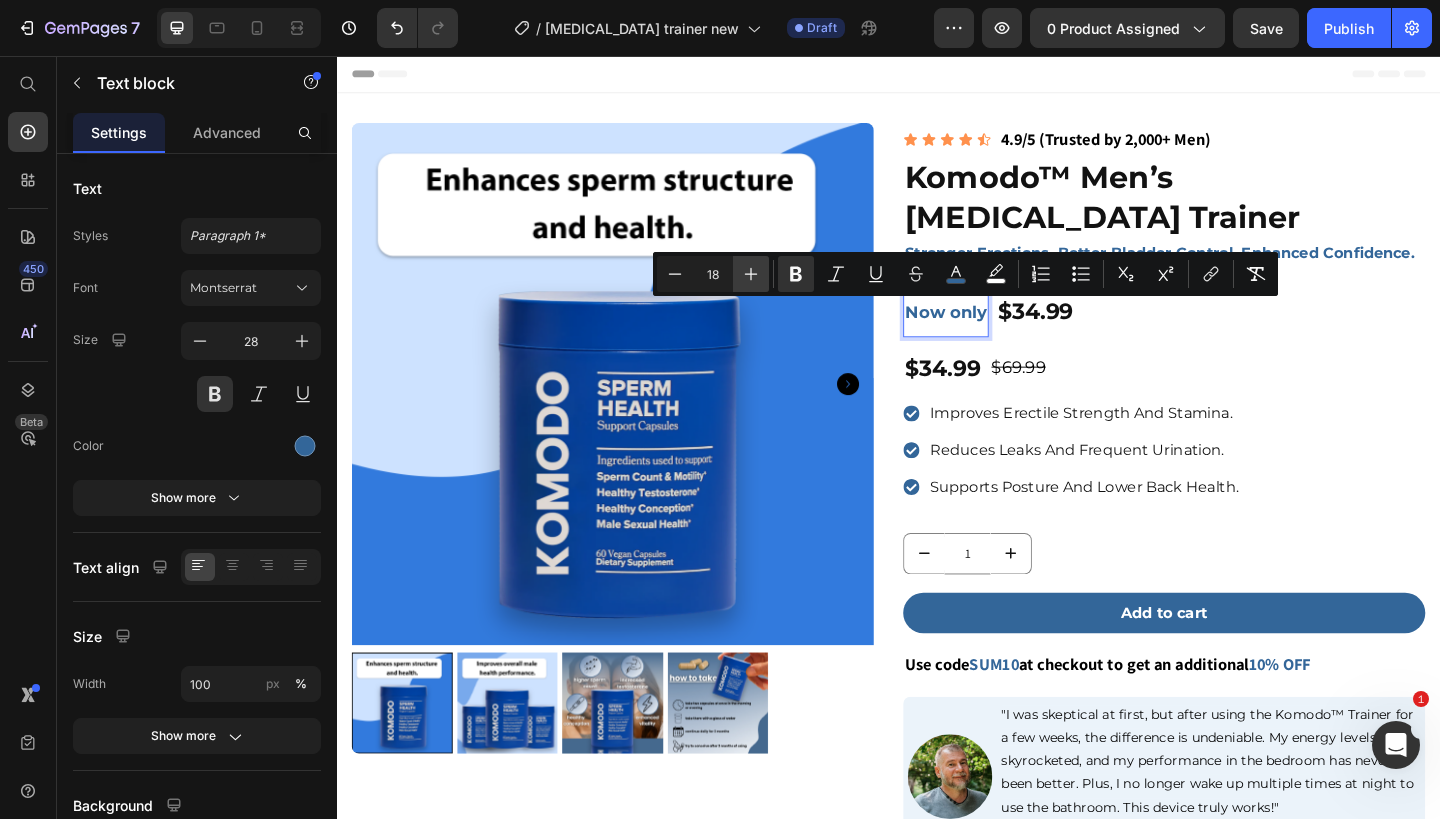 click 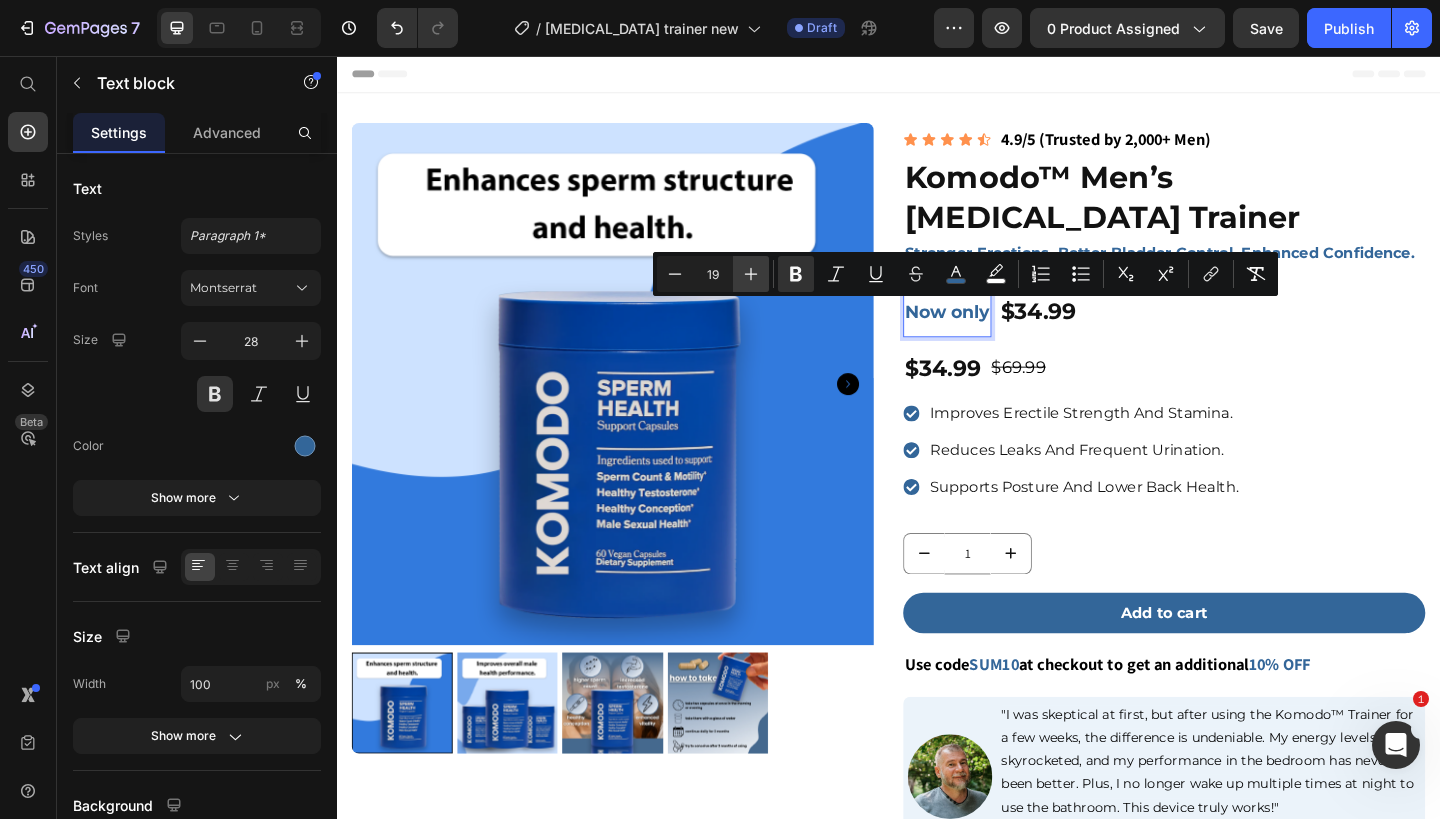 click 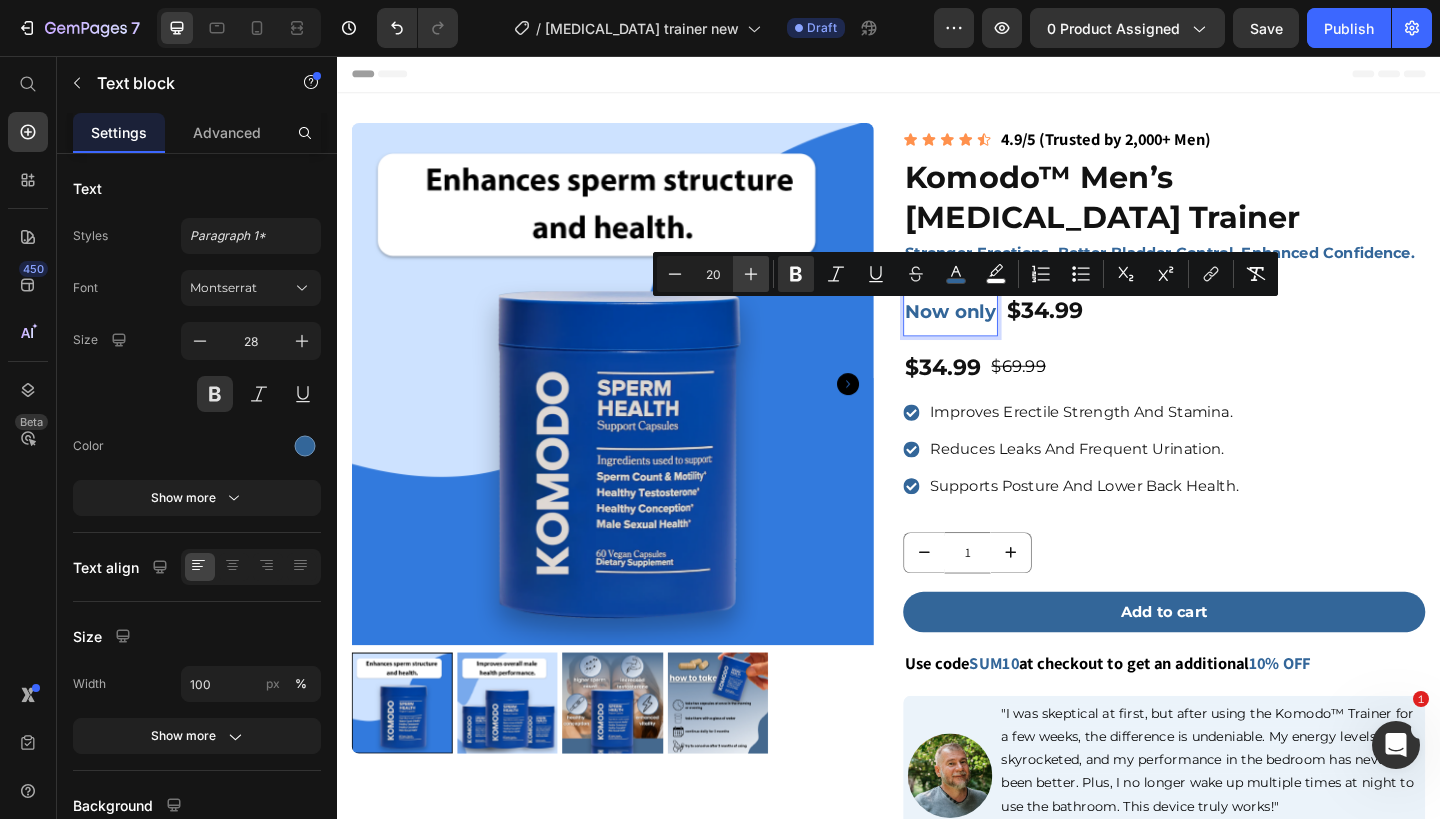 click 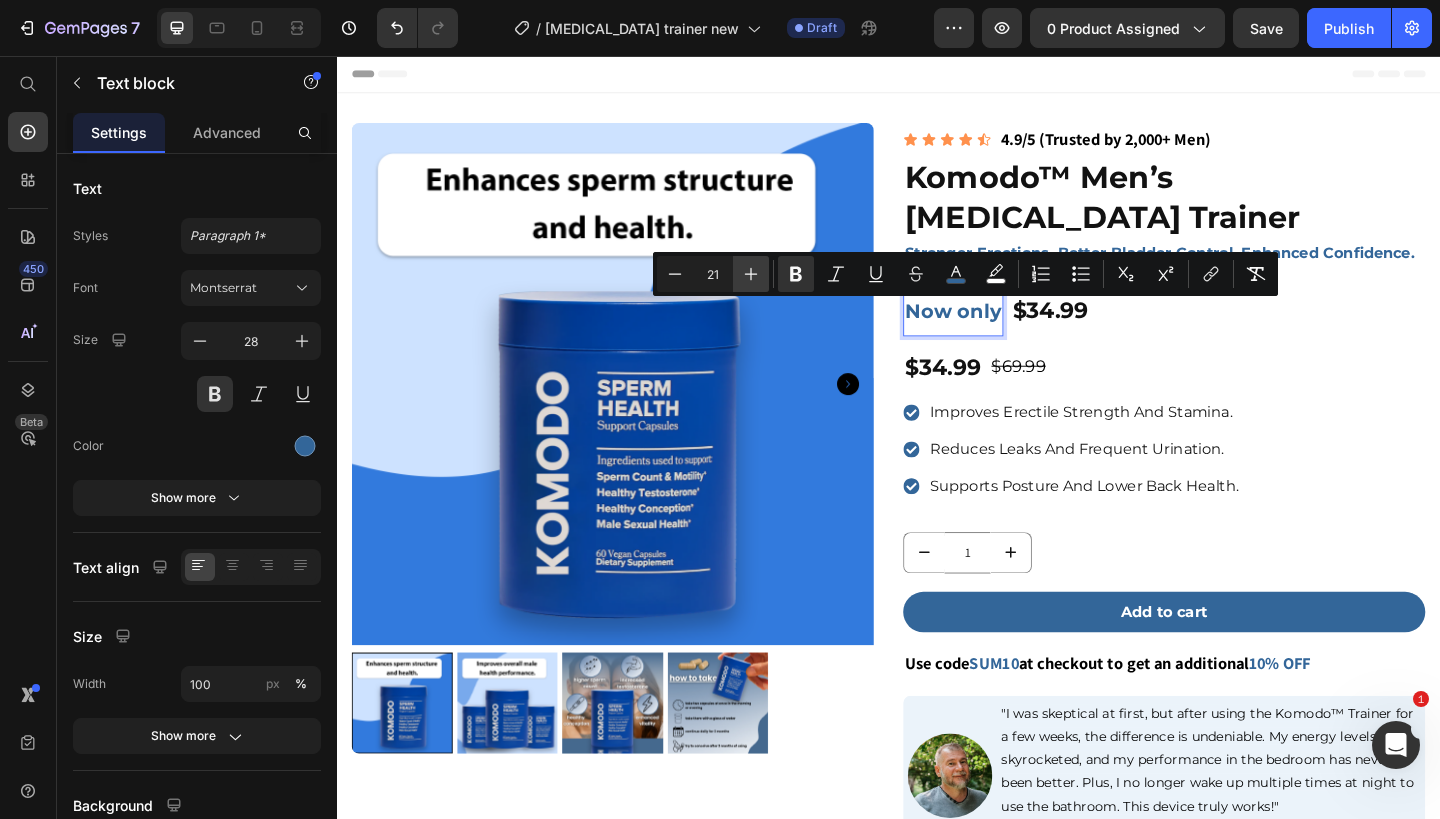 click 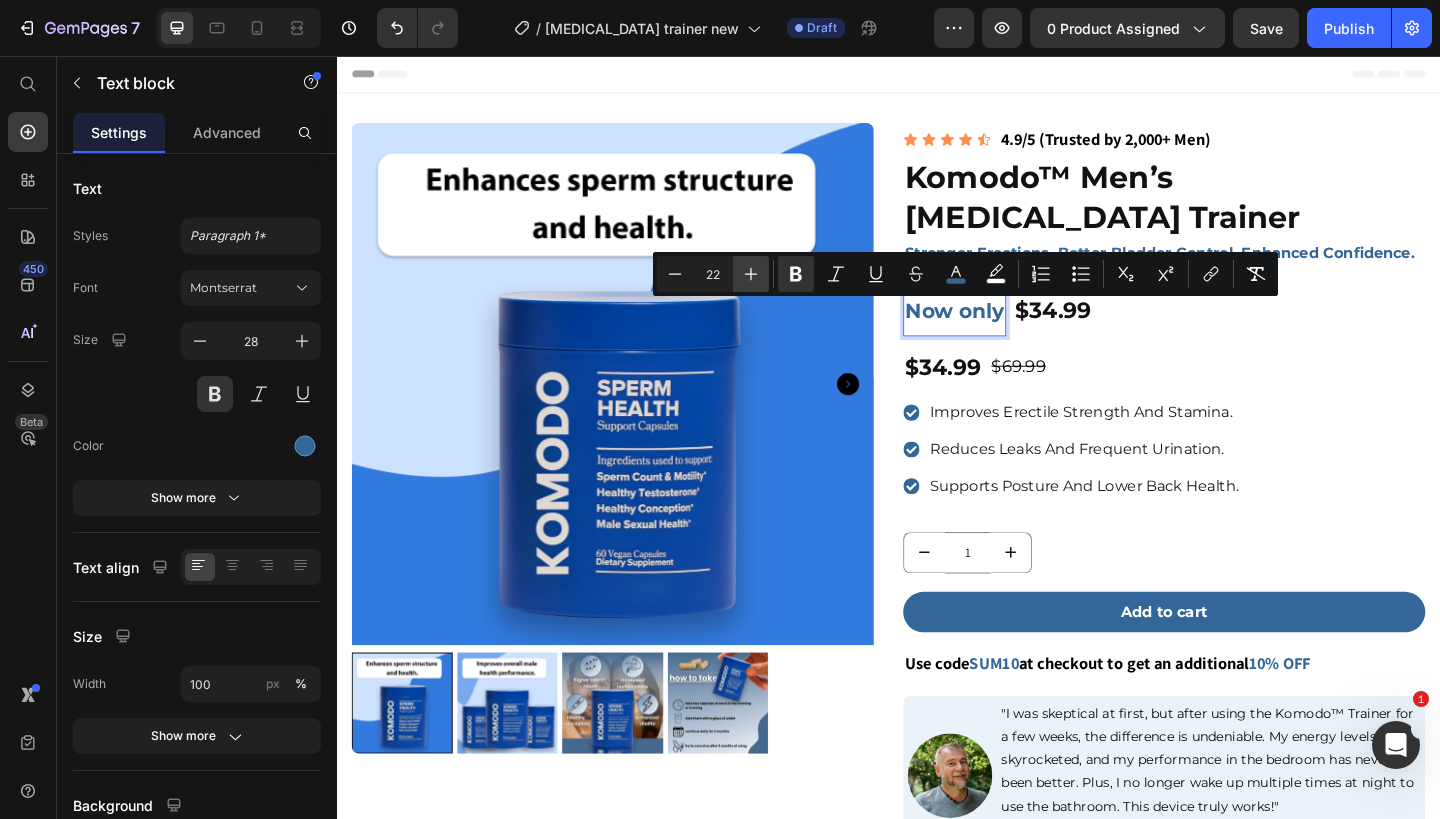 click 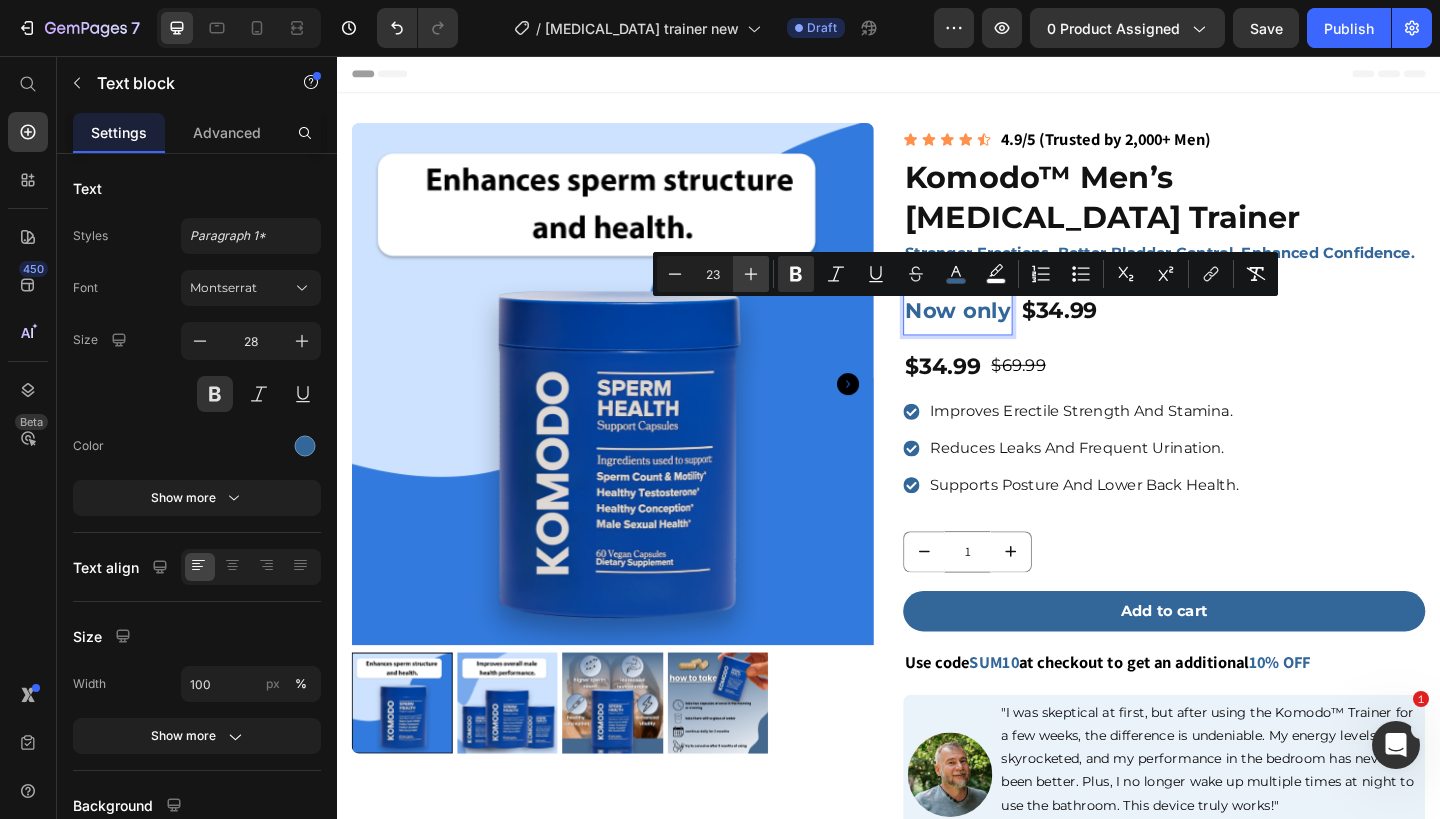 click 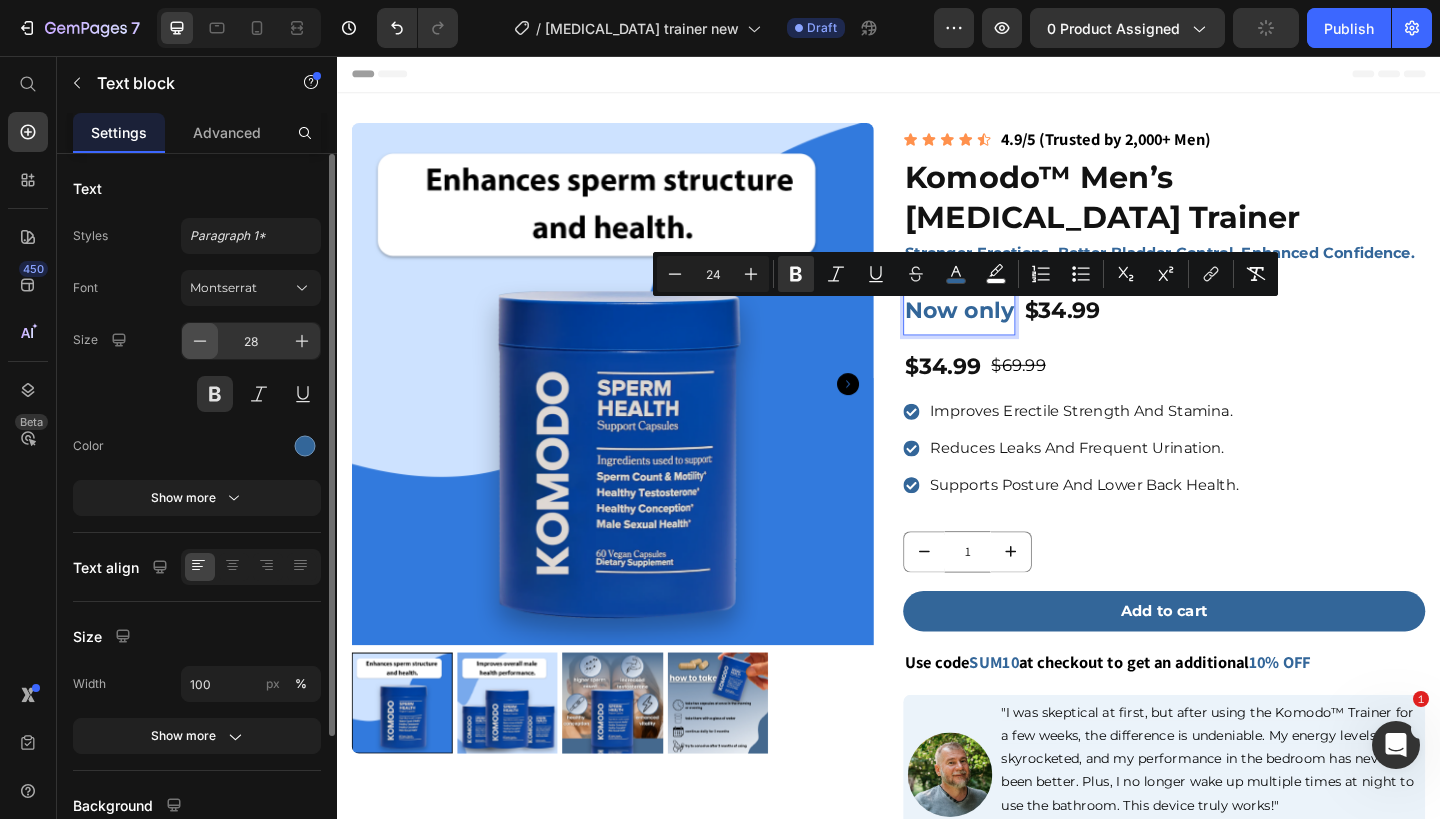 click 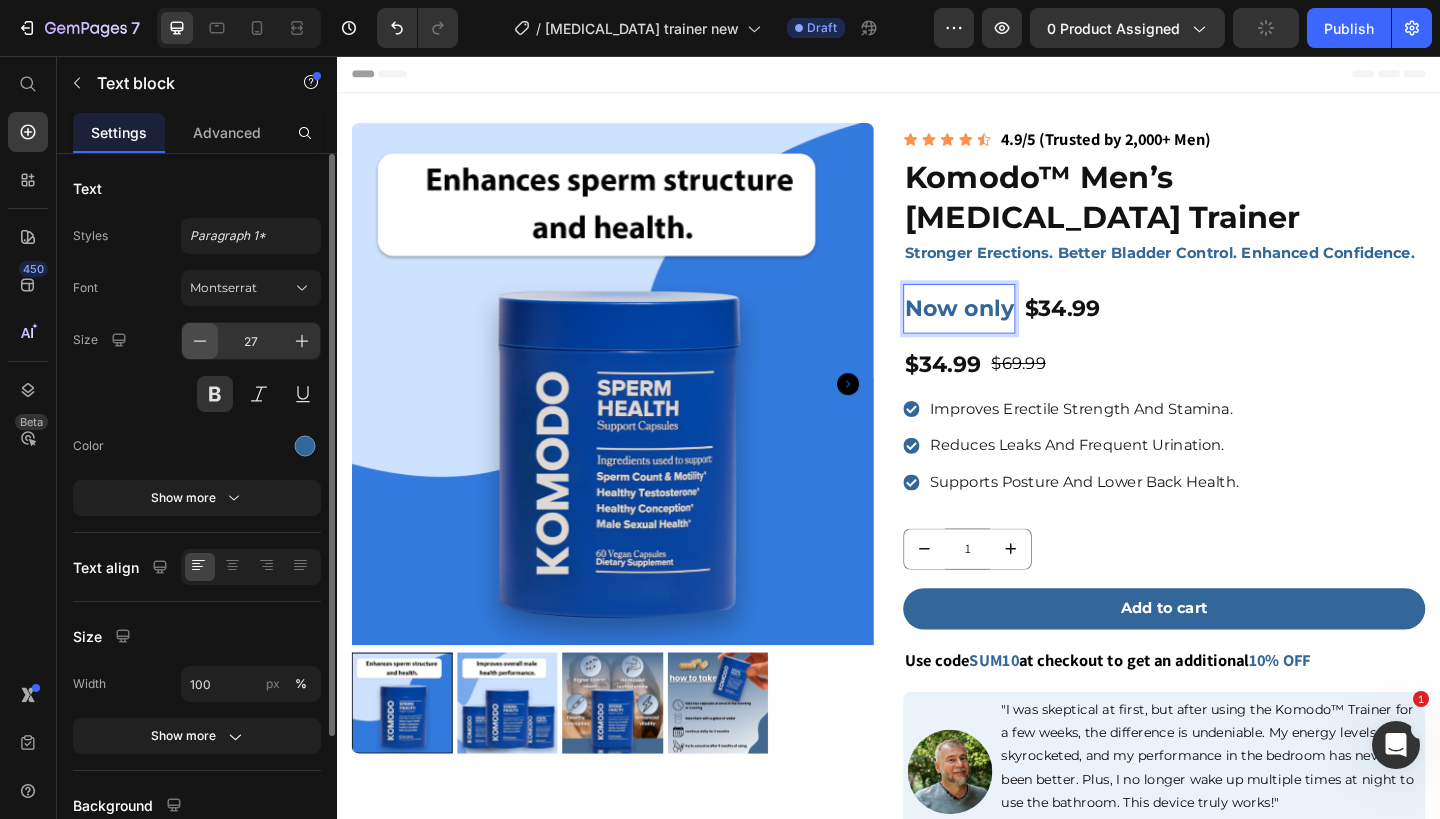 click 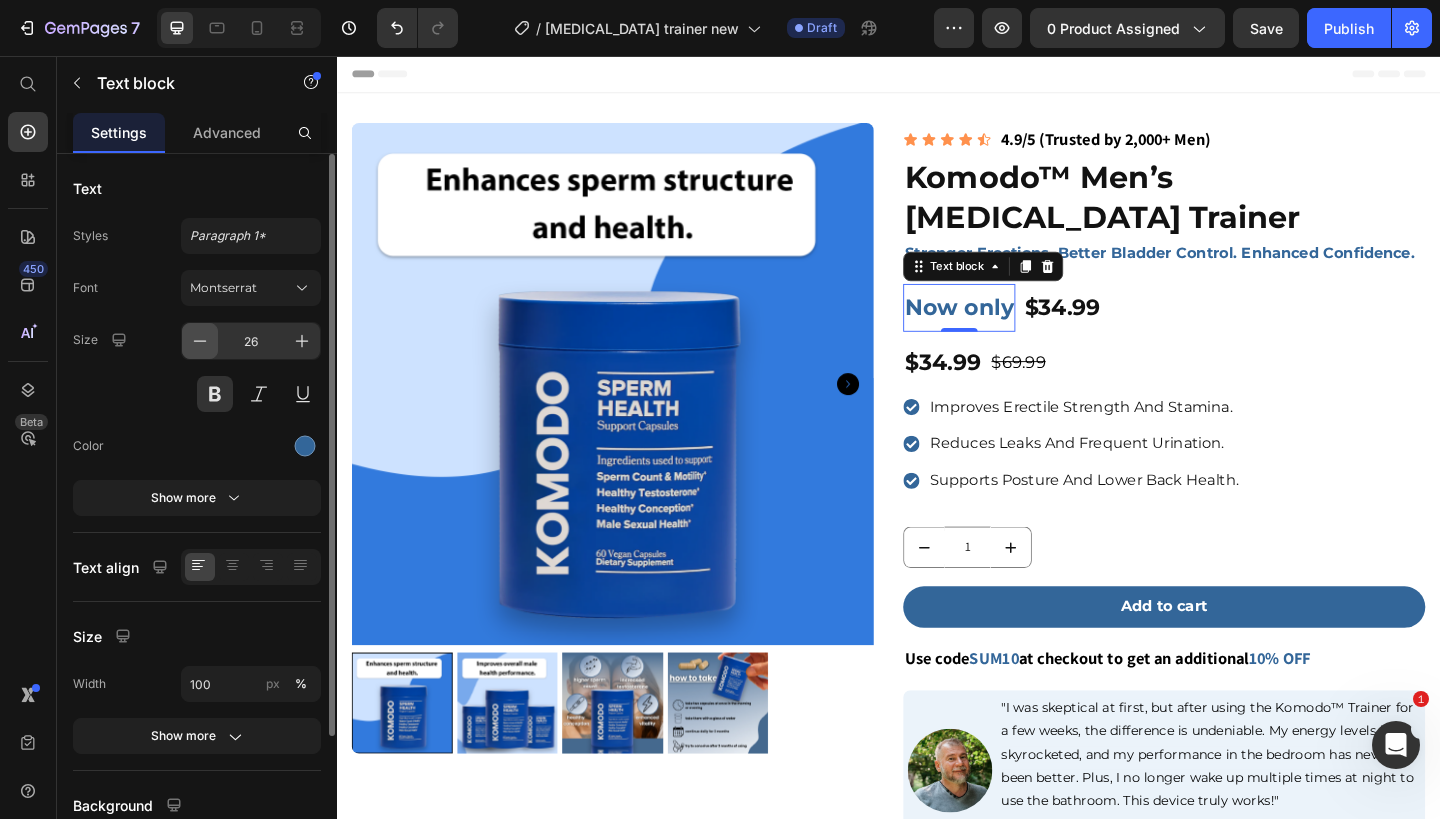 click 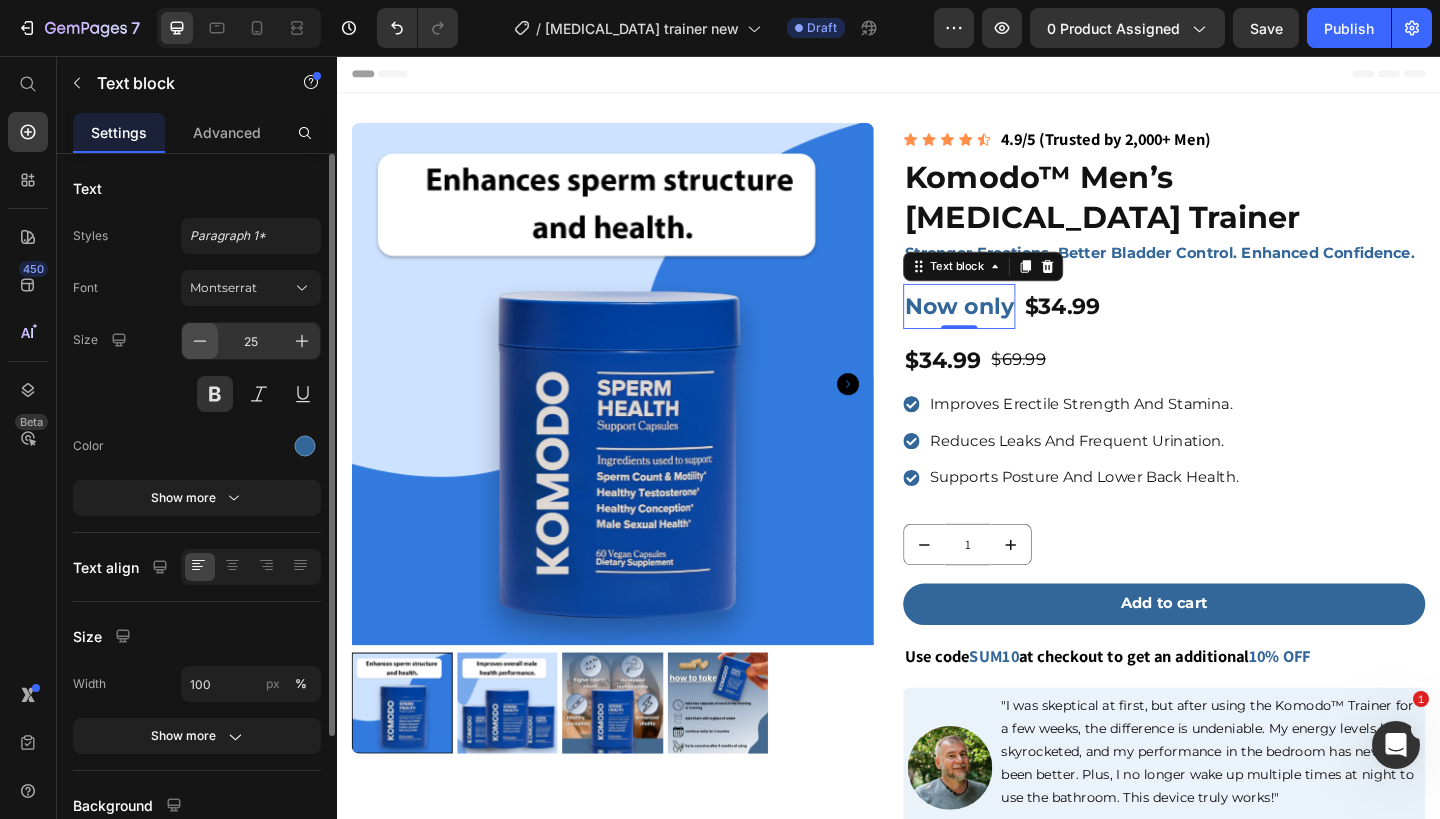 click 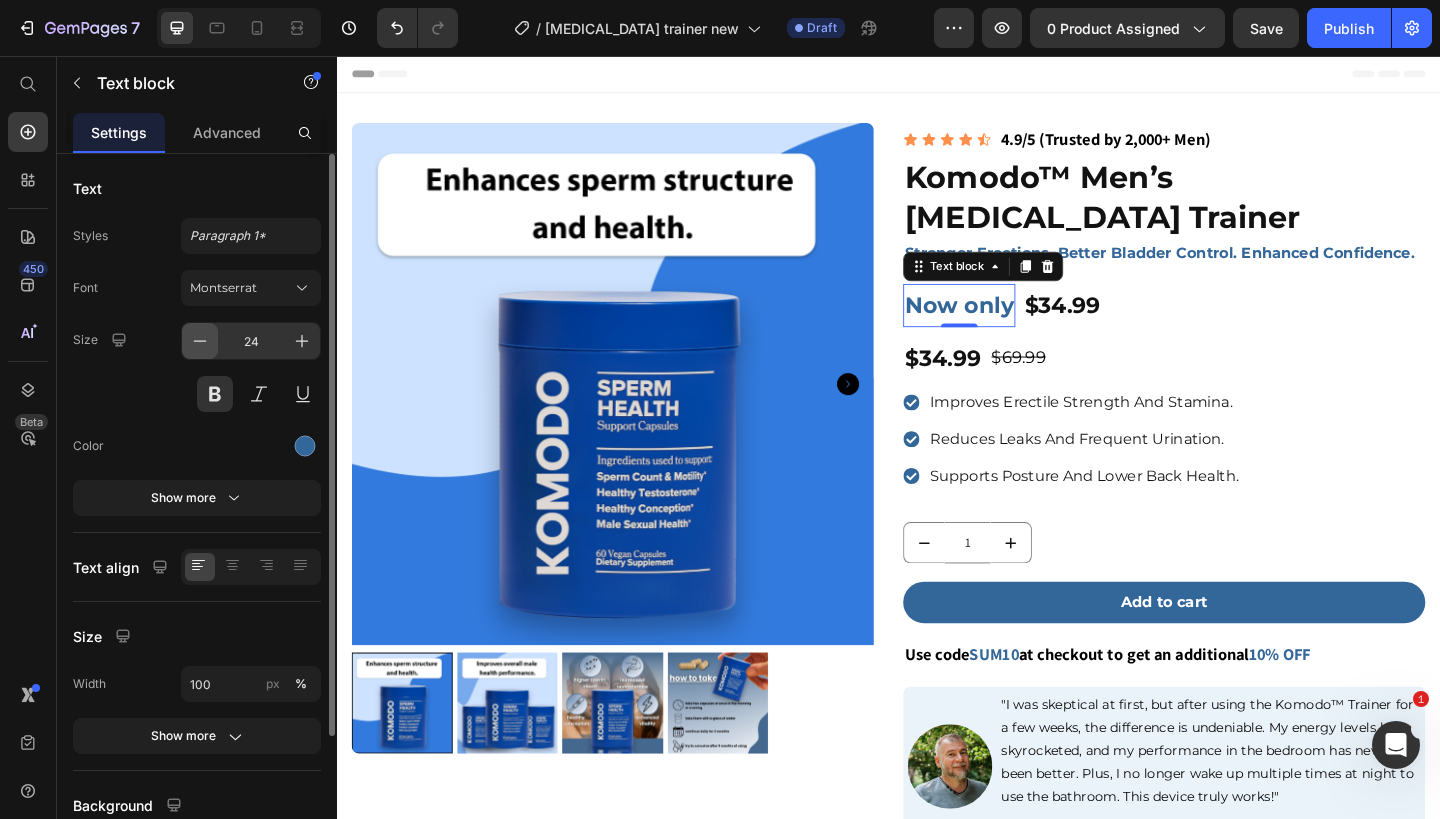click 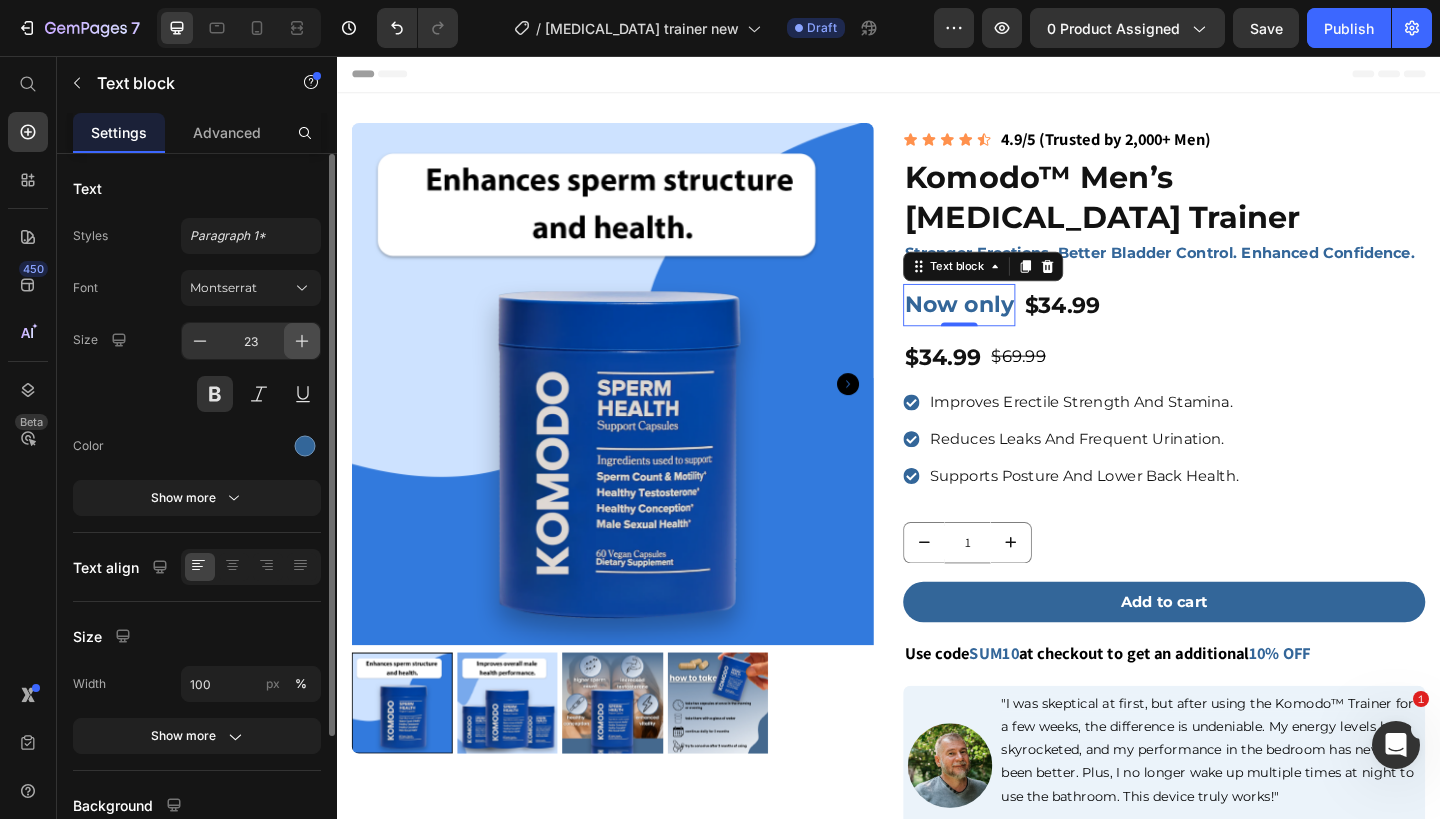 click at bounding box center (302, 341) 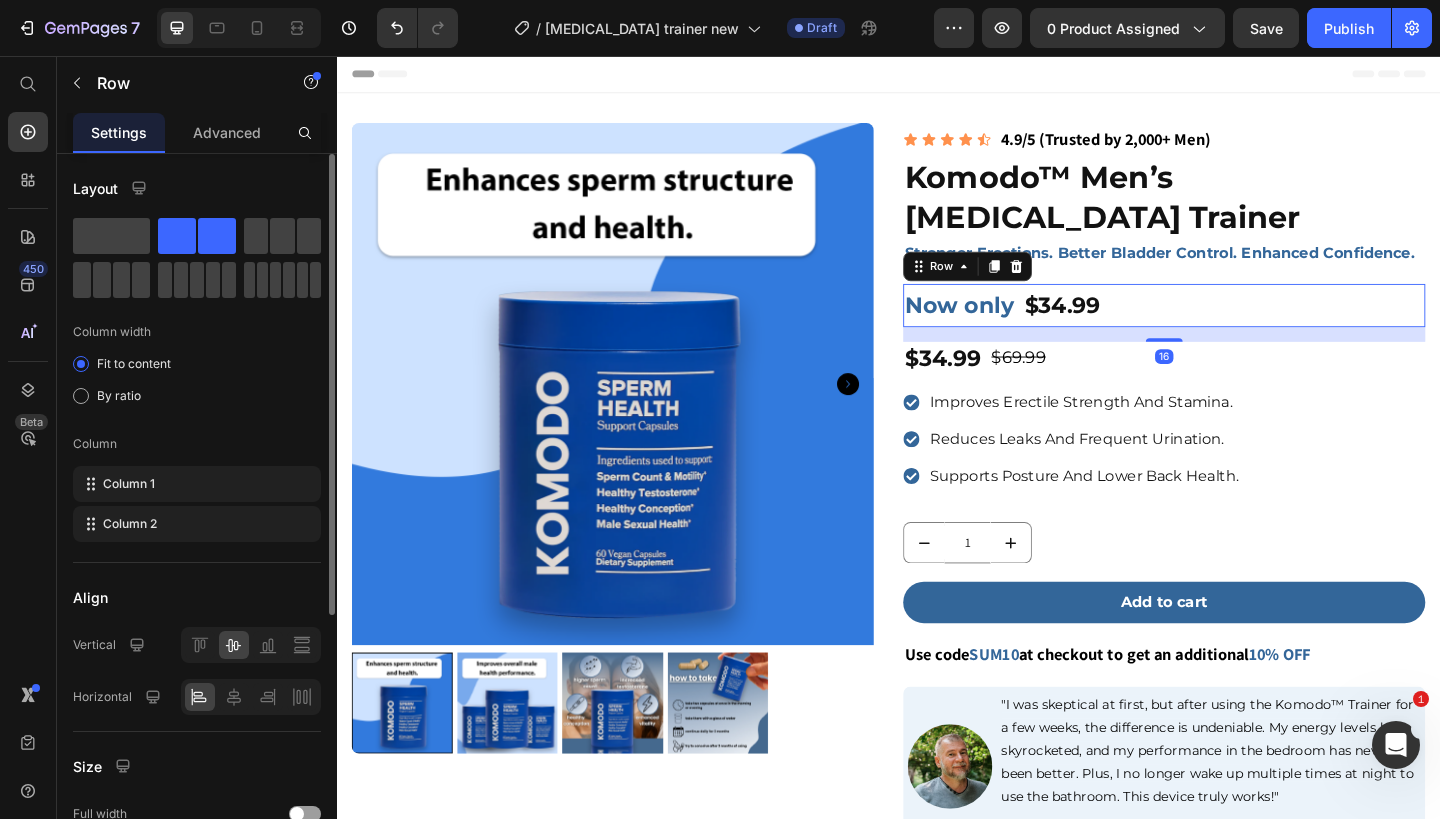 click on "$34.99 Product Price" at bounding box center [1126, 327] 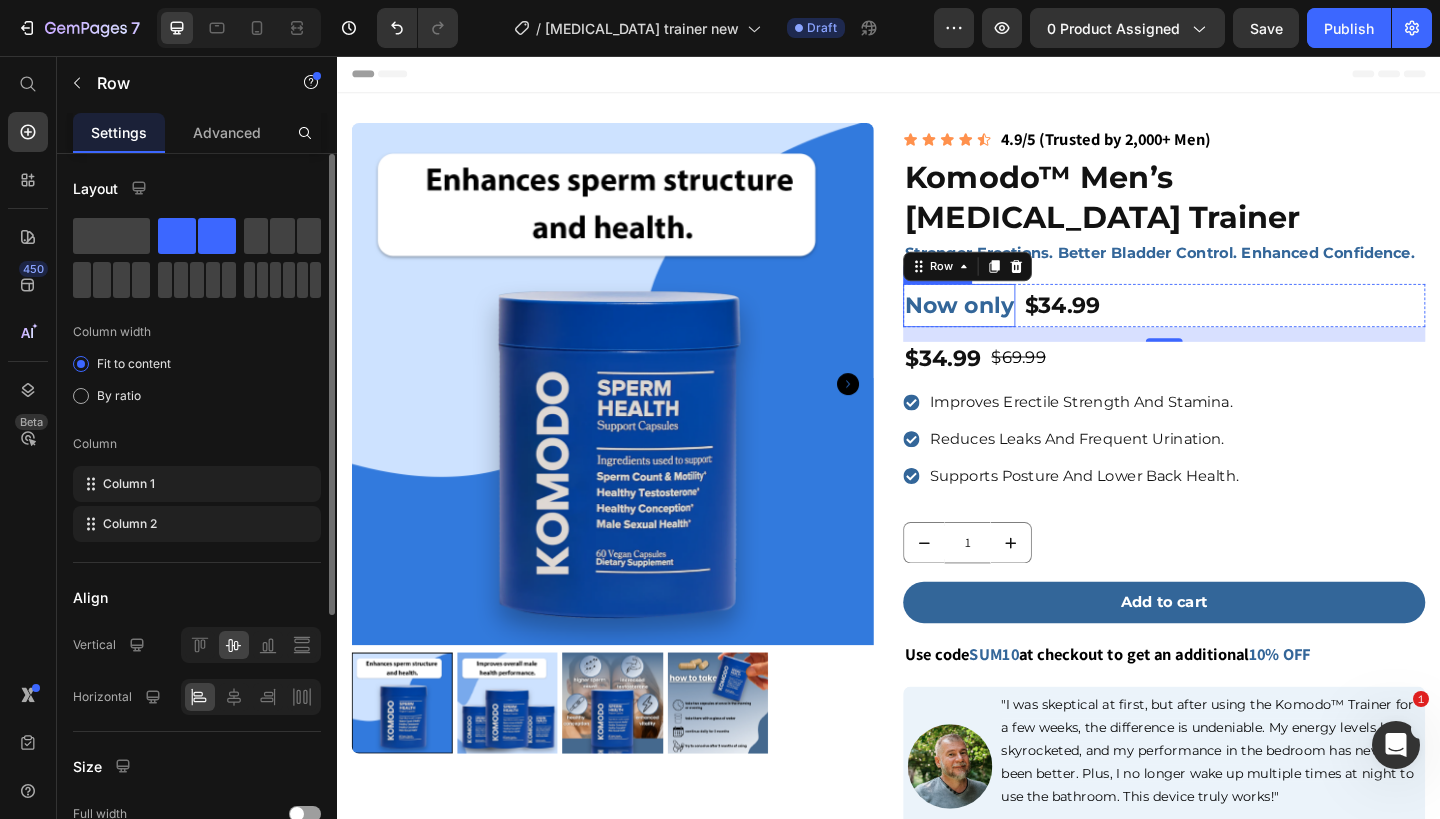 click on "Now only" at bounding box center [1014, 327] 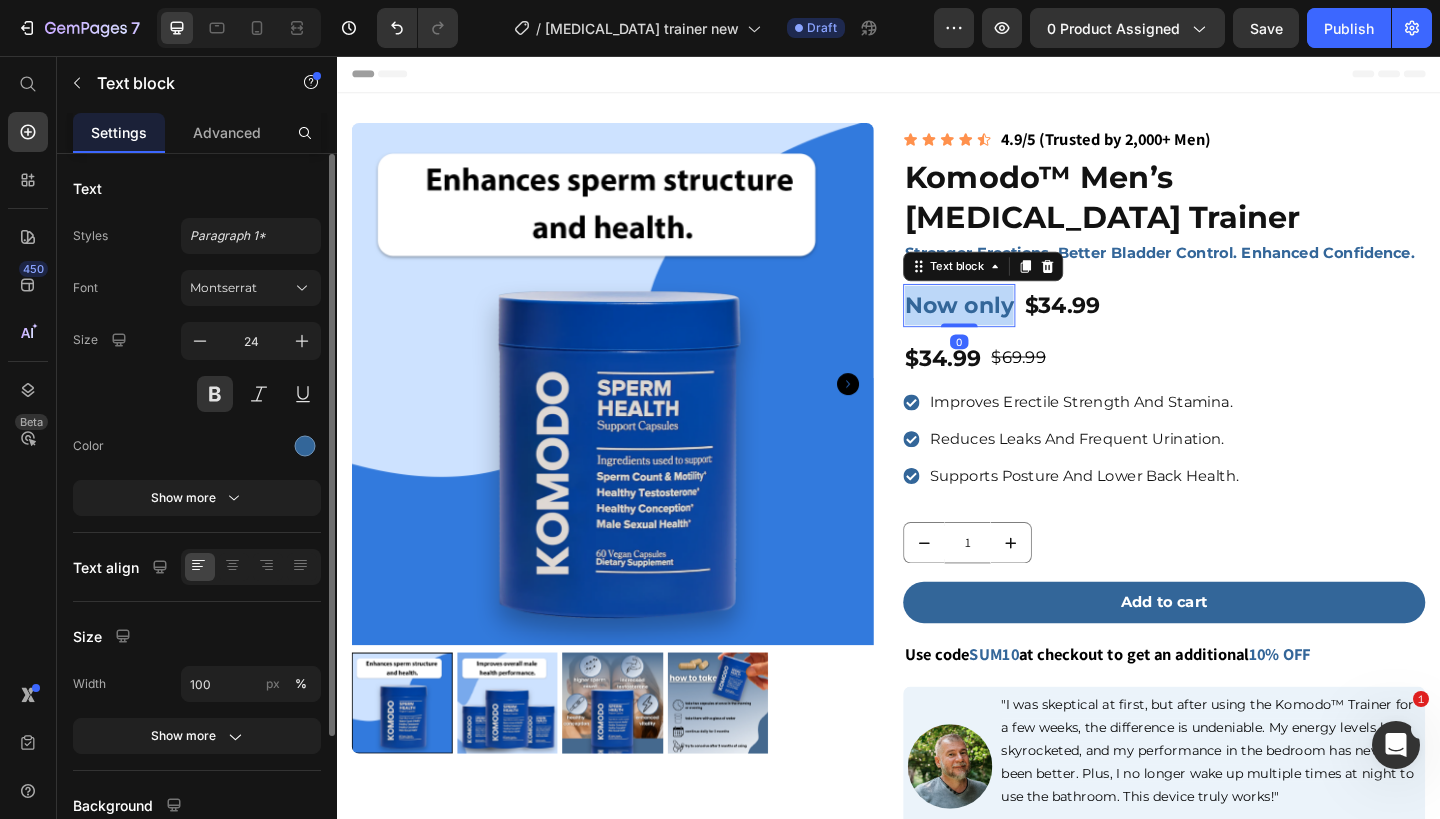 click on "Now only" at bounding box center (1014, 327) 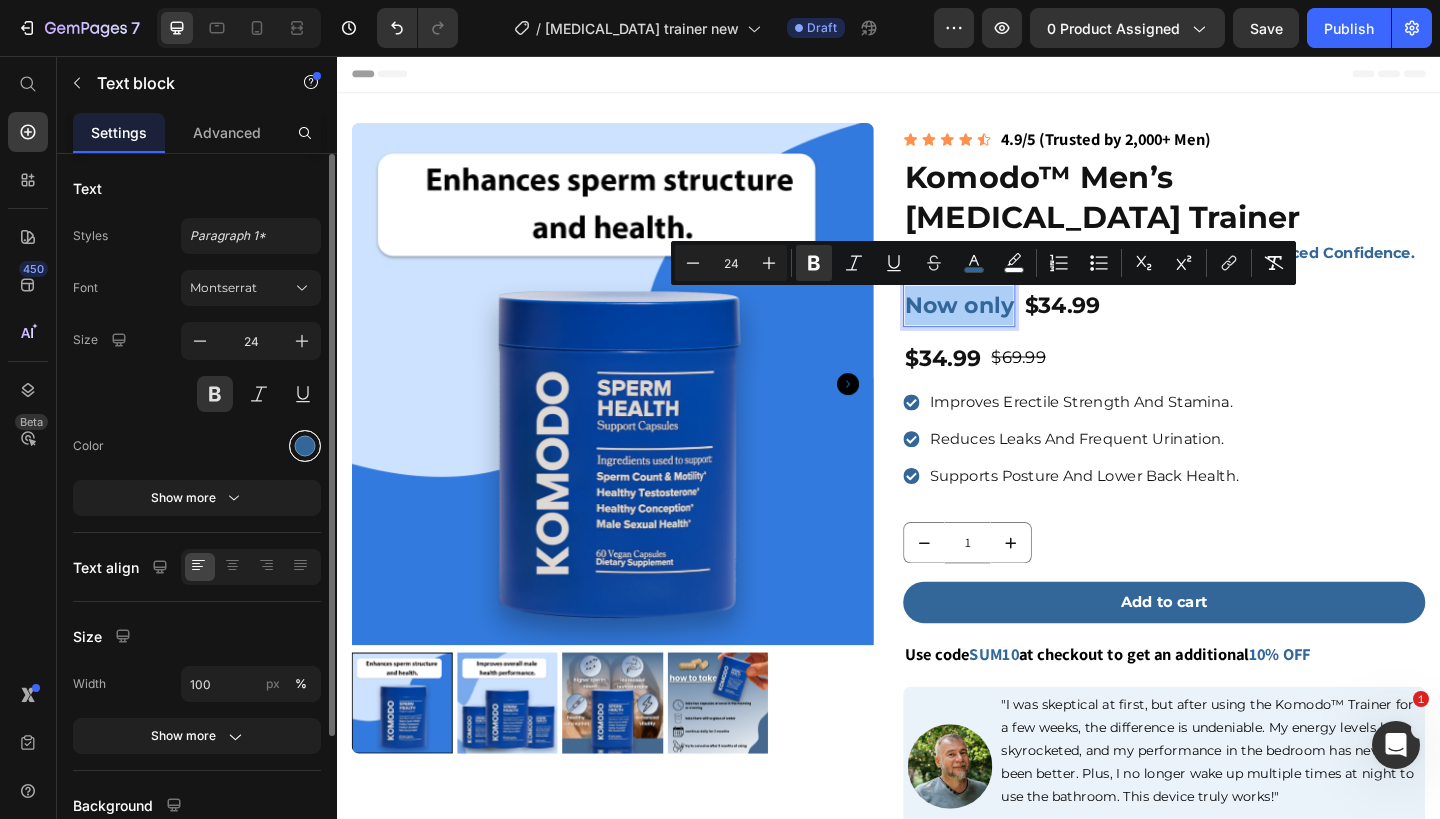 click at bounding box center [305, 446] 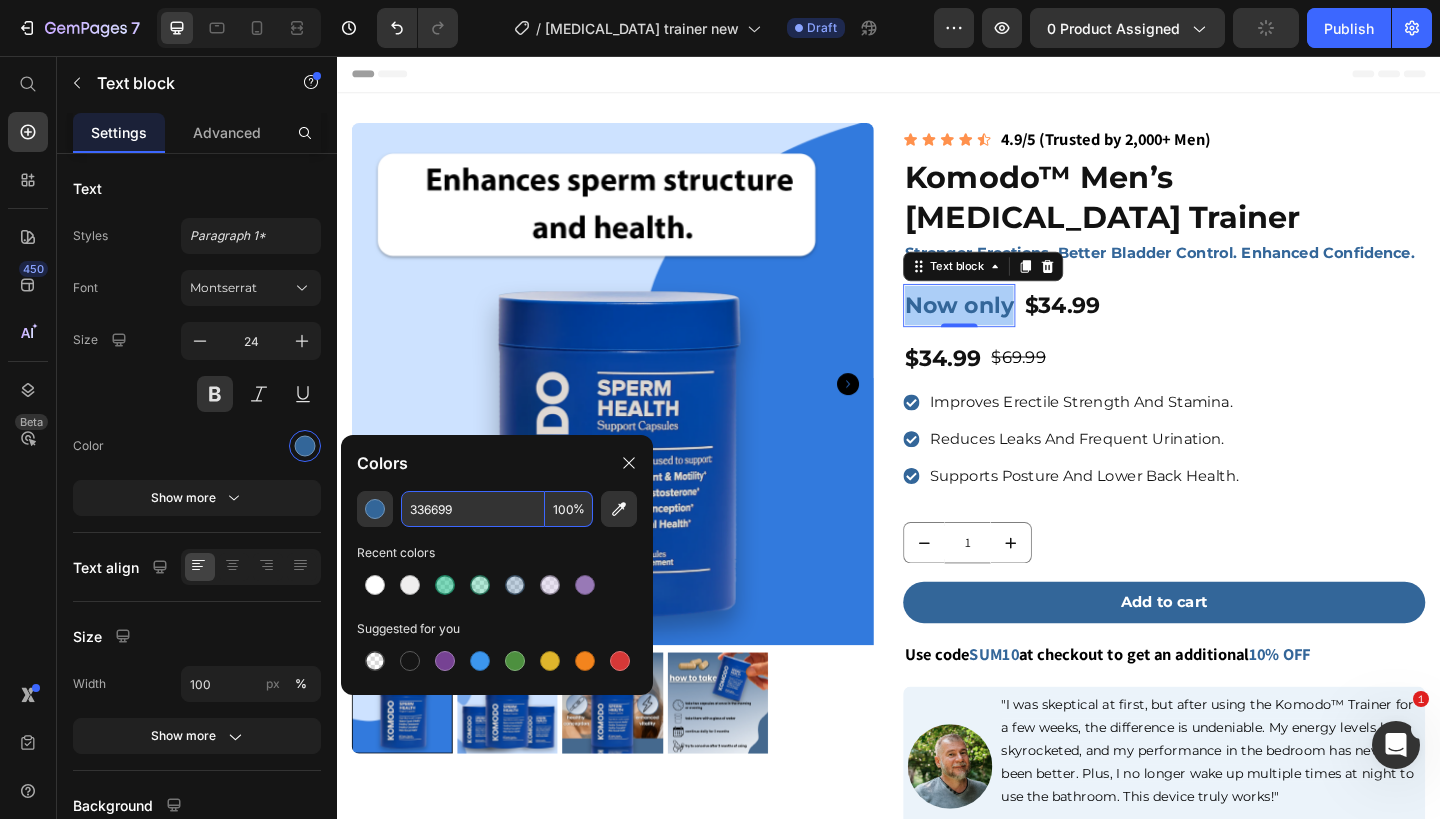 click on "336699" at bounding box center (473, 509) 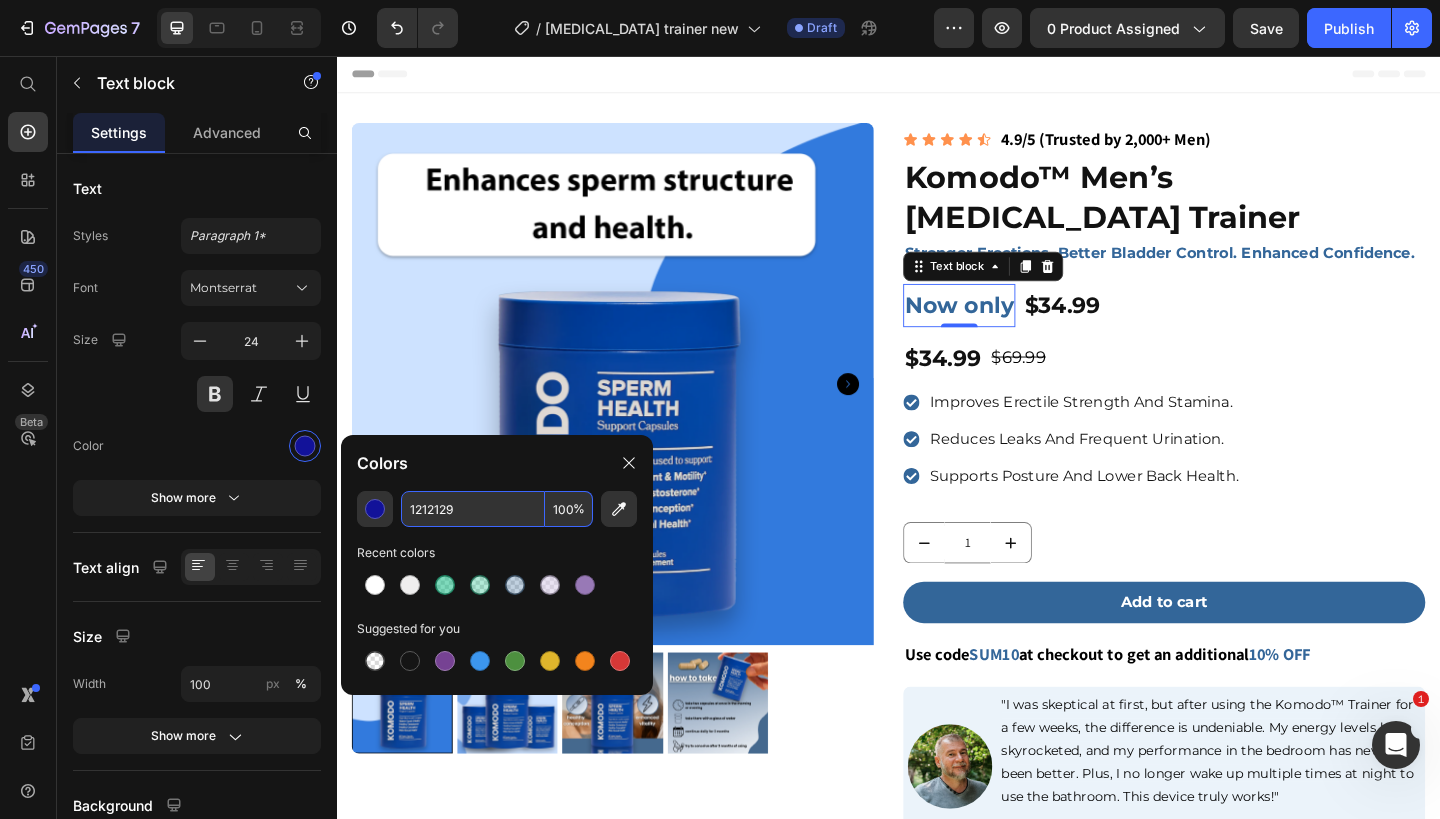 type on "121212" 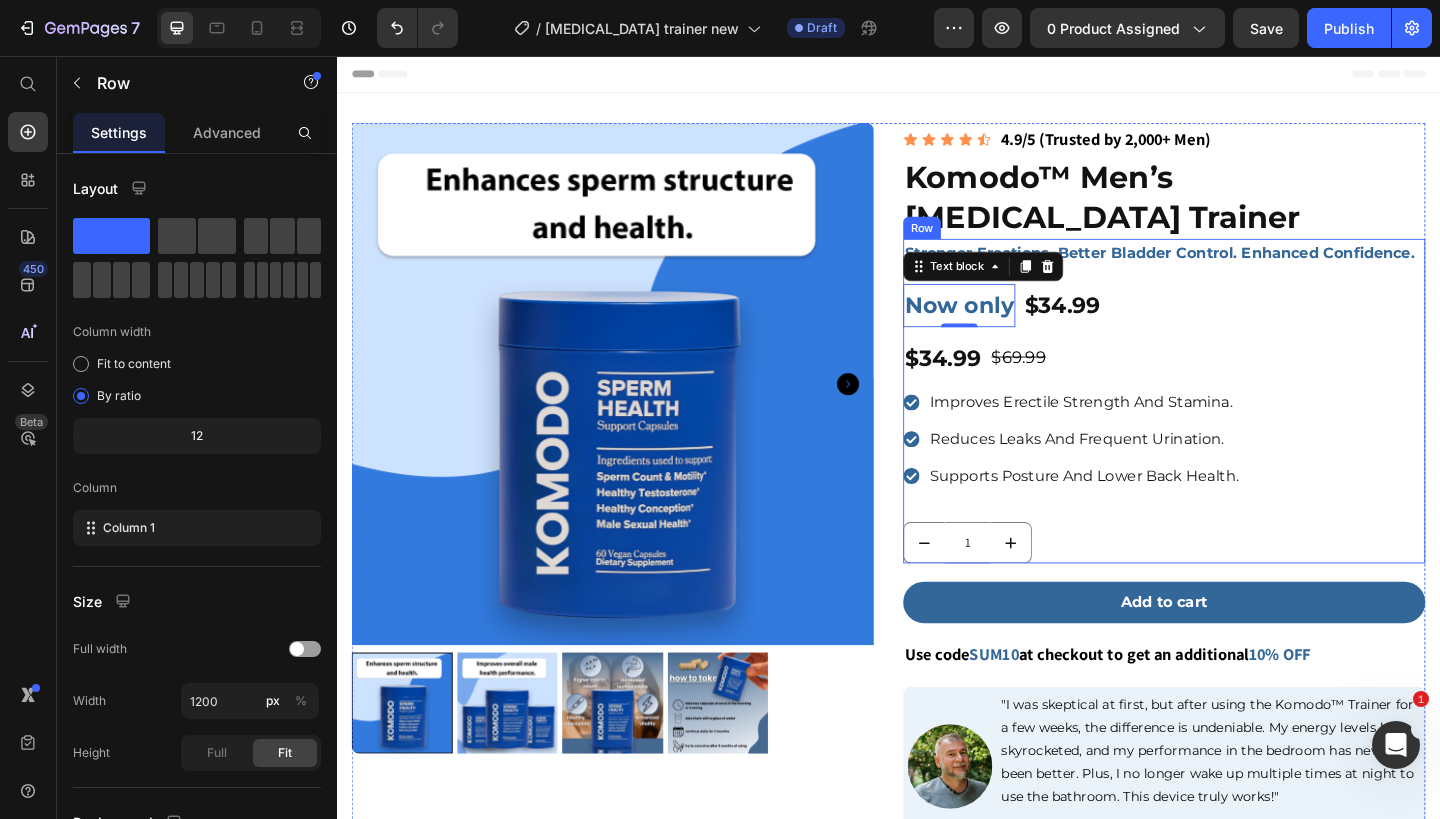 click on "Stronger Erections. Better Bladder Control. Enhanced Confidence. Text block Now only Text block   0 $34.99 Product Price Row $34.99 Product Price $69.99 Product Price Row Improves erectile strength and stamina. Reduces leaks and frequent urination. Supports posture and lower back health. Item list 1 Product Quantity" at bounding box center [1237, 431] 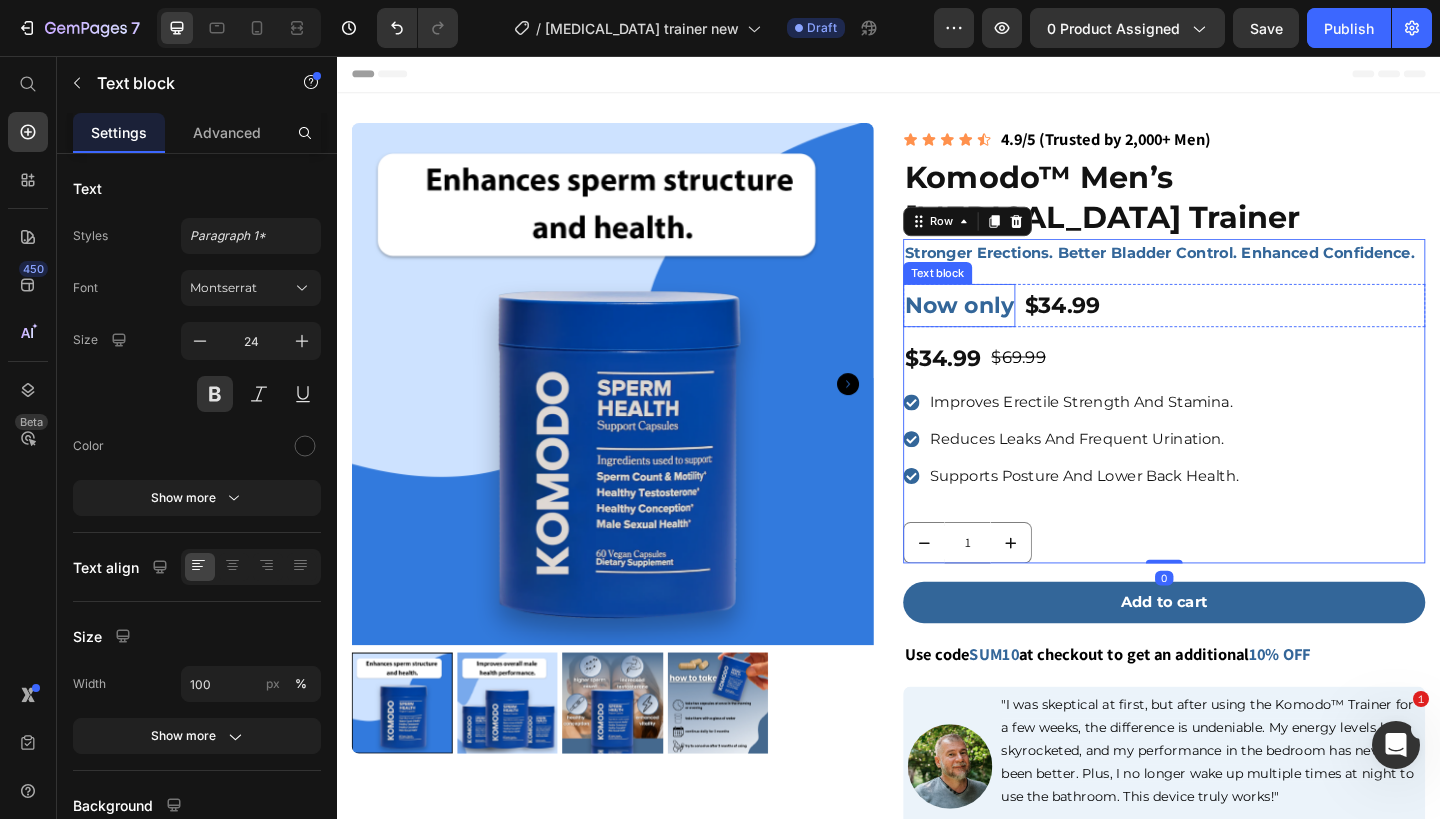 click on "Now only" at bounding box center (1014, 327) 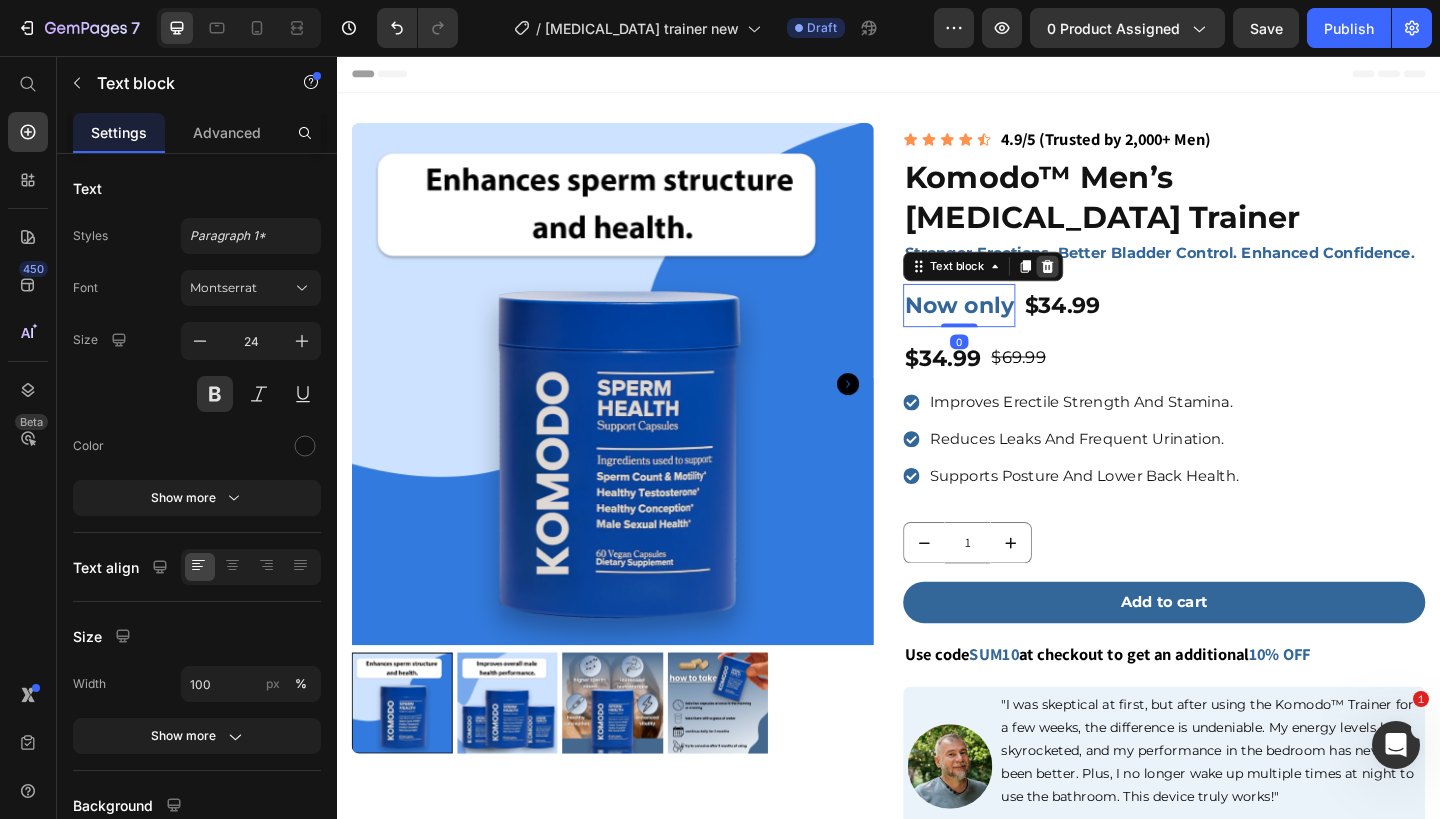 click 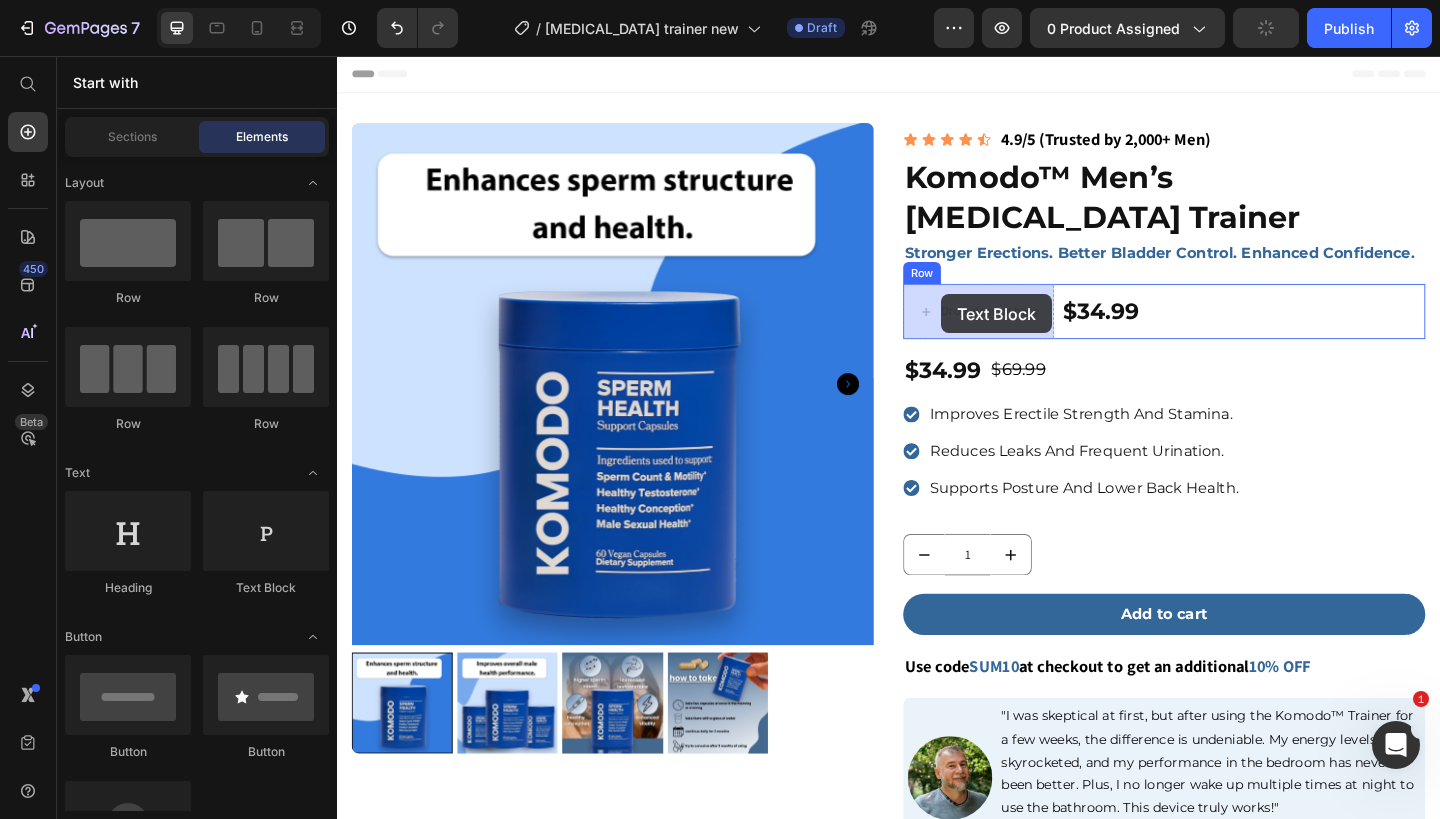 drag, startPoint x: 580, startPoint y: 586, endPoint x: 994, endPoint y: 315, distance: 494.81006 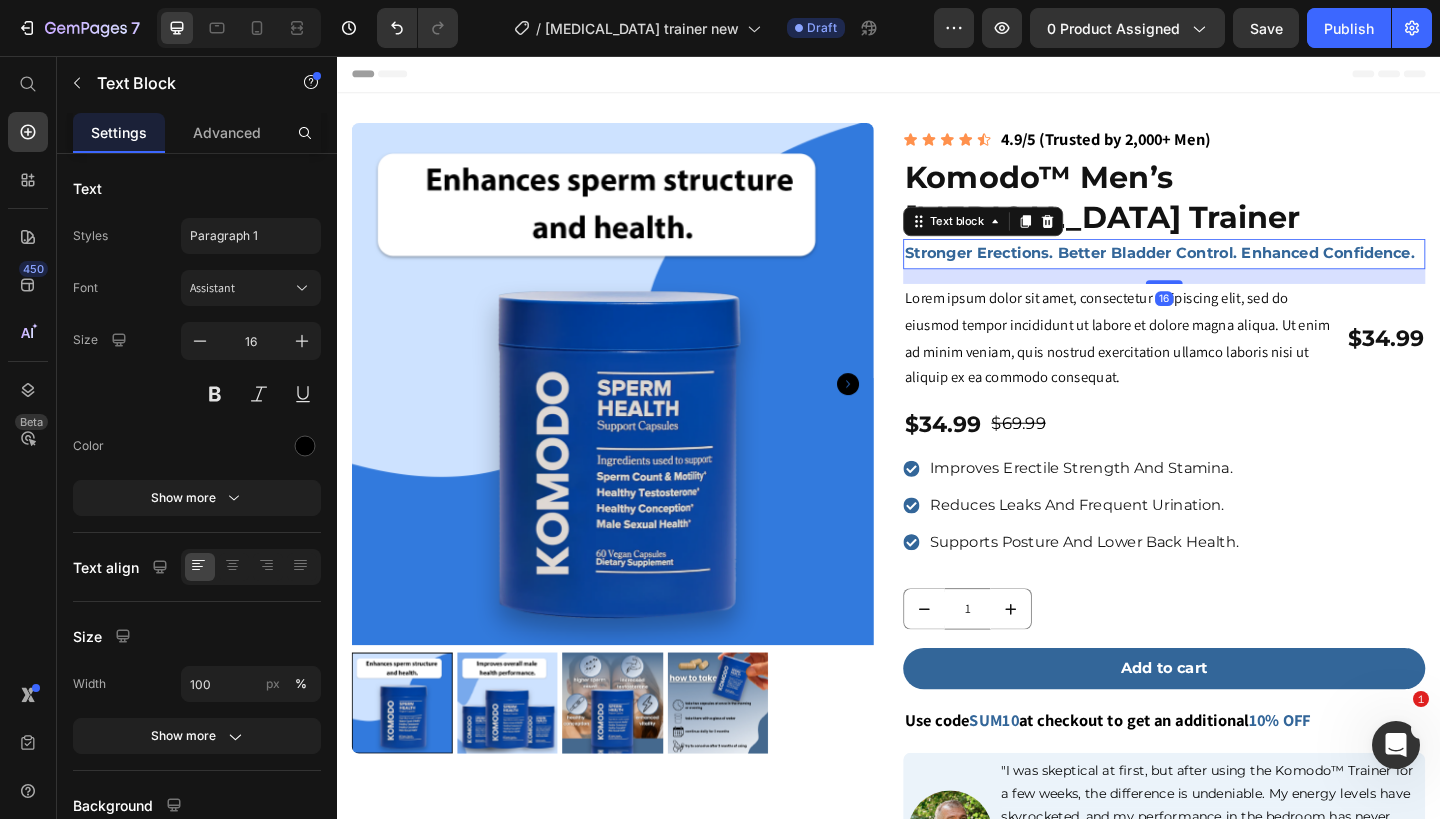 click on "Stronger Erections. Better Bladder Control. Enhanced Confidence." at bounding box center (1232, 270) 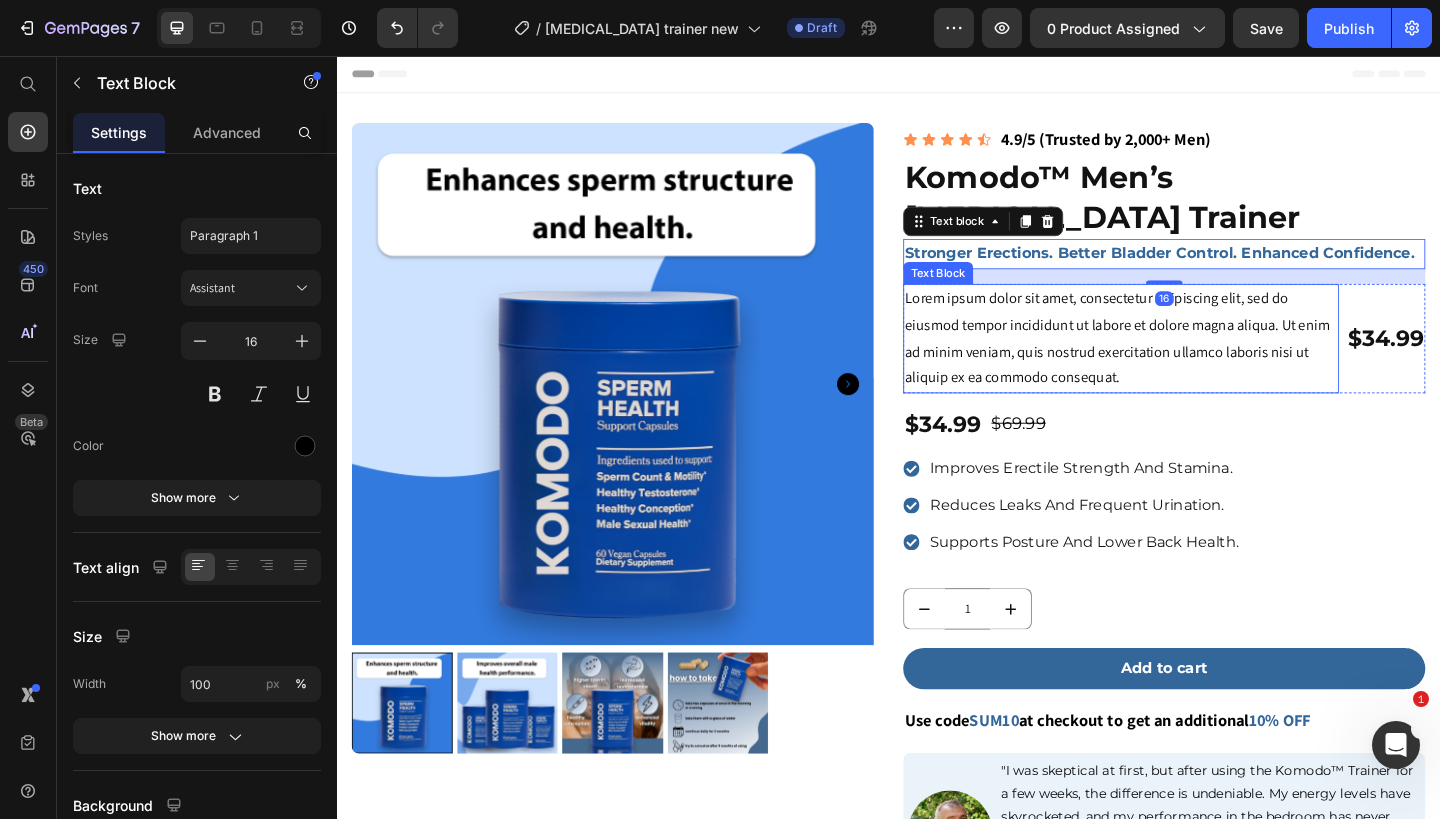 click on "Lorem ipsum dolor sit amet, consectetur adipiscing elit, sed do eiusmod tempor incididunt ut labore et dolore magna aliqua. Ut enim ad minim veniam, quis nostrud exercitation ullamco laboris nisi ut aliquip ex ea commodo consequat." at bounding box center (1190, 363) 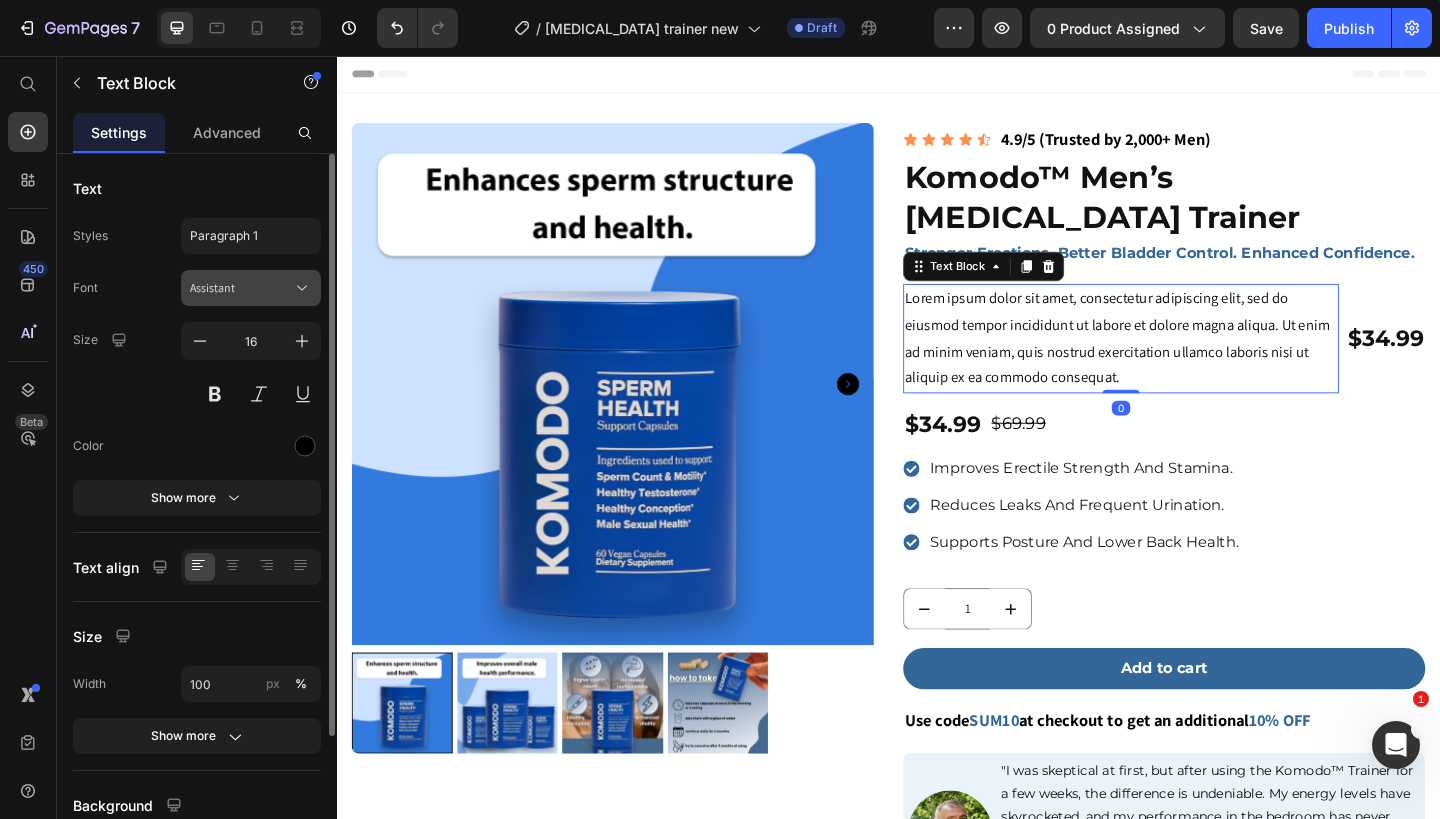 click 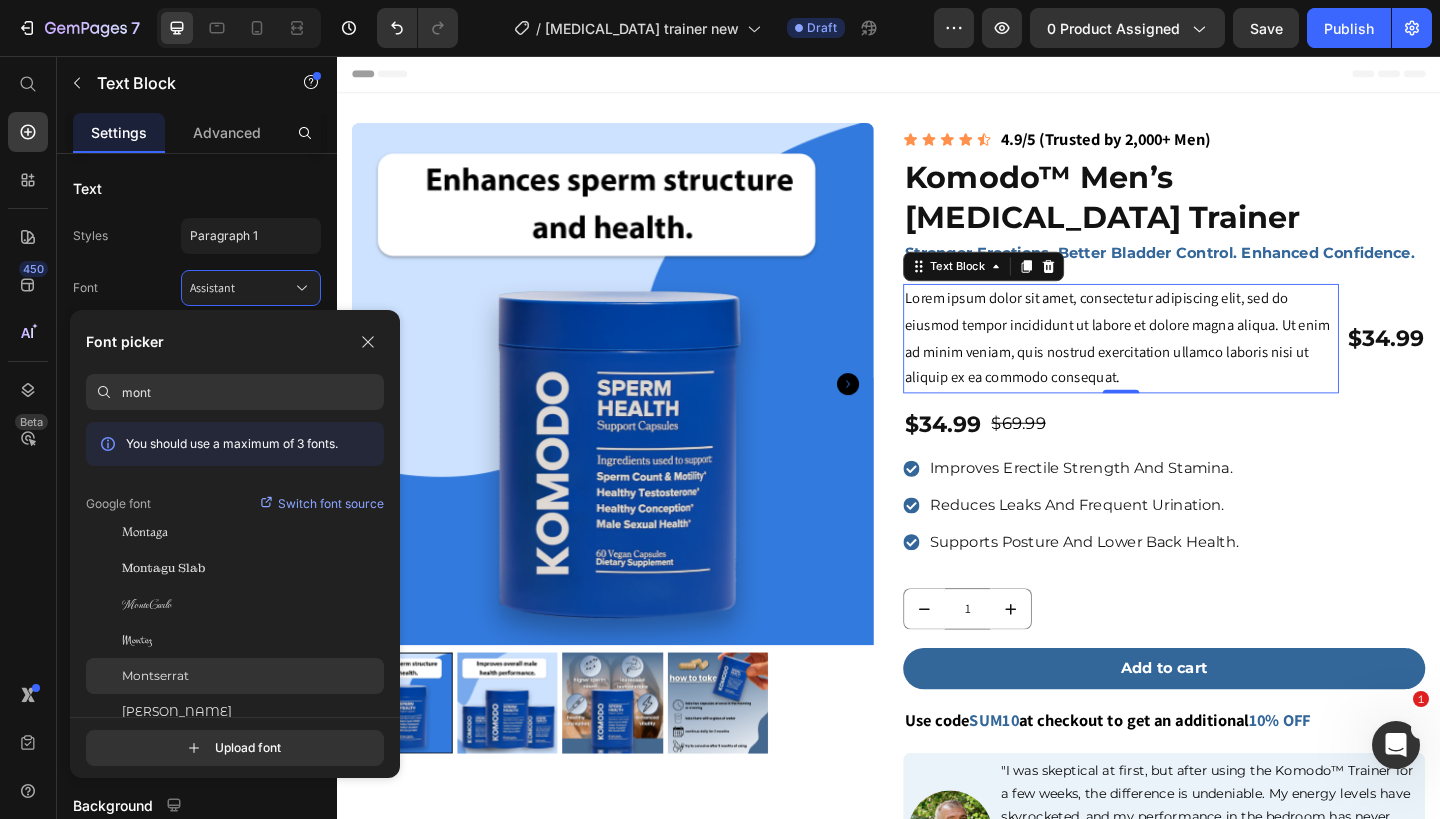 type on "mont" 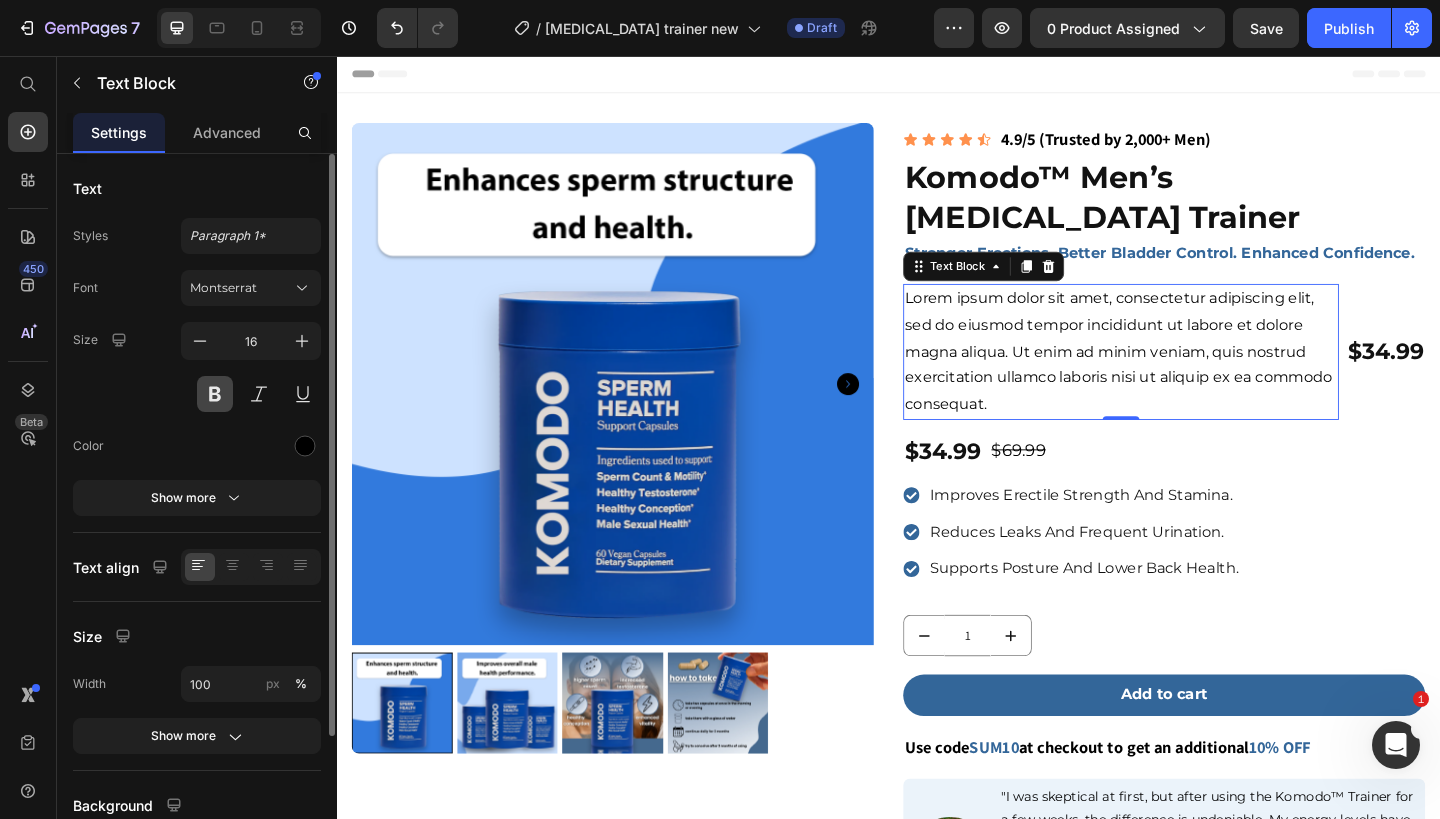 click at bounding box center (215, 394) 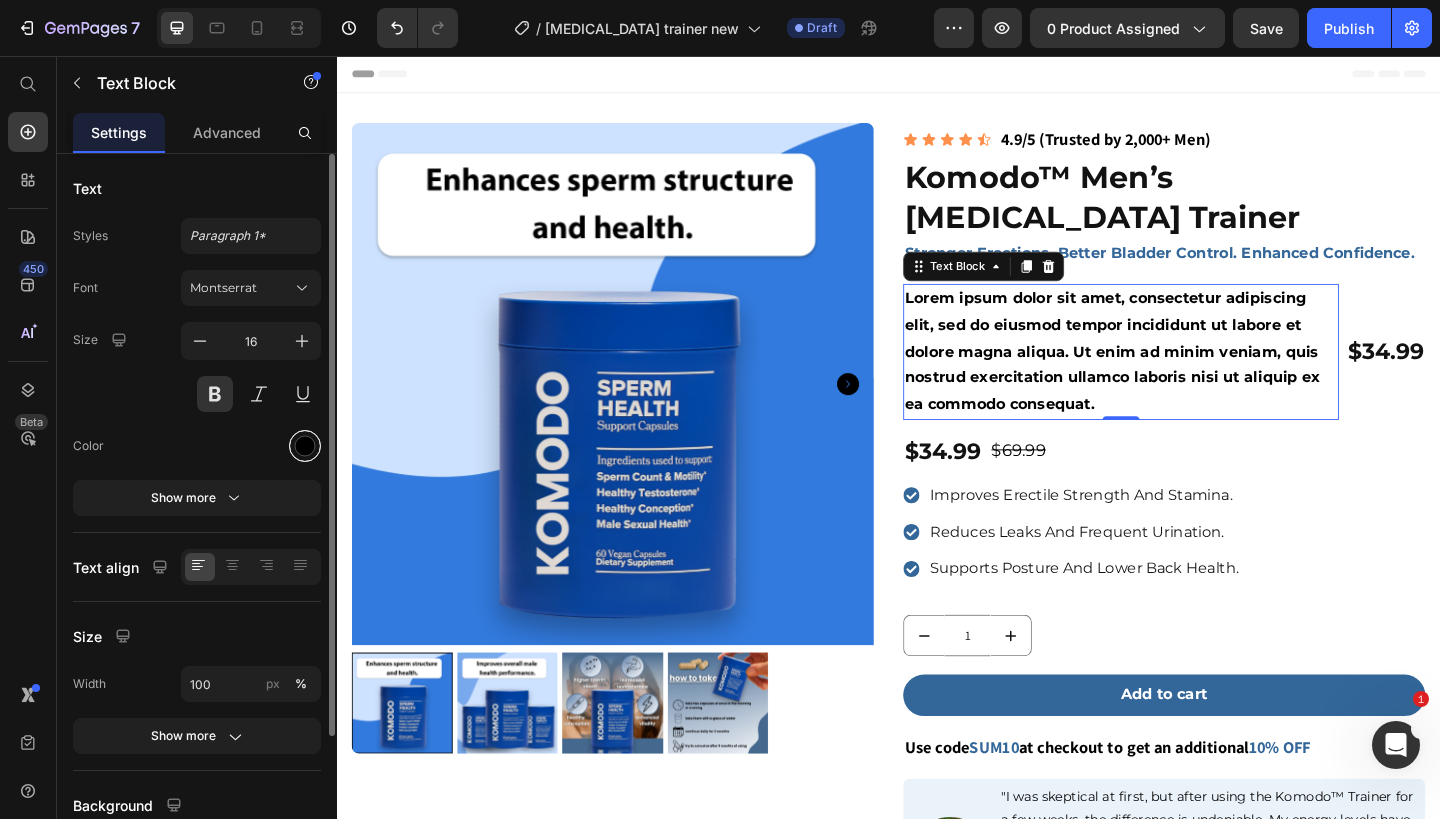 click at bounding box center [305, 446] 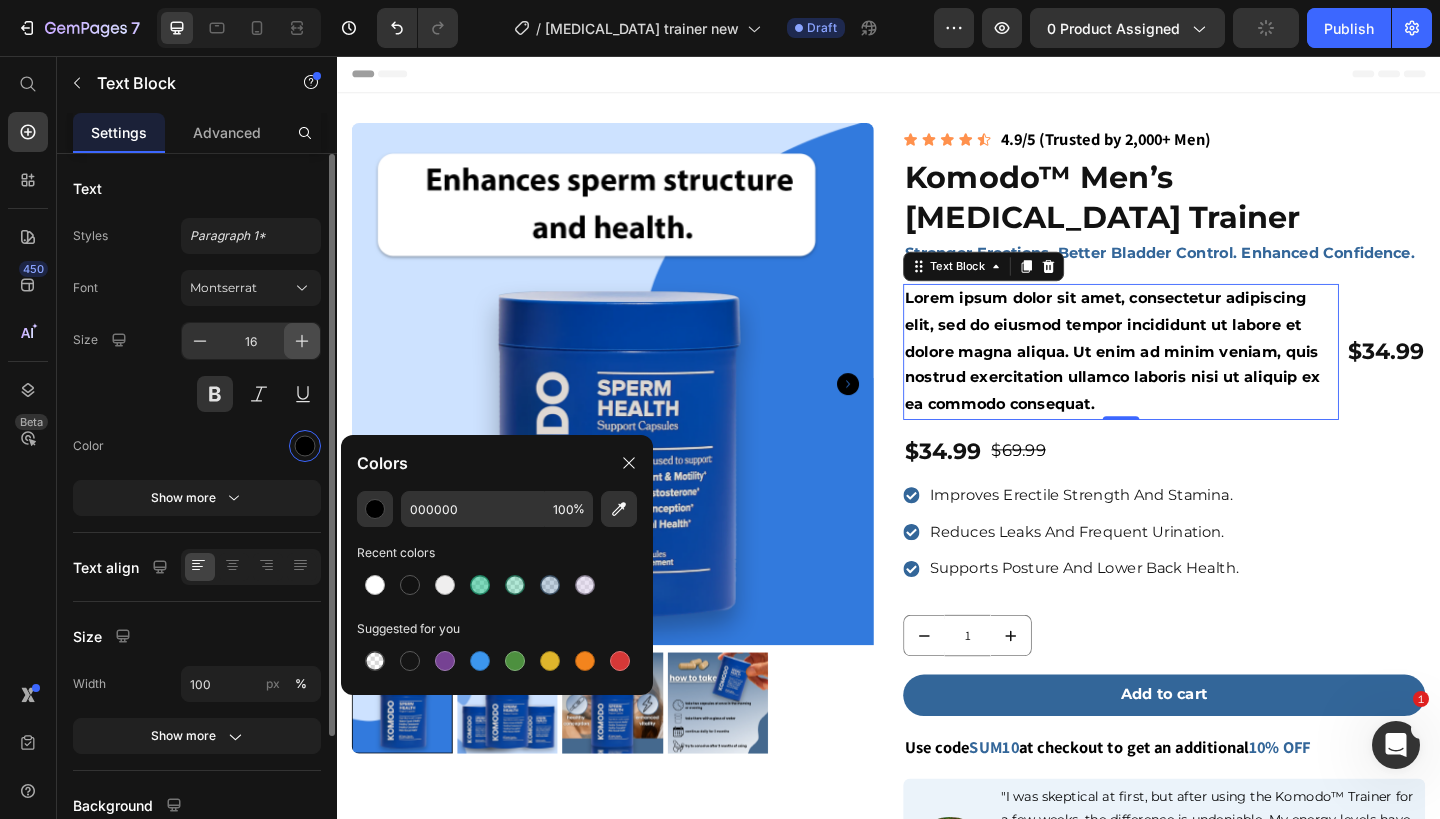 click 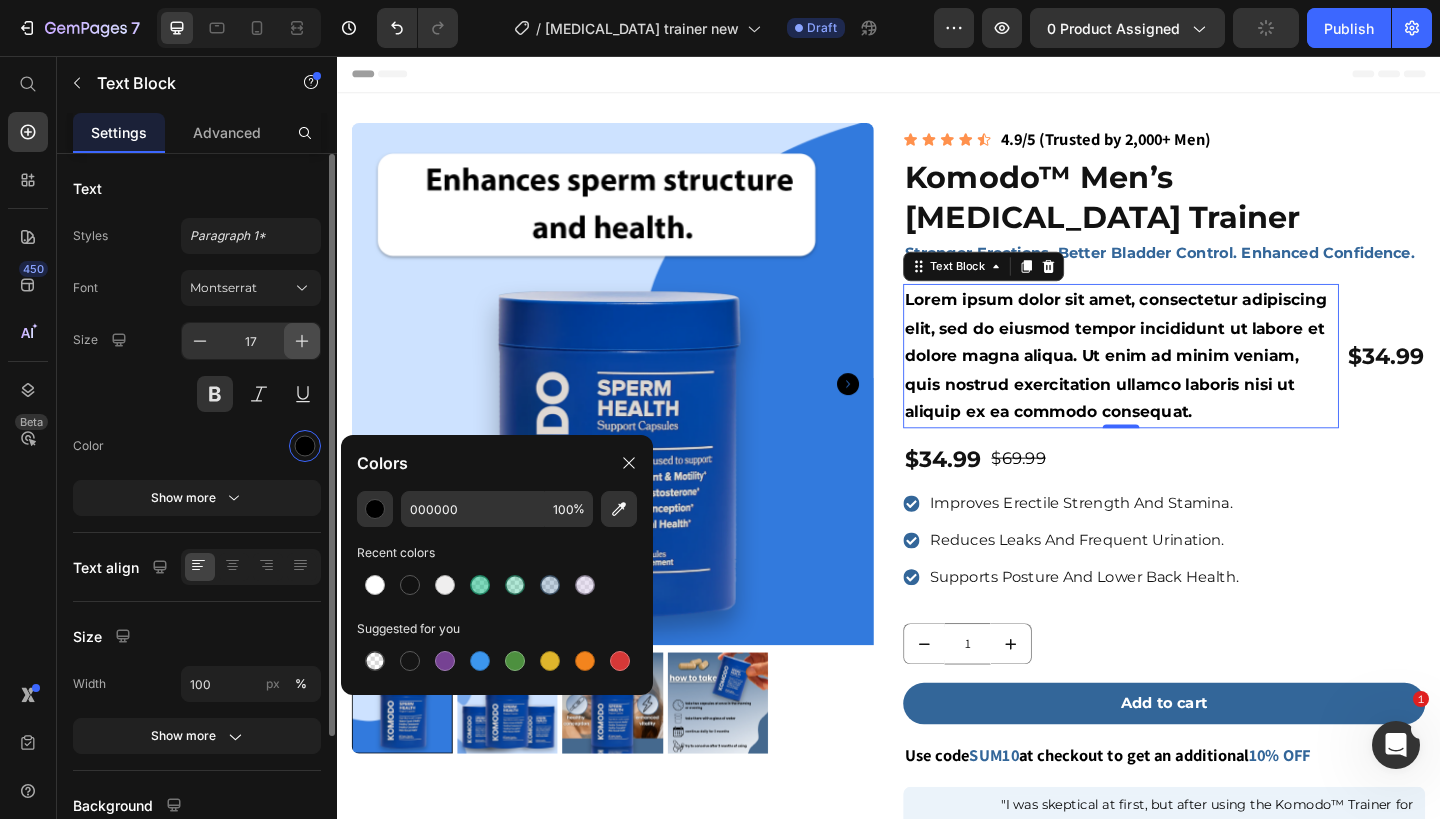 click 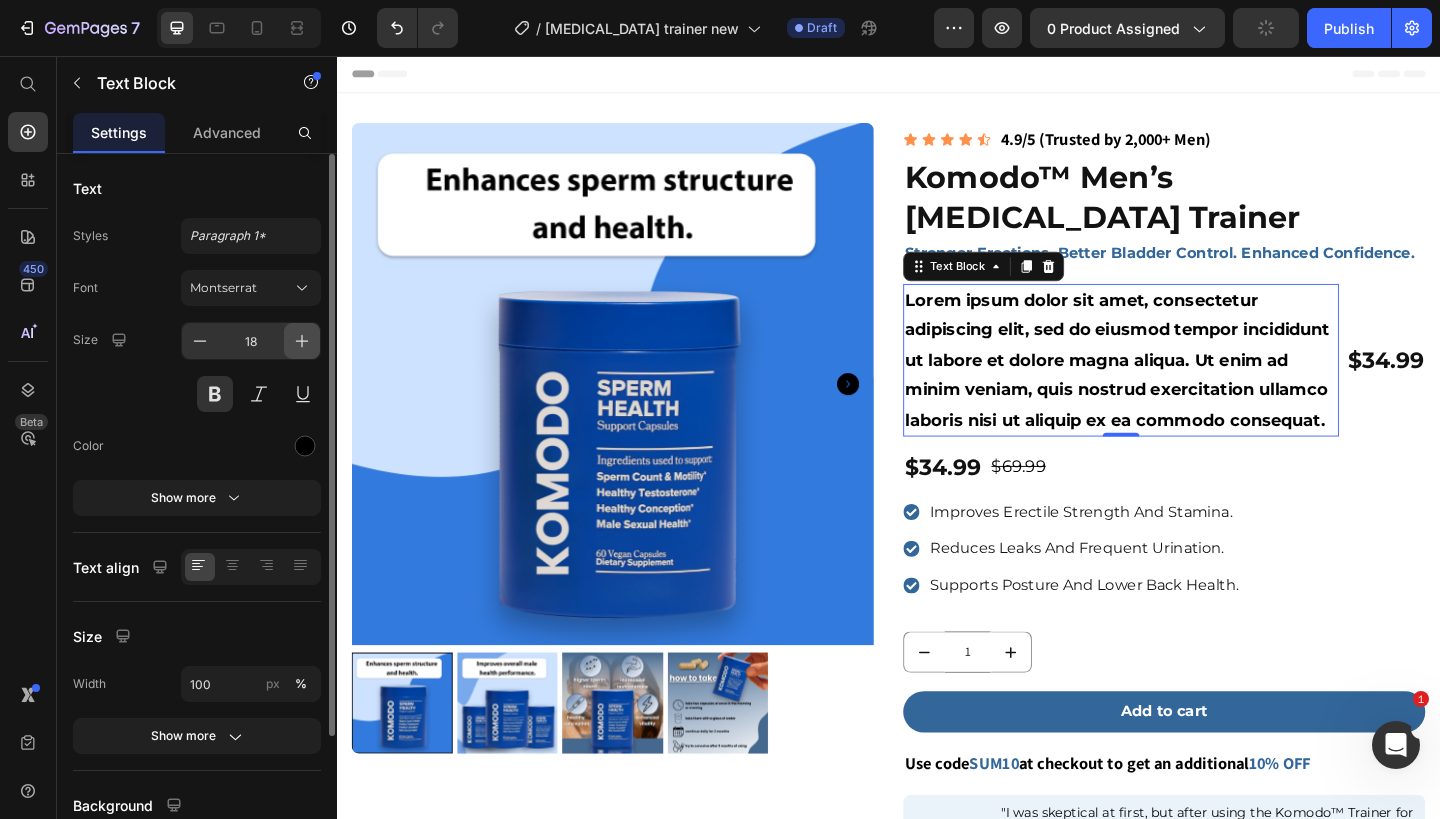 click 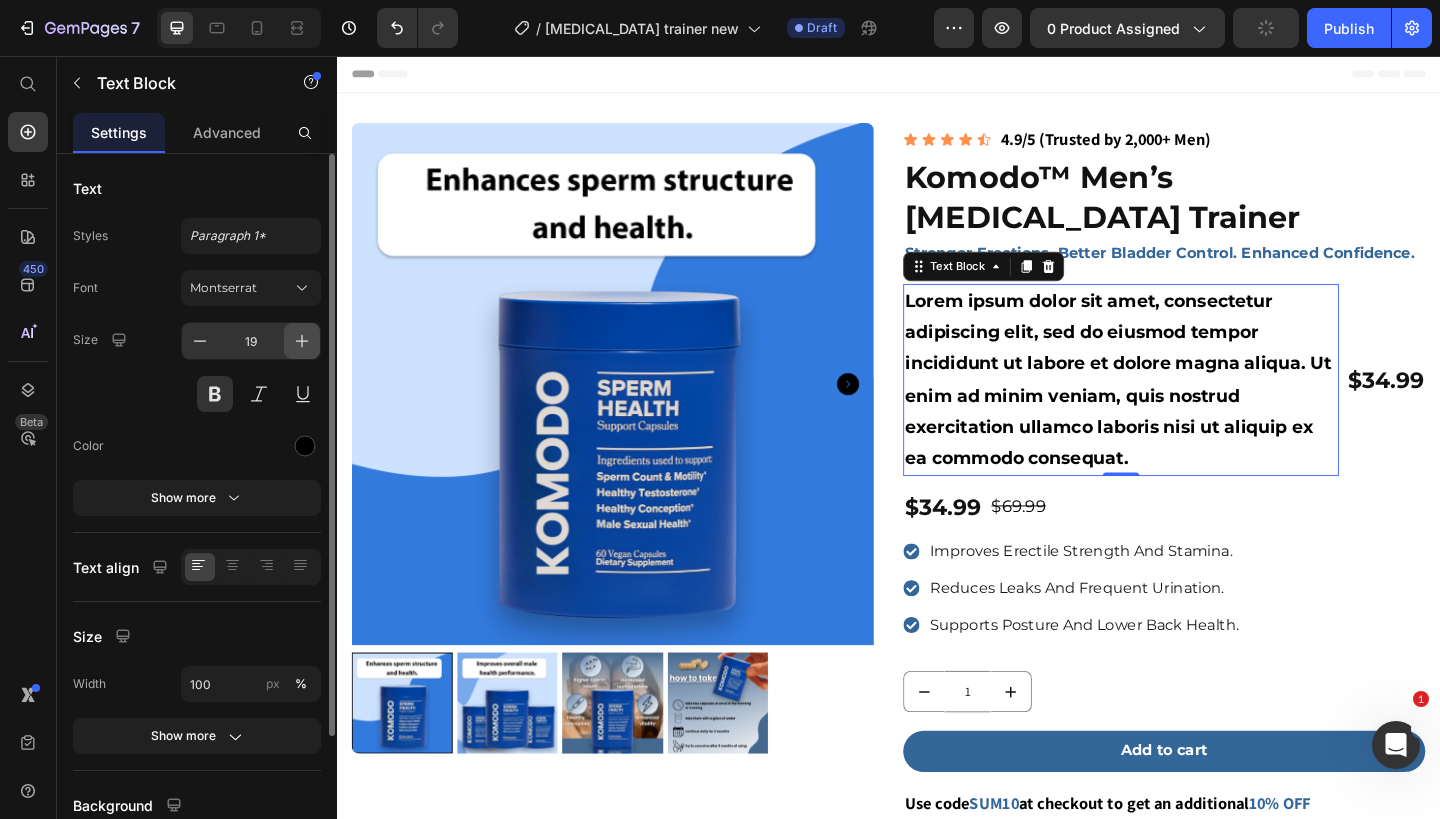click 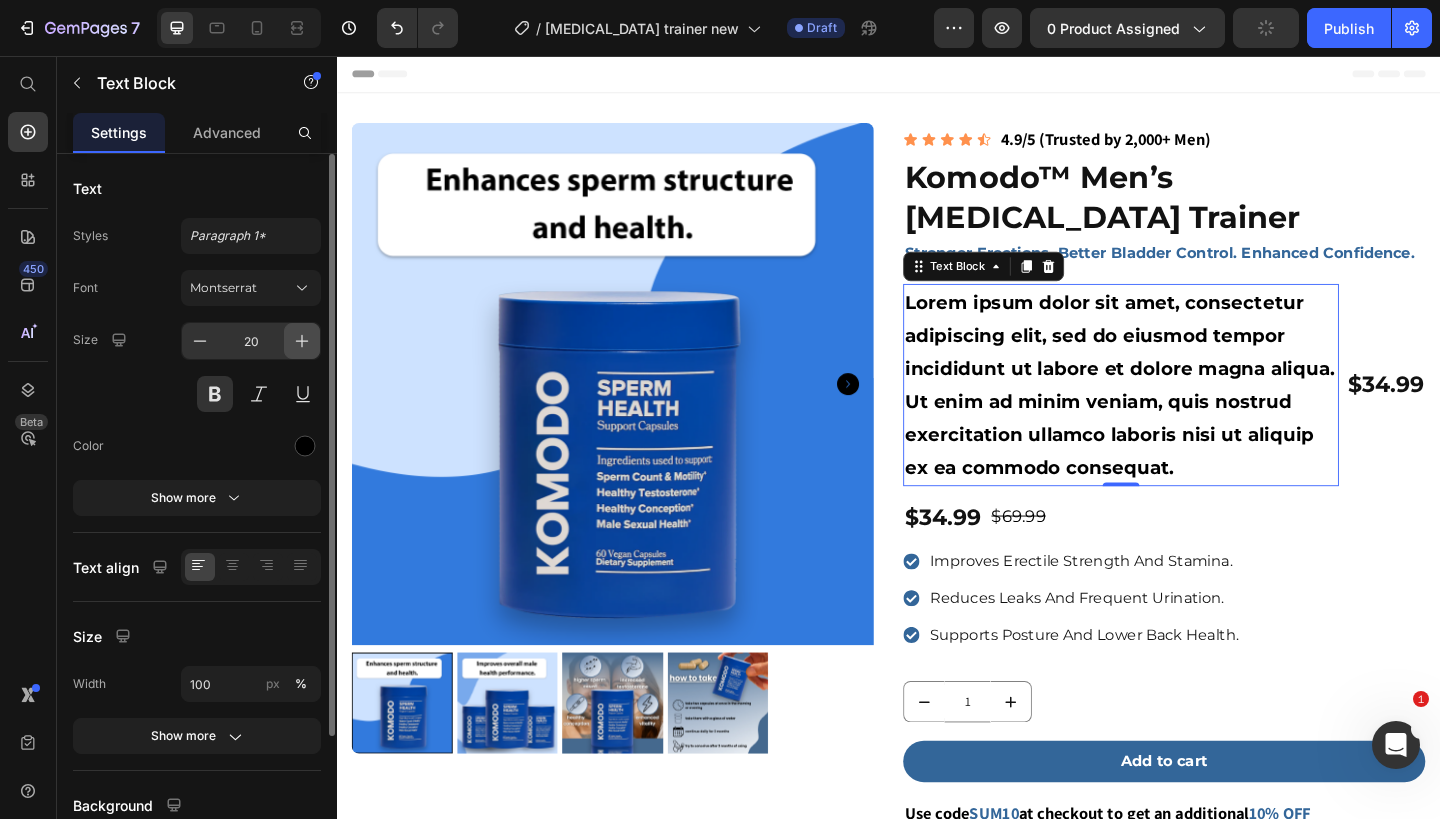 click 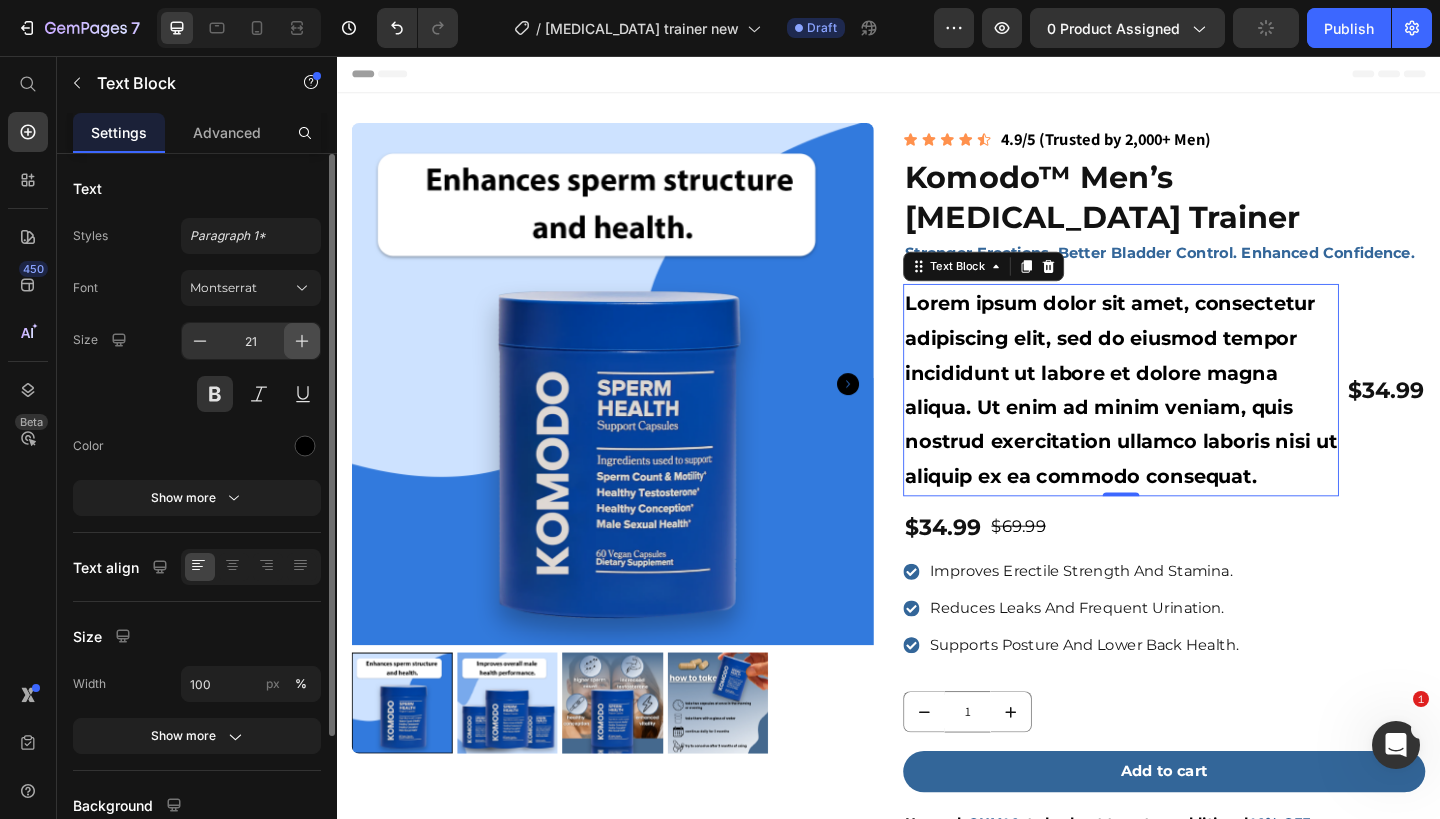 click 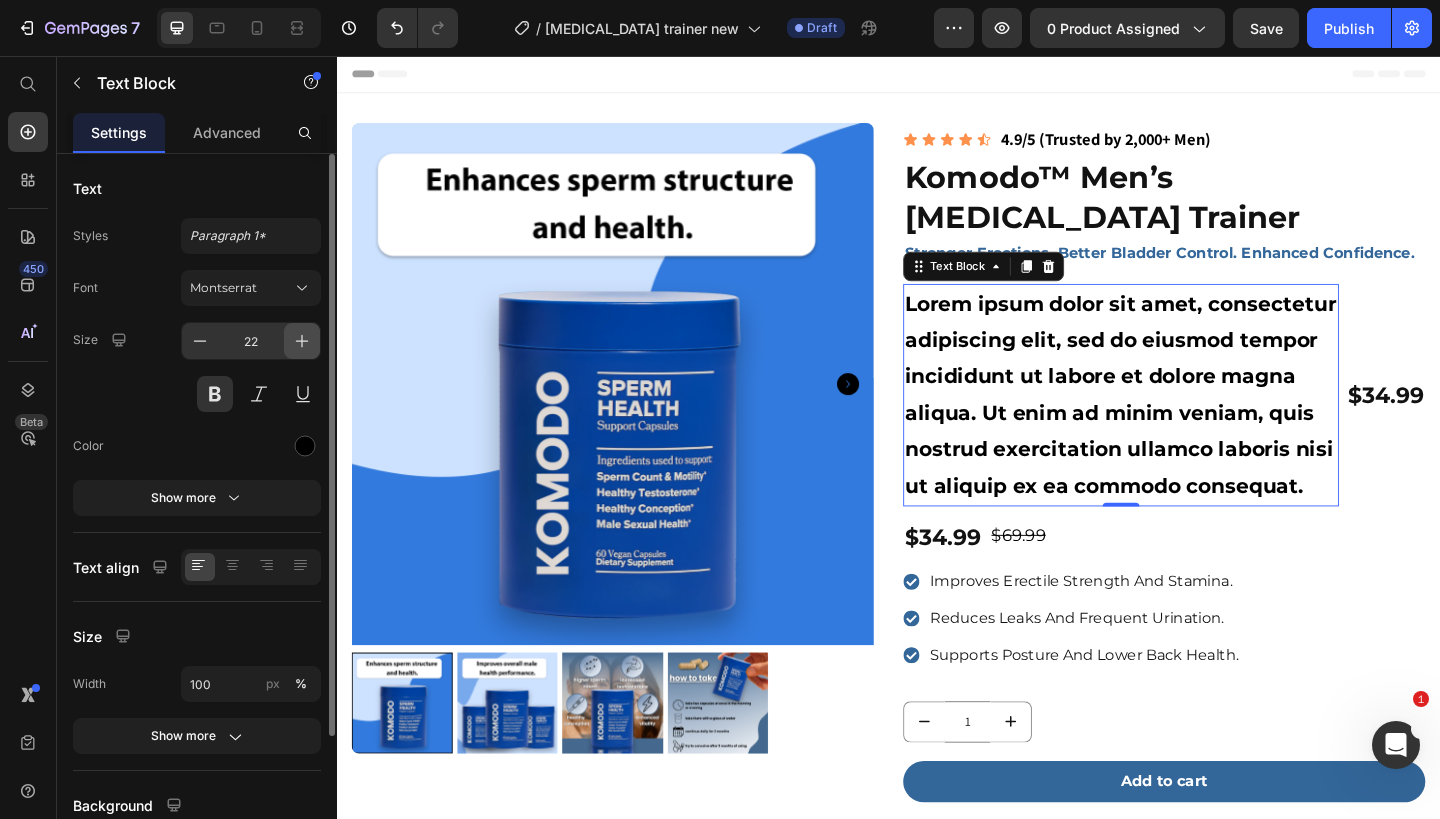 click 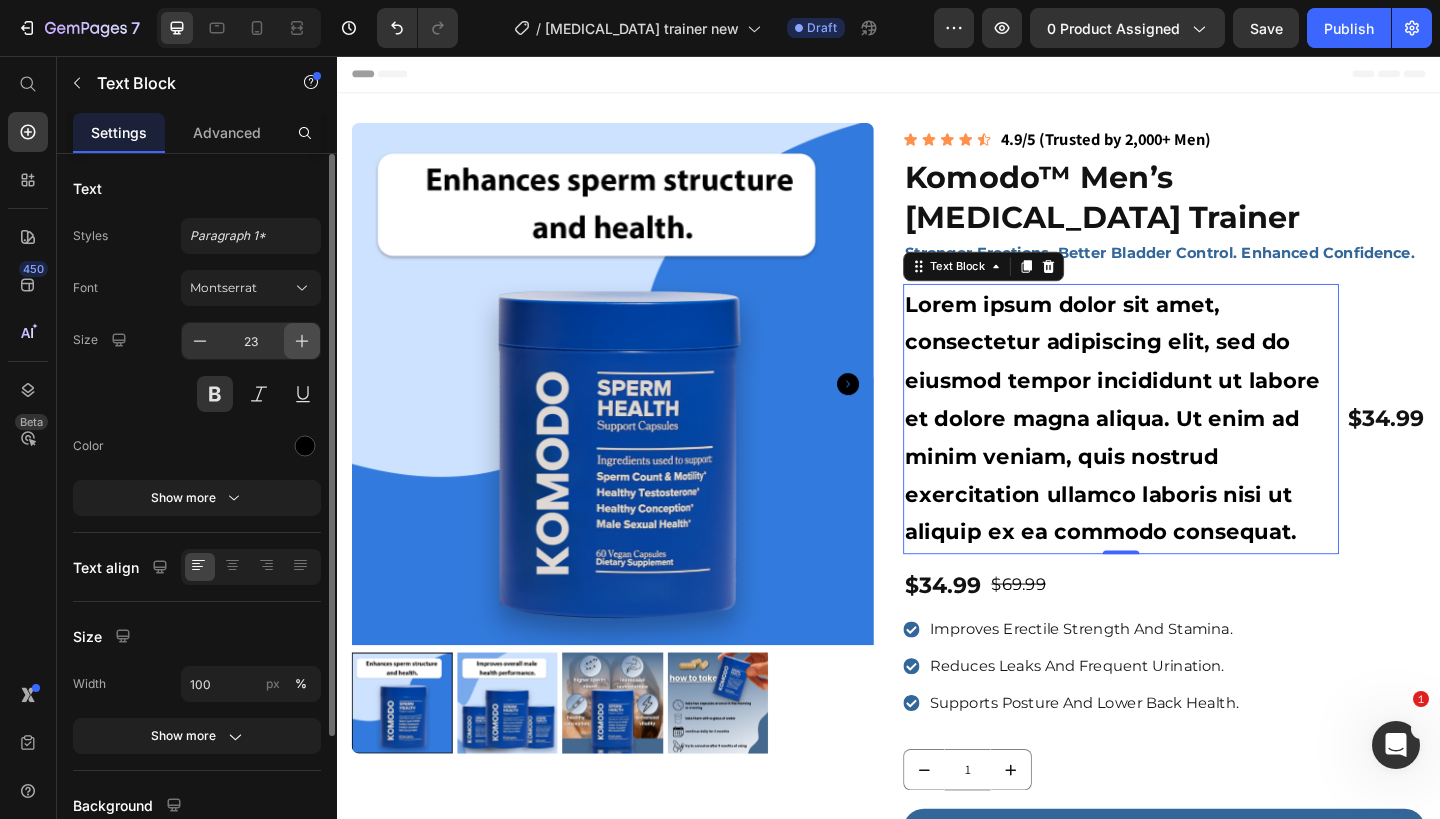click 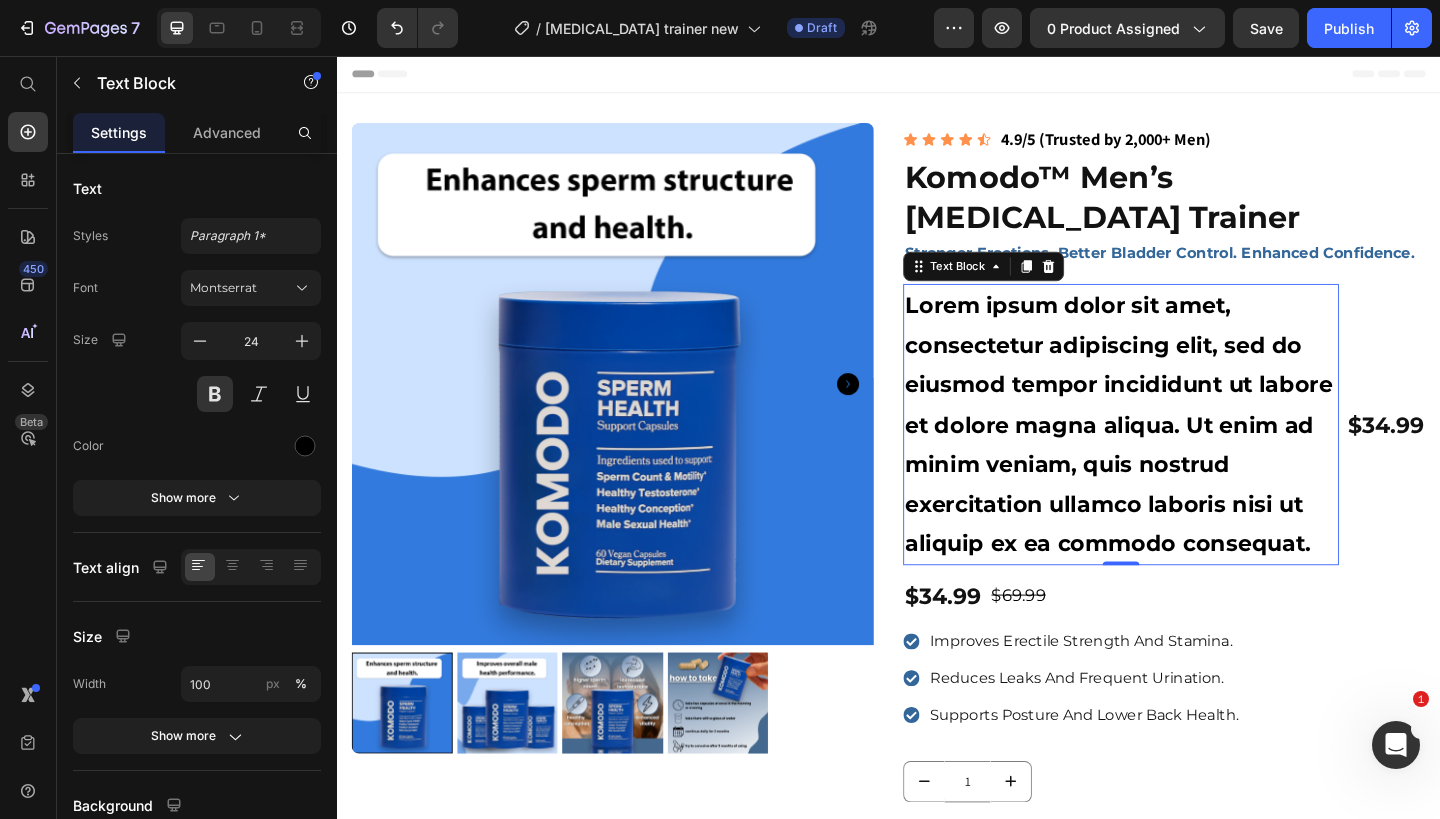 click on "Lorem ipsum dolor sit amet, consectetur adipiscing elit, sed do eiusmod tempor incididunt ut labore et dolore magna aliqua. Ut enim ad minim veniam, quis nostrud exercitation ullamco laboris nisi ut aliquip ex ea commodo consequat." at bounding box center (1190, 457) 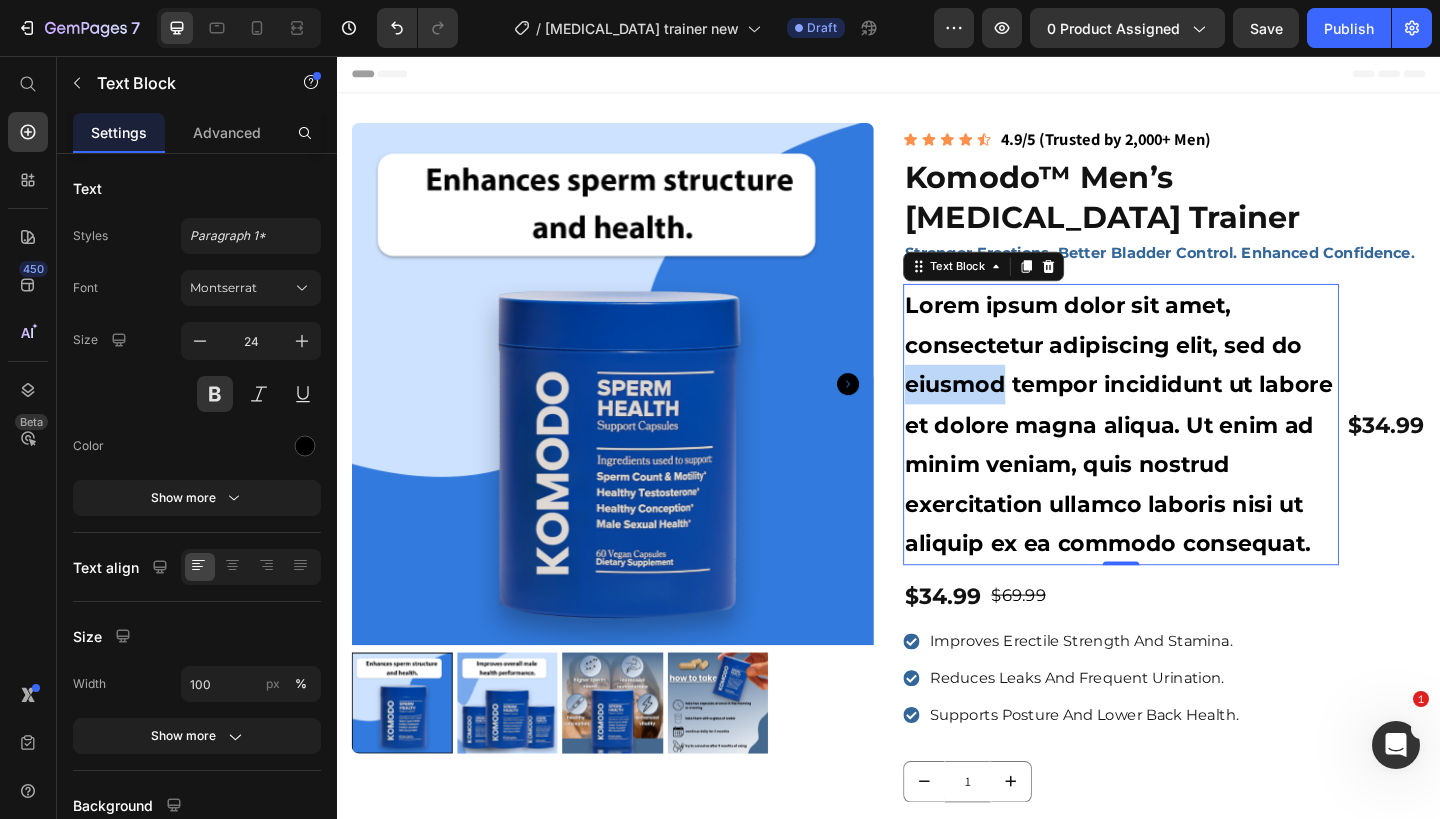 click on "Lorem ipsum dolor sit amet, consectetur adipiscing elit, sed do eiusmod tempor incididunt ut labore et dolore magna aliqua. Ut enim ad minim veniam, quis nostrud exercitation ullamco laboris nisi ut aliquip ex ea commodo consequat." at bounding box center [1190, 457] 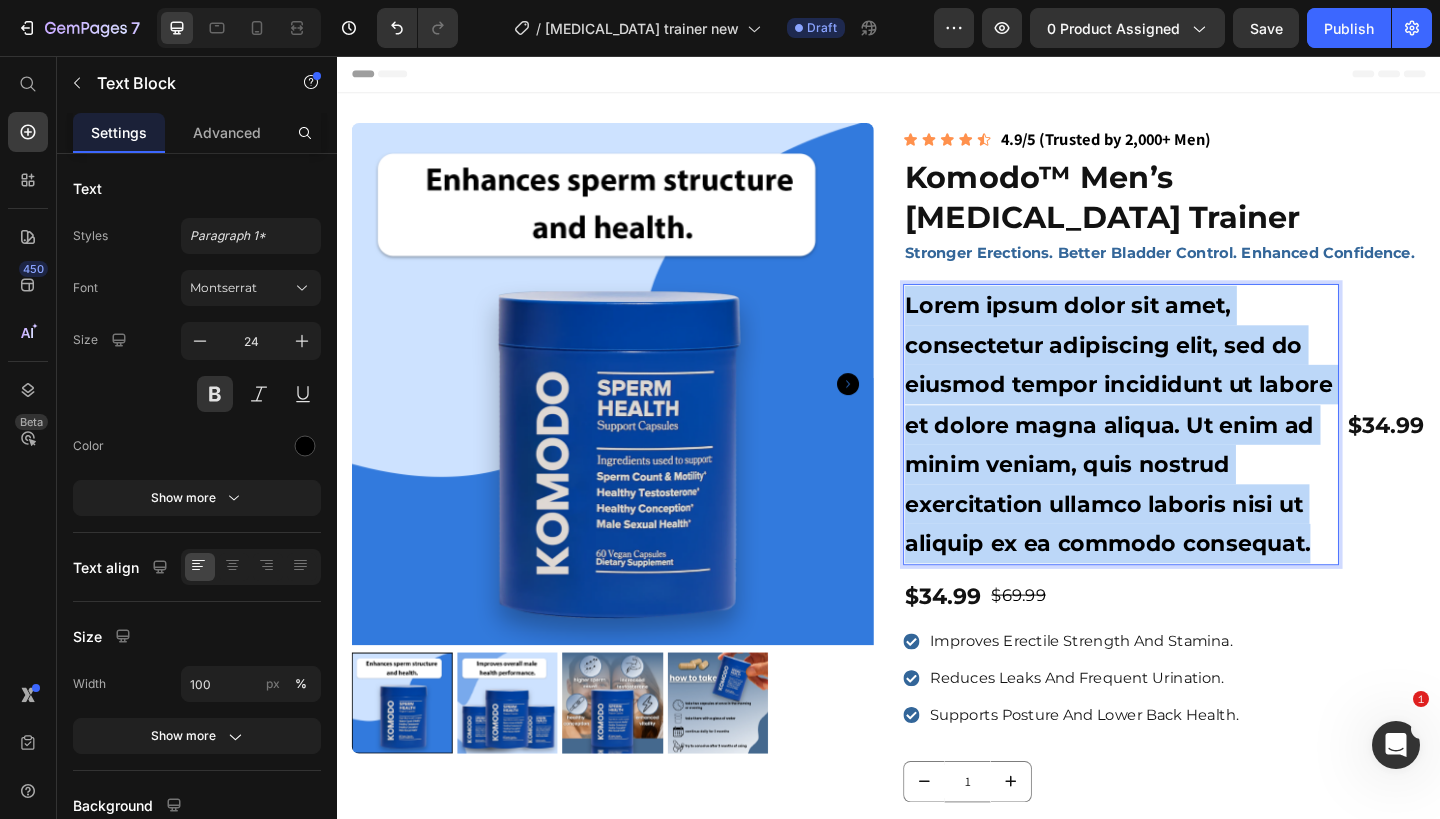 click on "Lorem ipsum dolor sit amet, consectetur adipiscing elit, sed do eiusmod tempor incididunt ut labore et dolore magna aliqua. Ut enim ad minim veniam, quis nostrud exercitation ullamco laboris nisi ut aliquip ex ea commodo consequat." at bounding box center (1190, 457) 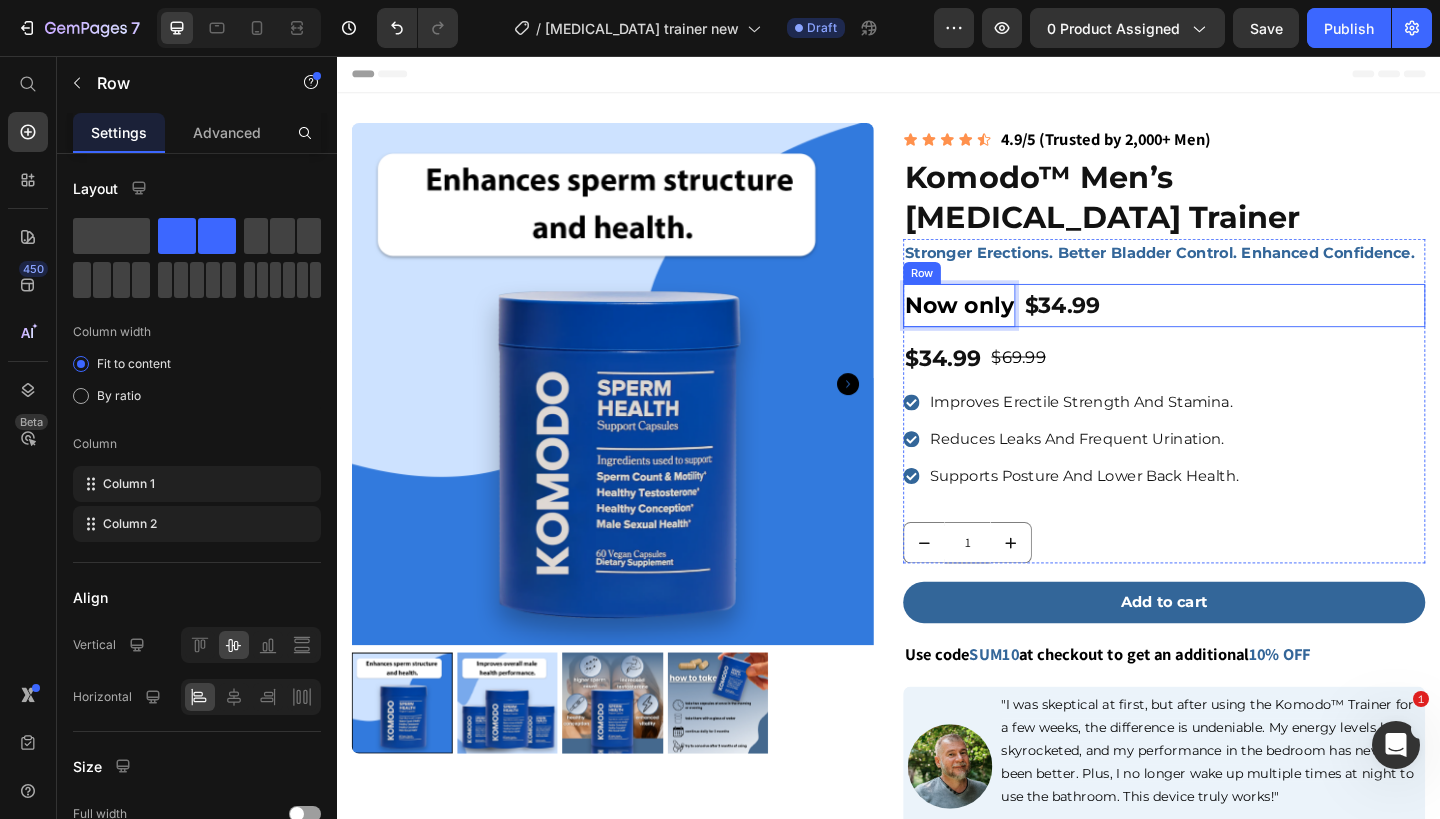 click on "Now only Text Block   0 $34.99 Product Price Row" at bounding box center [1237, 327] 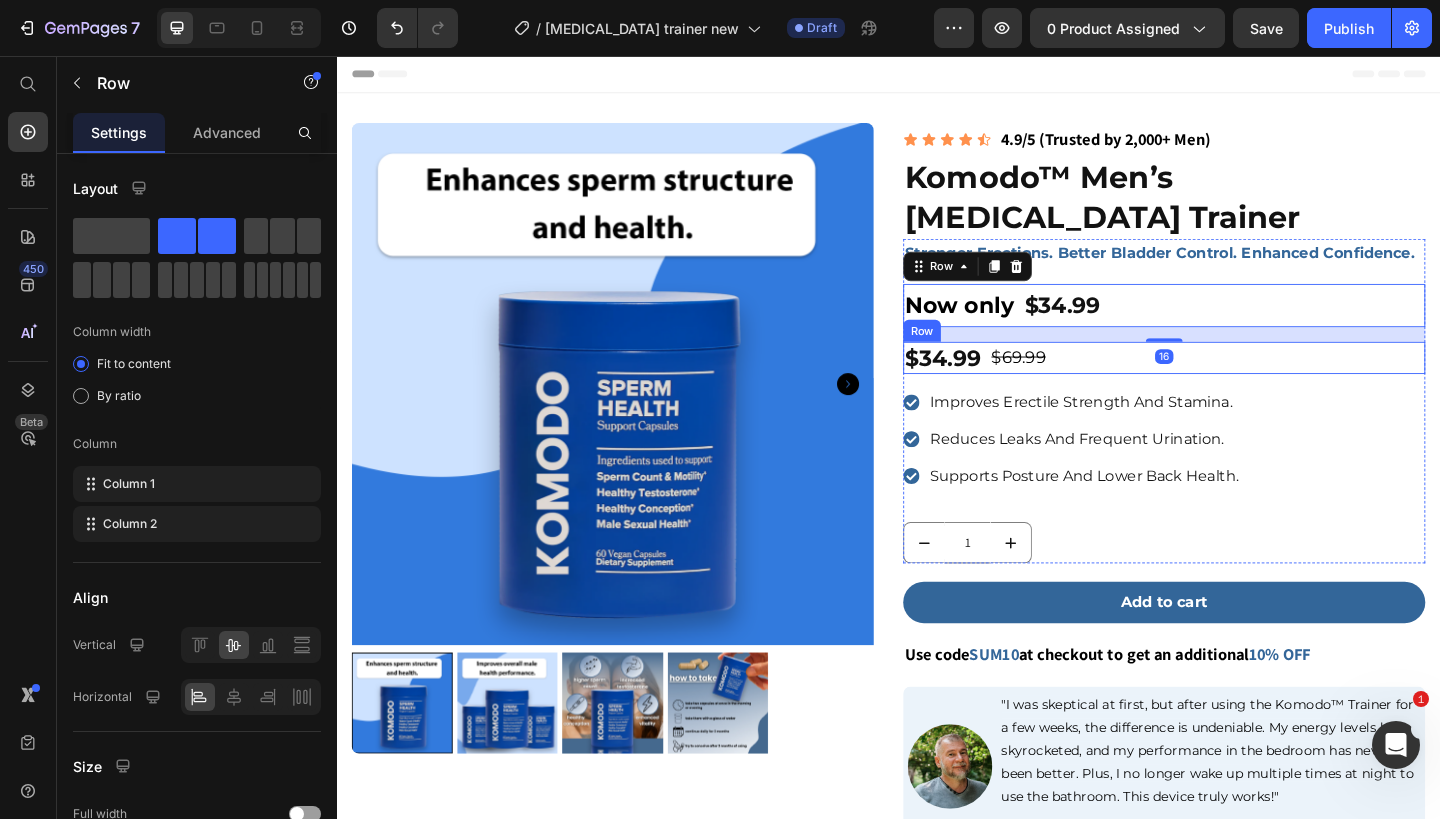 click on "$34.99 Product Price $69.99 Product Price Row" at bounding box center (1237, 384) 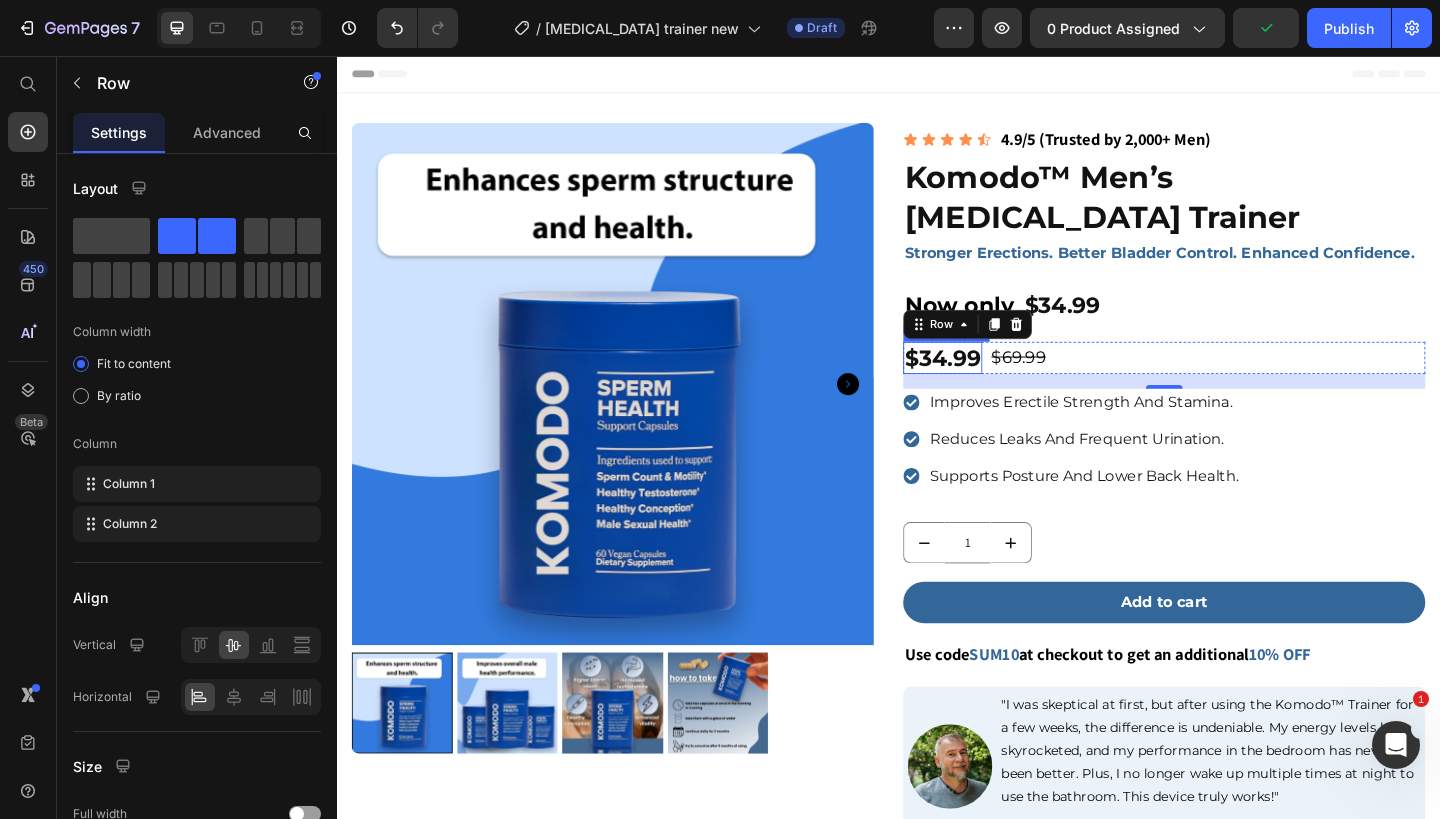 click on "$34.99" at bounding box center (996, 384) 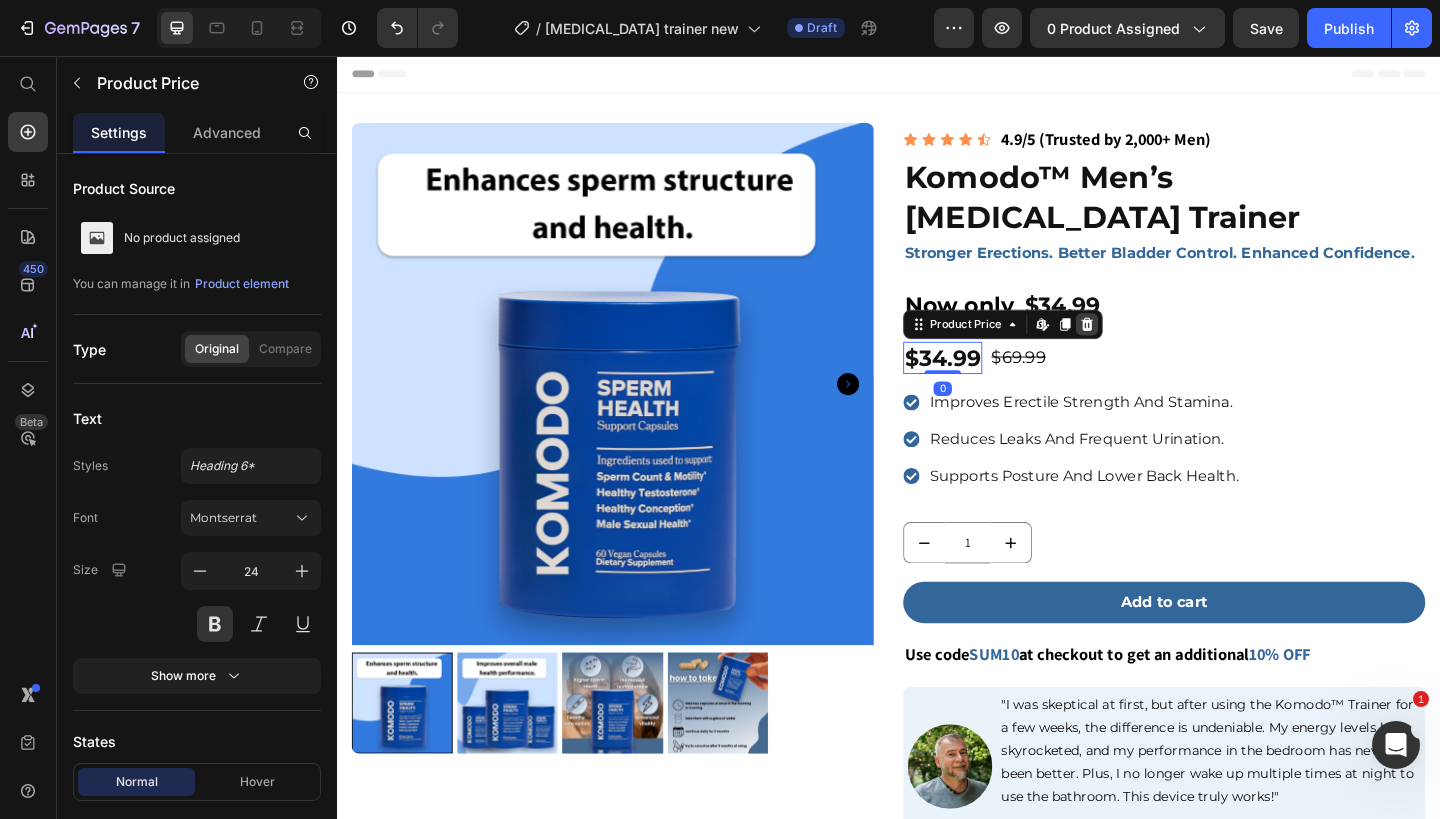 click 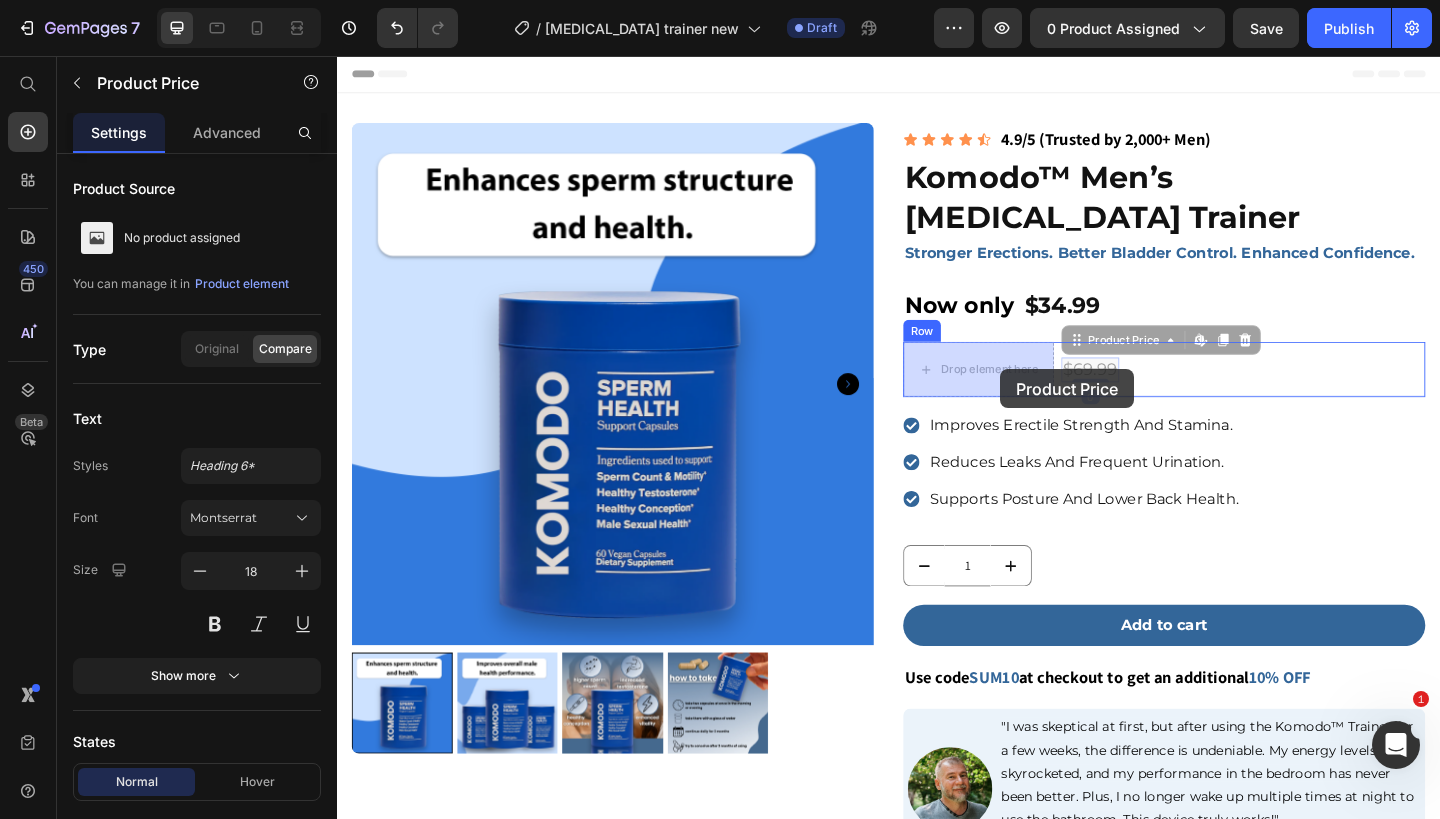 drag, startPoint x: 1162, startPoint y: 395, endPoint x: 1036, endPoint y: 398, distance: 126.035706 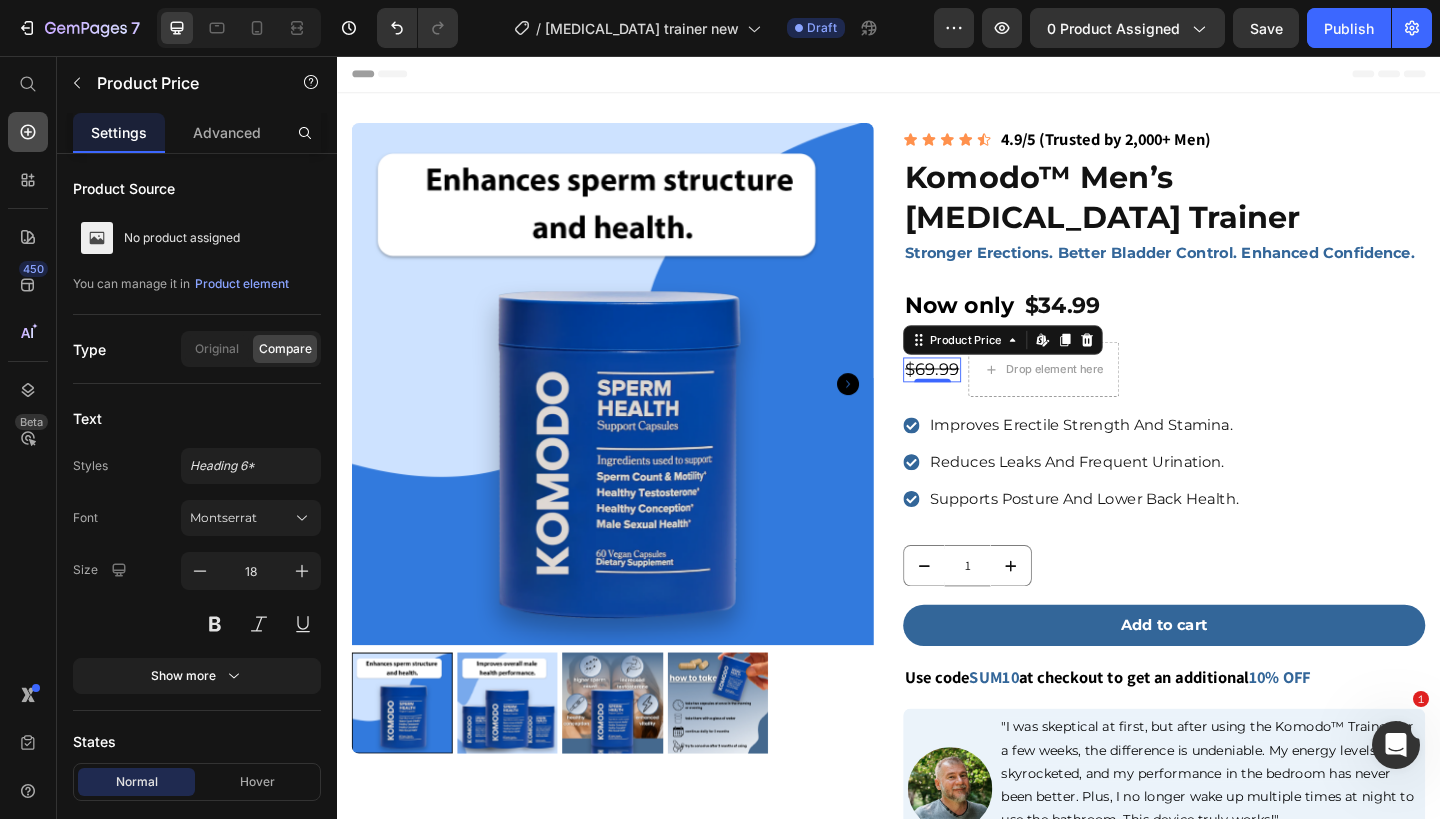 click 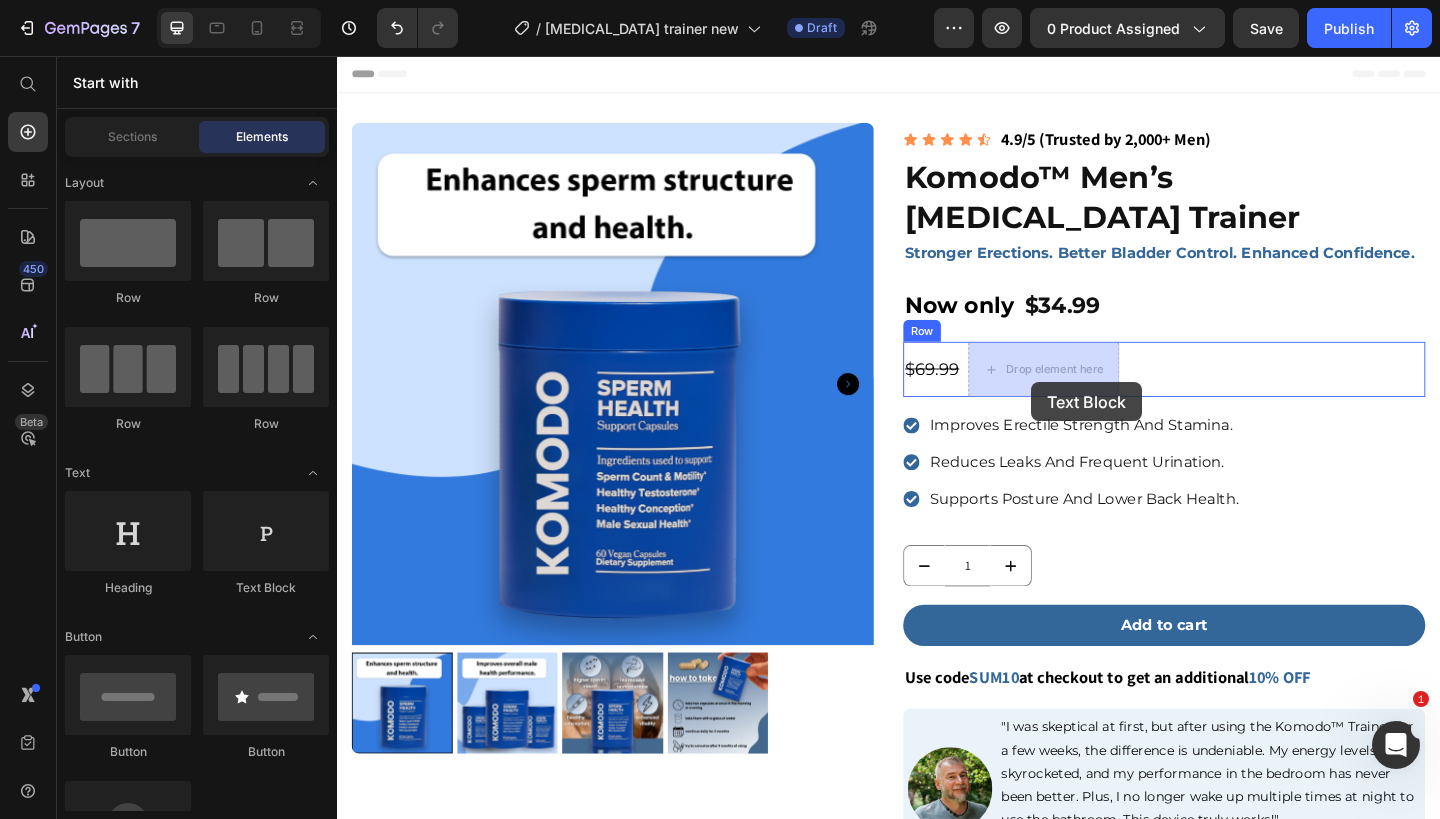 drag, startPoint x: 608, startPoint y: 596, endPoint x: 1092, endPoint y: 409, distance: 518.86896 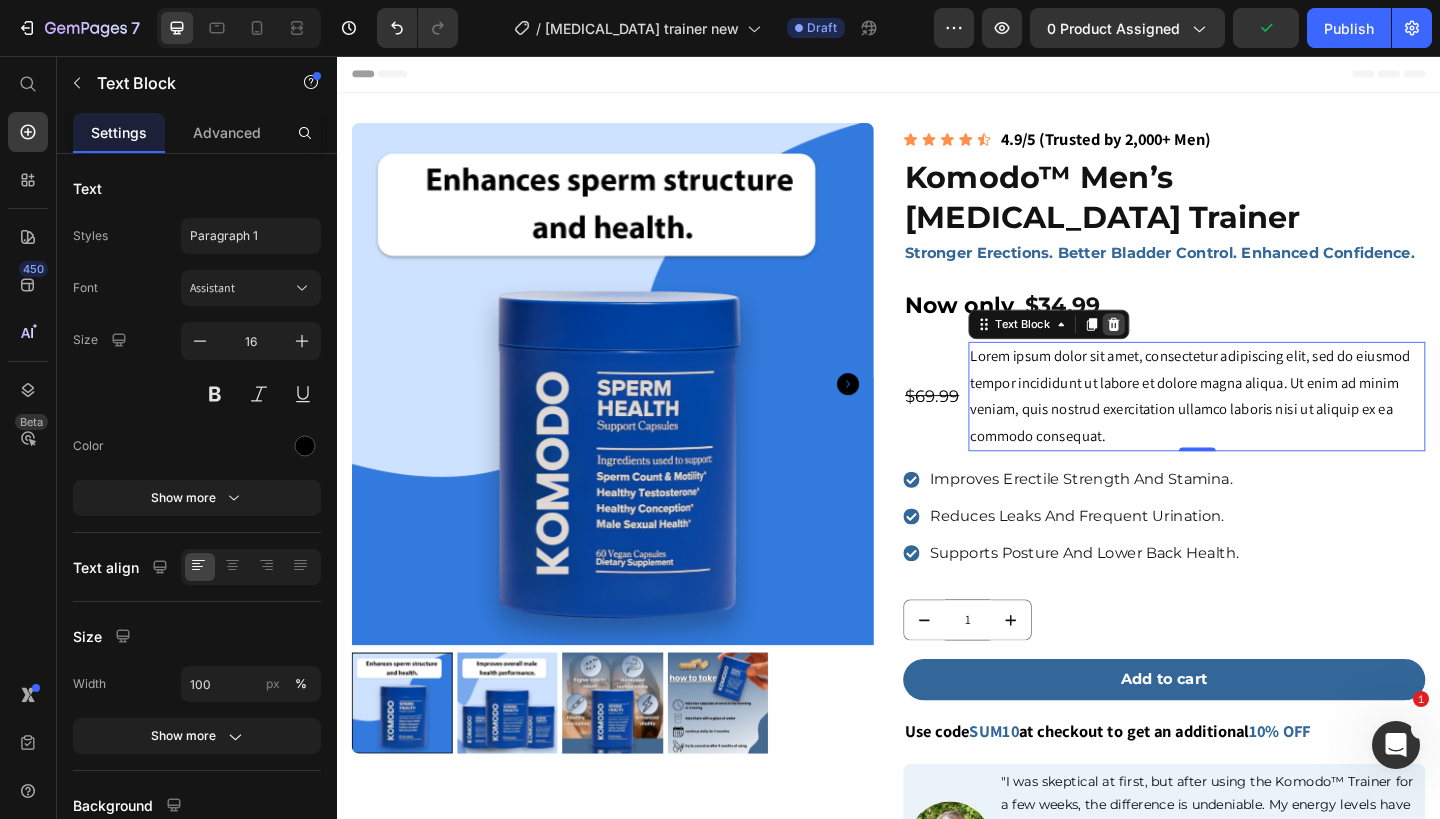 click at bounding box center (1182, 348) 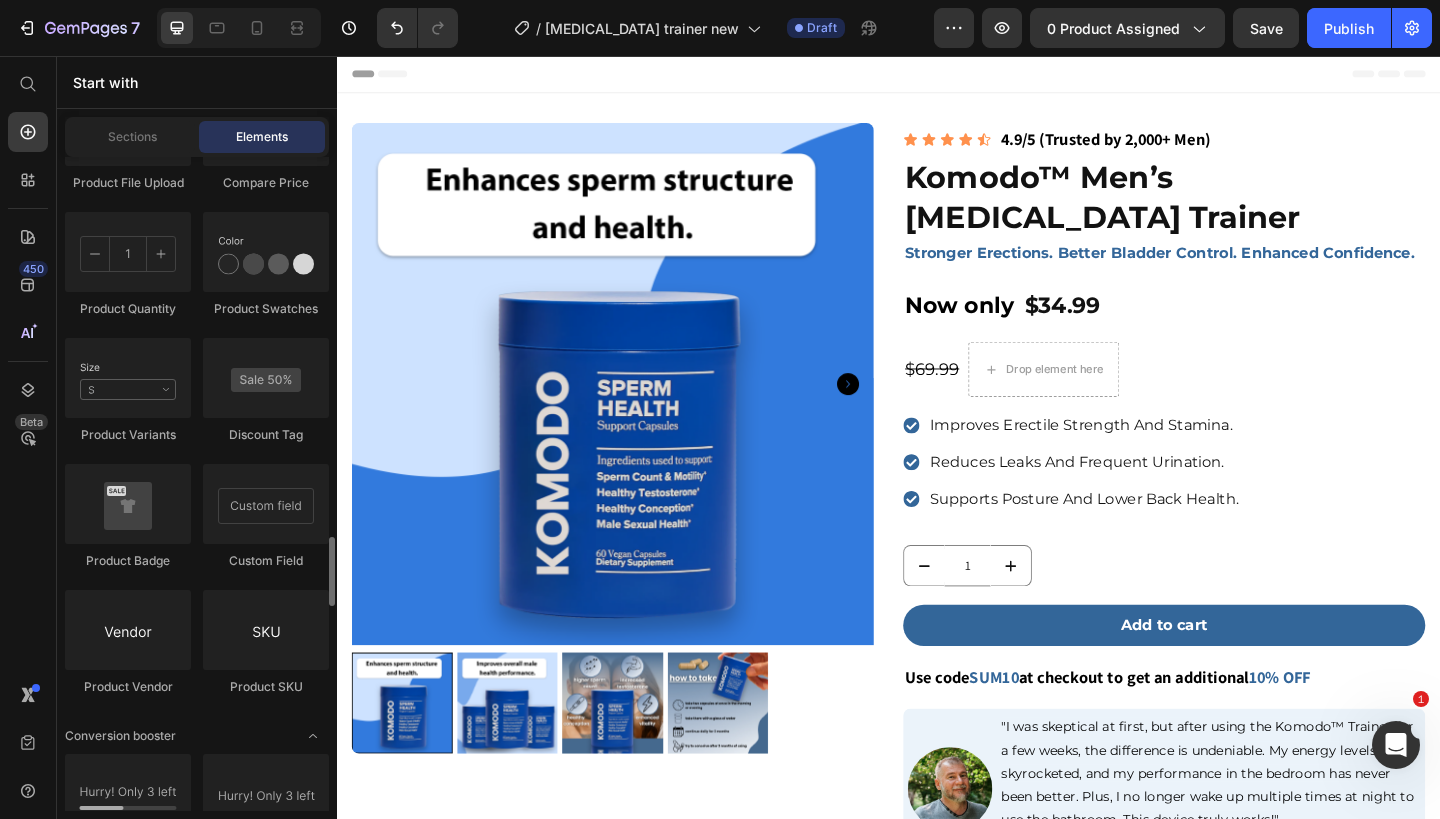 scroll, scrollTop: 3685, scrollLeft: 0, axis: vertical 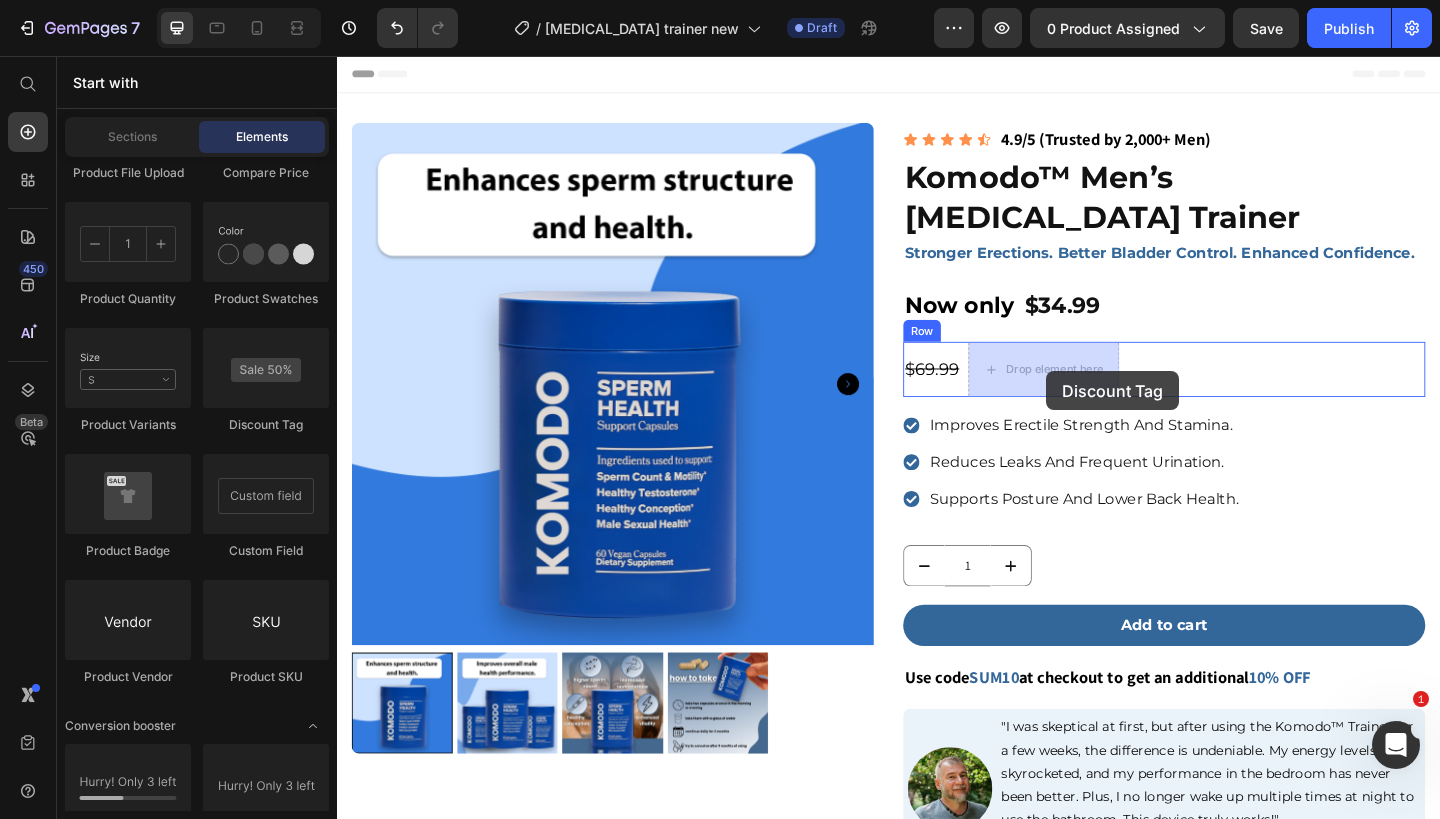 drag, startPoint x: 594, startPoint y: 439, endPoint x: 1102, endPoint y: 391, distance: 510.26266 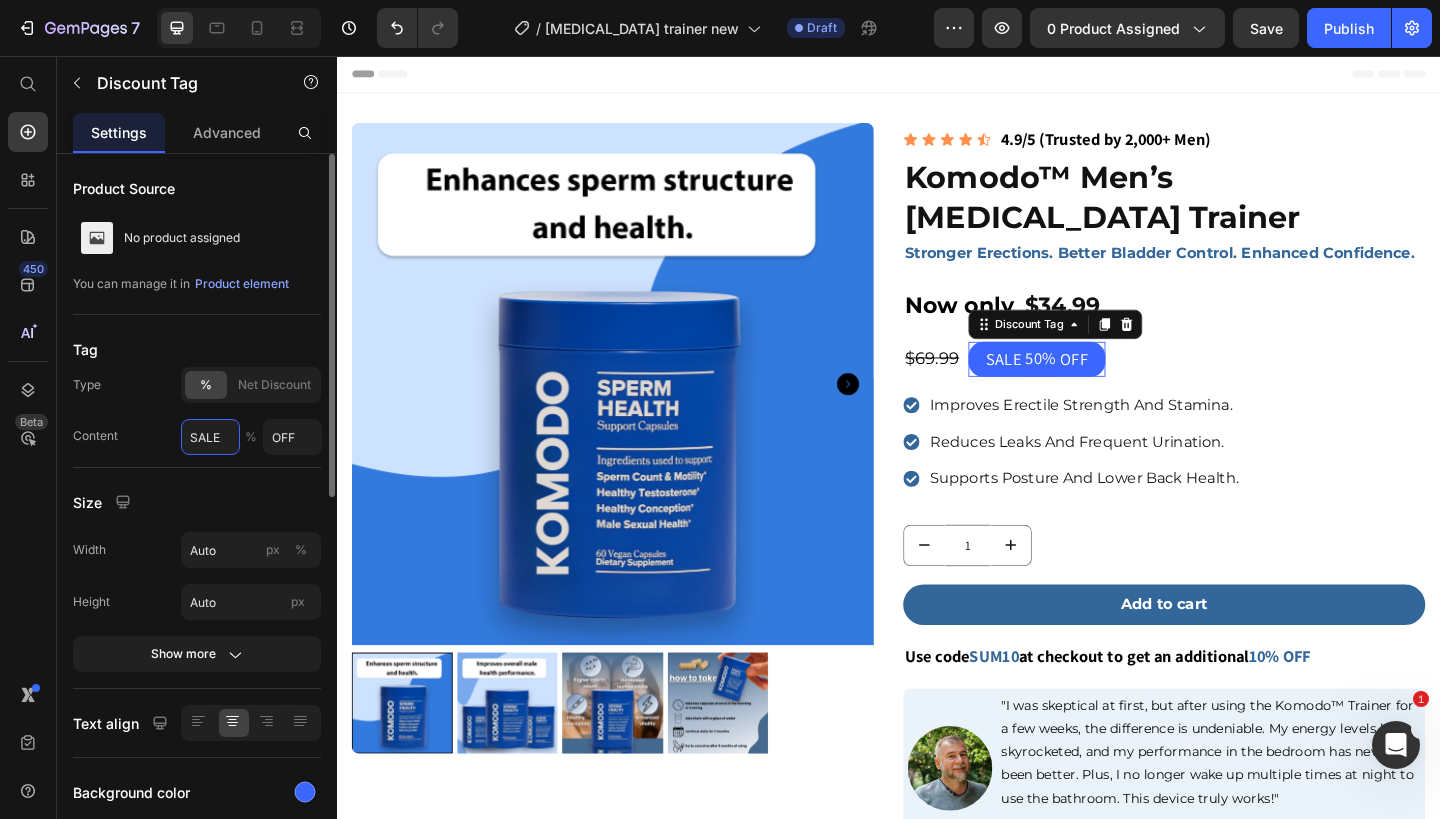 click on "SALE" at bounding box center (210, 437) 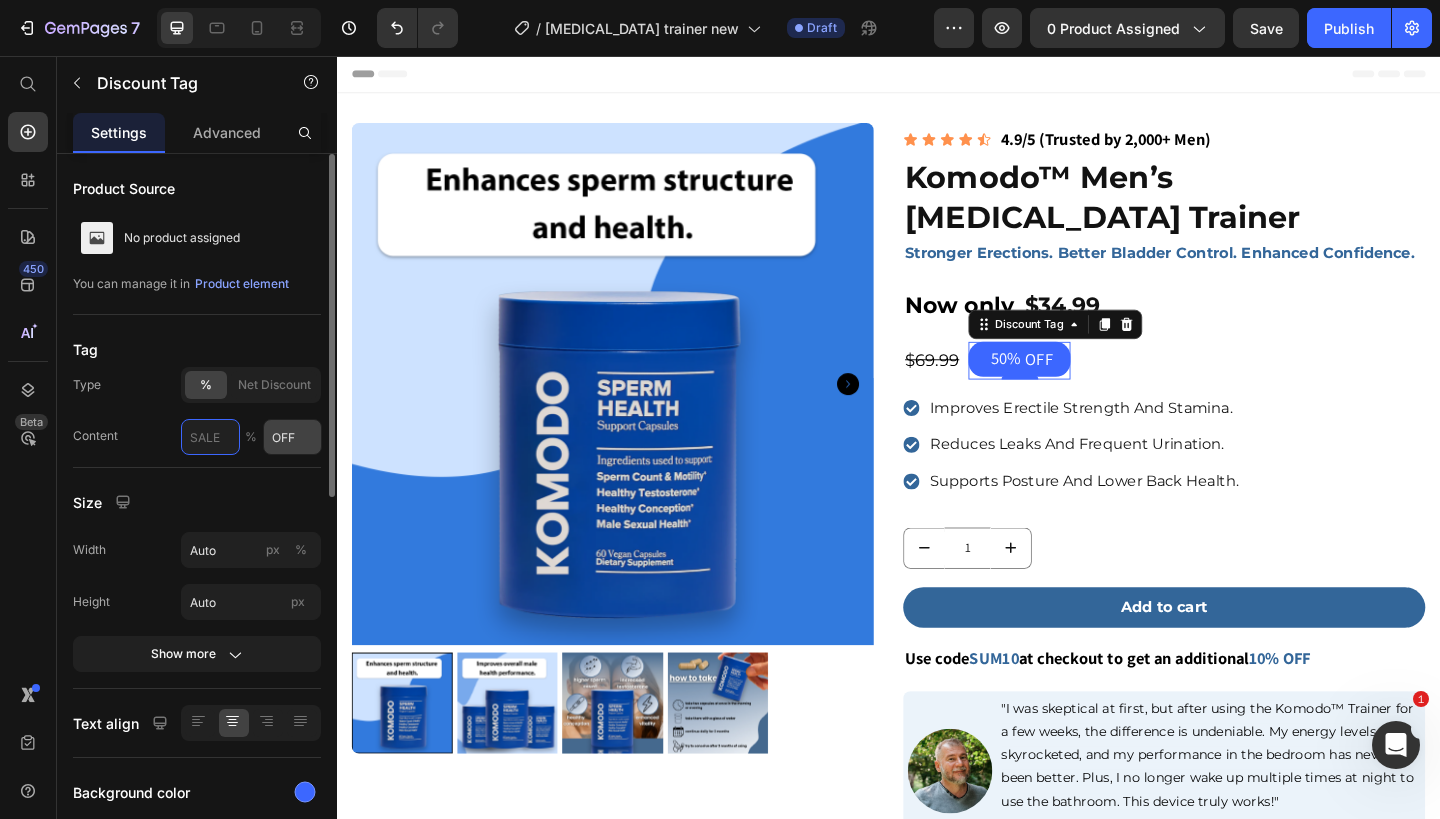 type 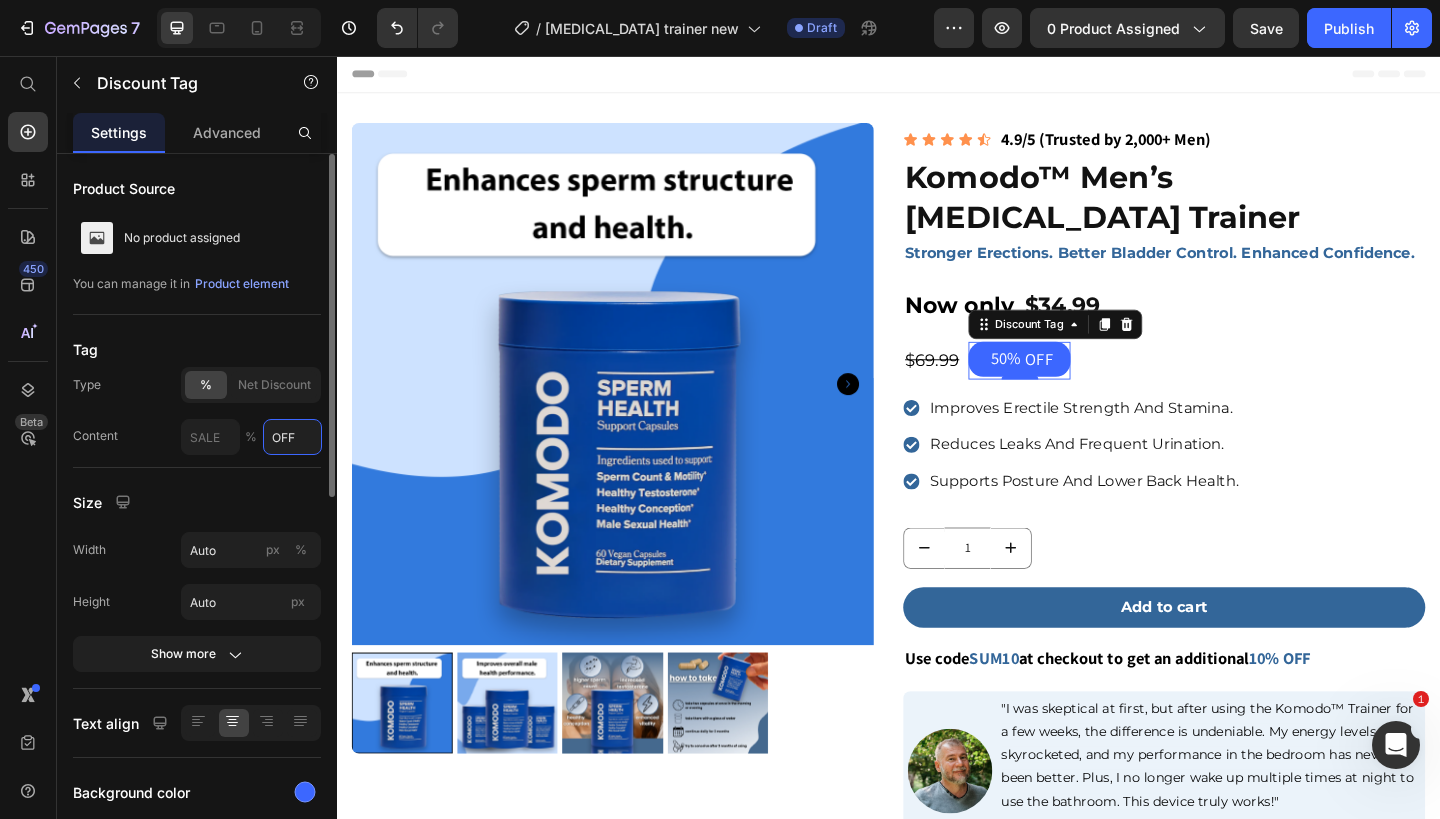 click on "OFF" at bounding box center (292, 437) 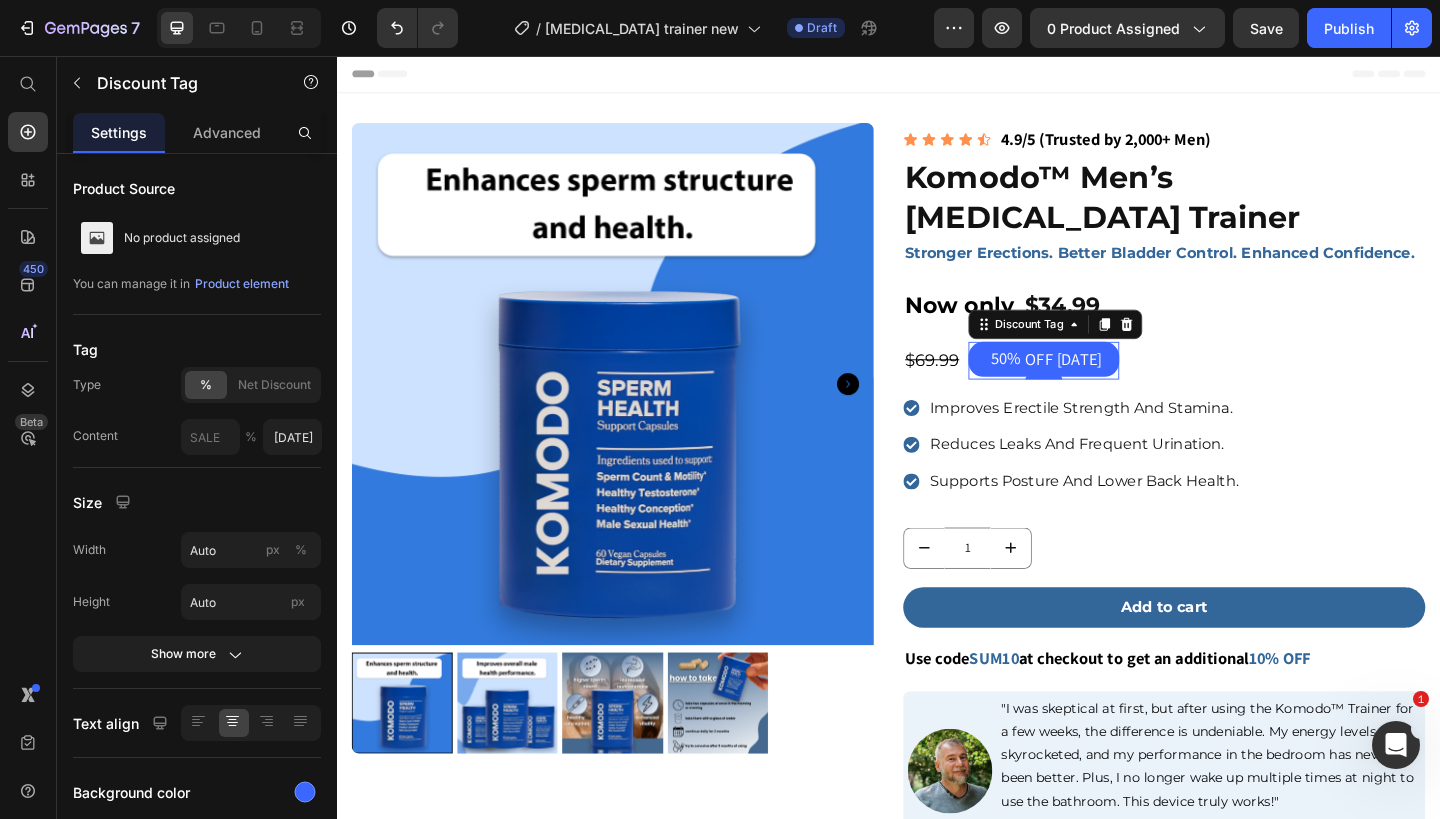scroll, scrollTop: 0, scrollLeft: 0, axis: both 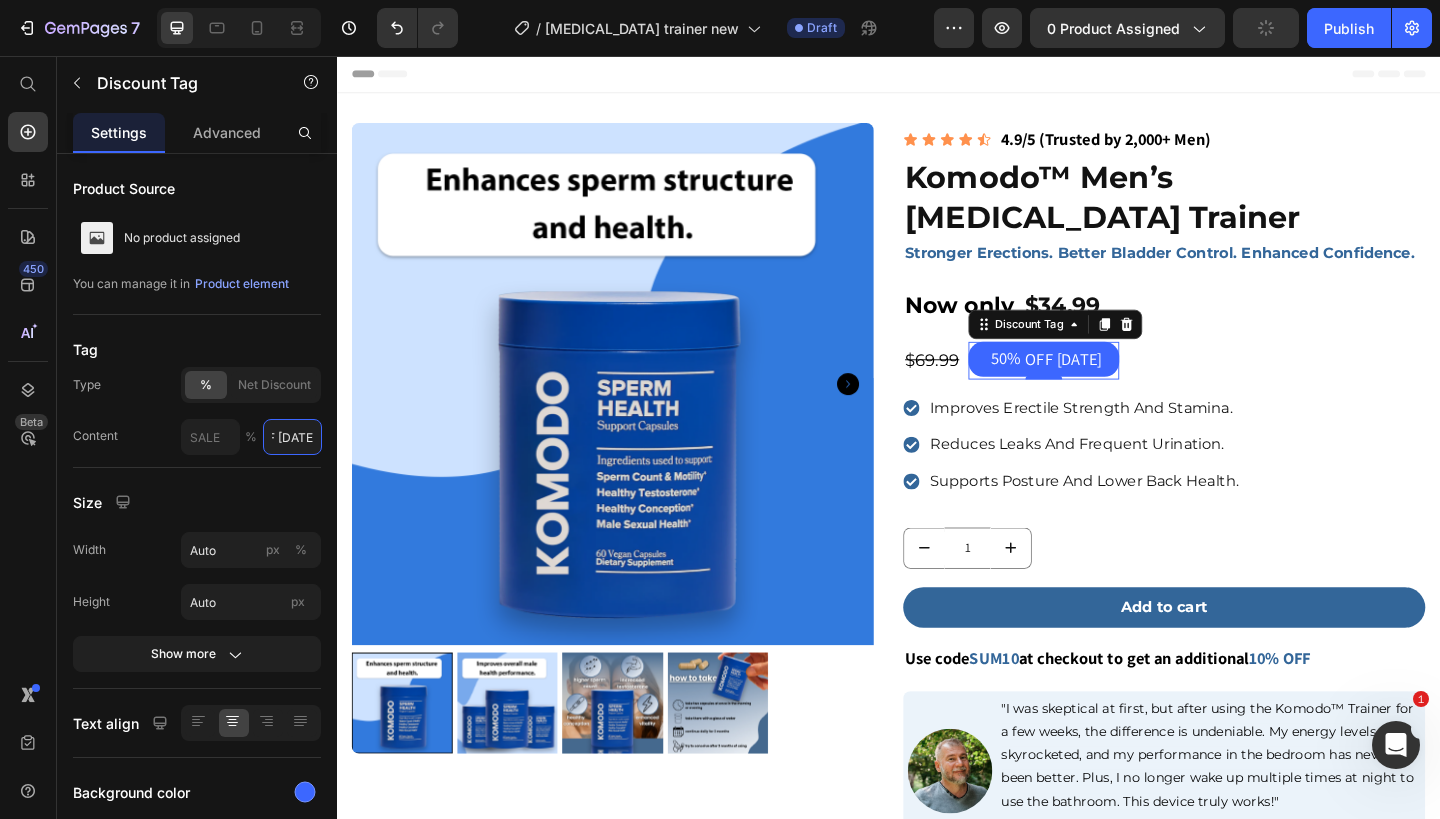 type on "OFF [DATE]" 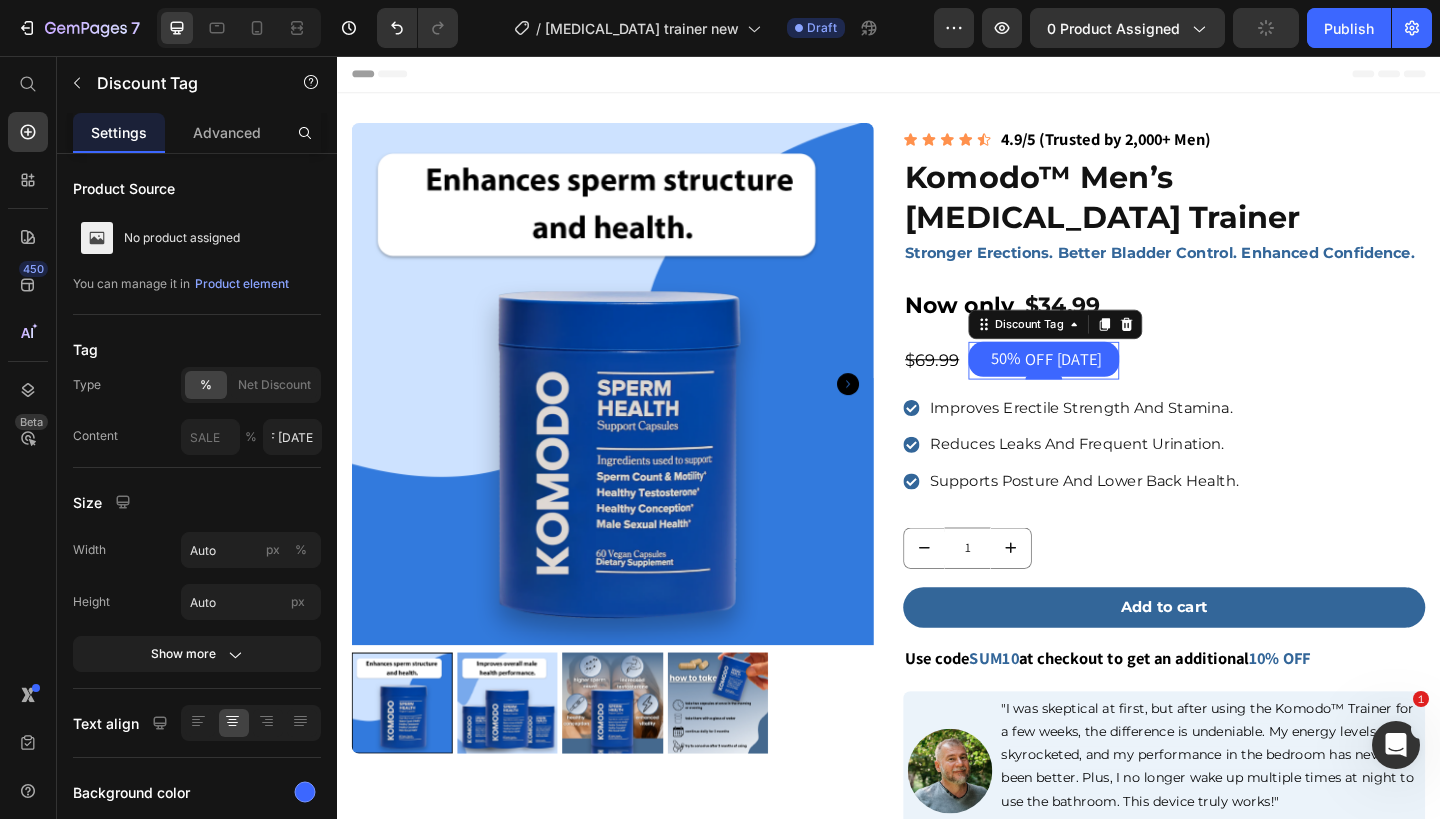 scroll, scrollTop: 0, scrollLeft: 0, axis: both 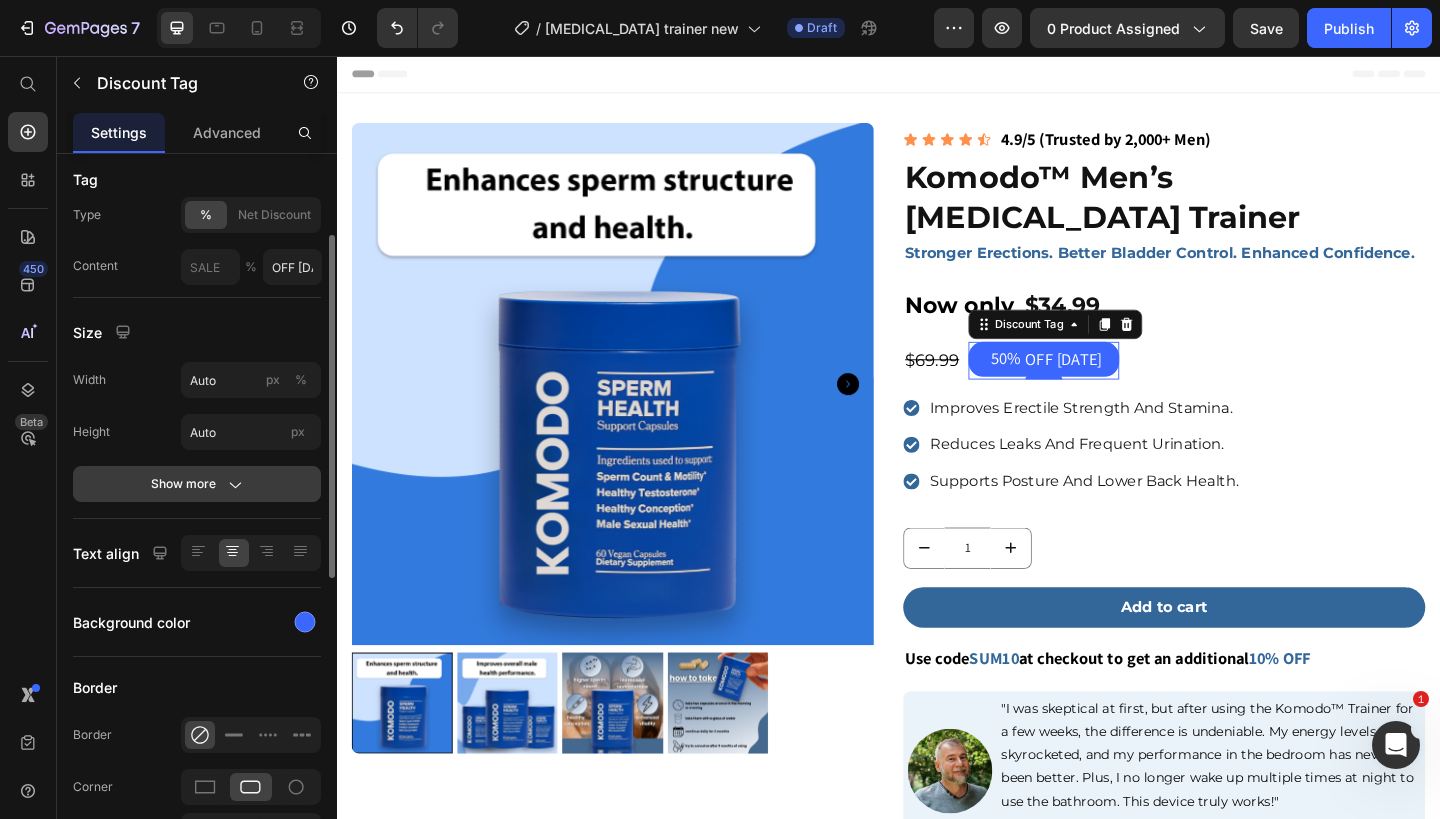 click on "Show more" 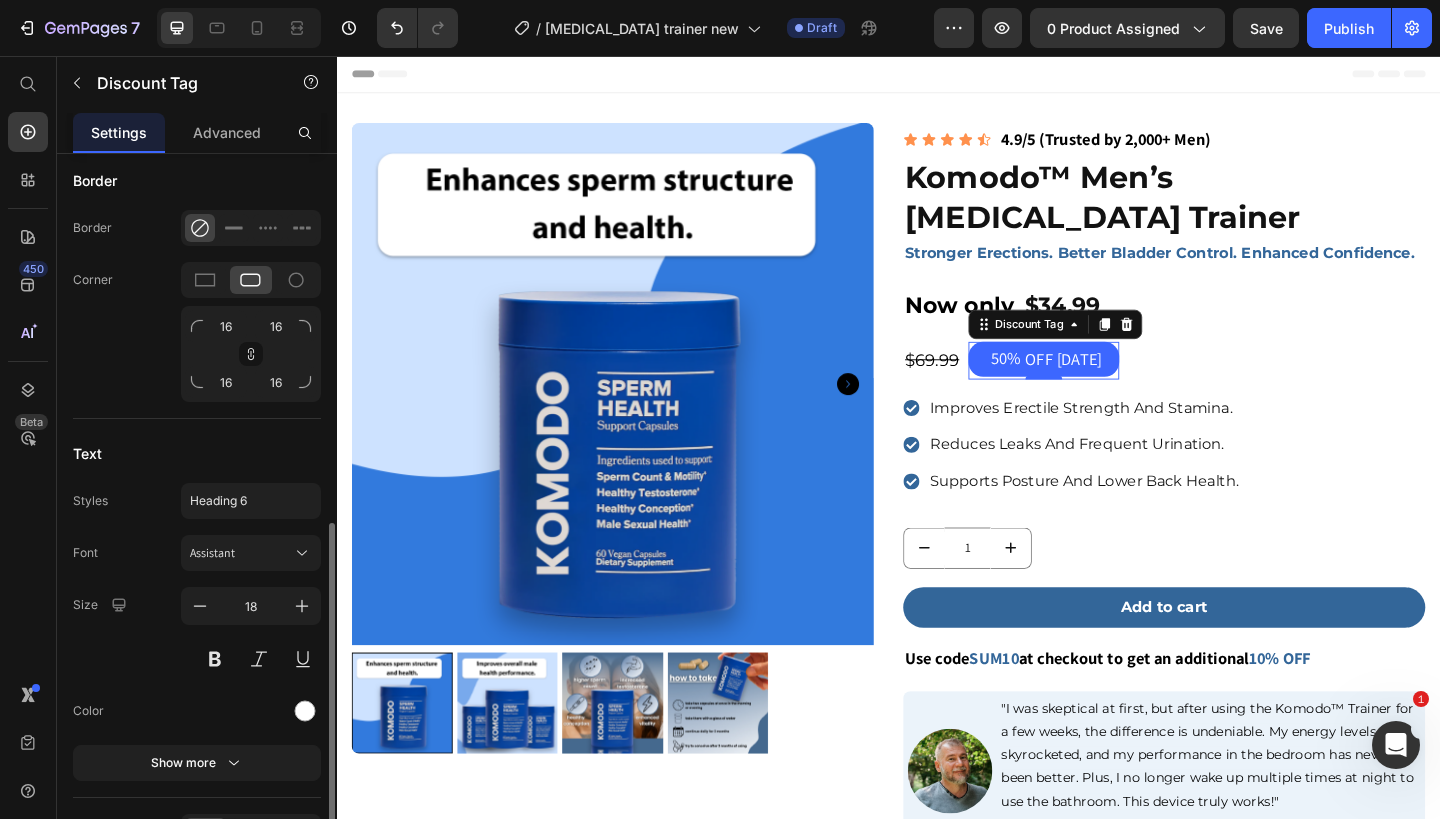 scroll, scrollTop: 995, scrollLeft: 0, axis: vertical 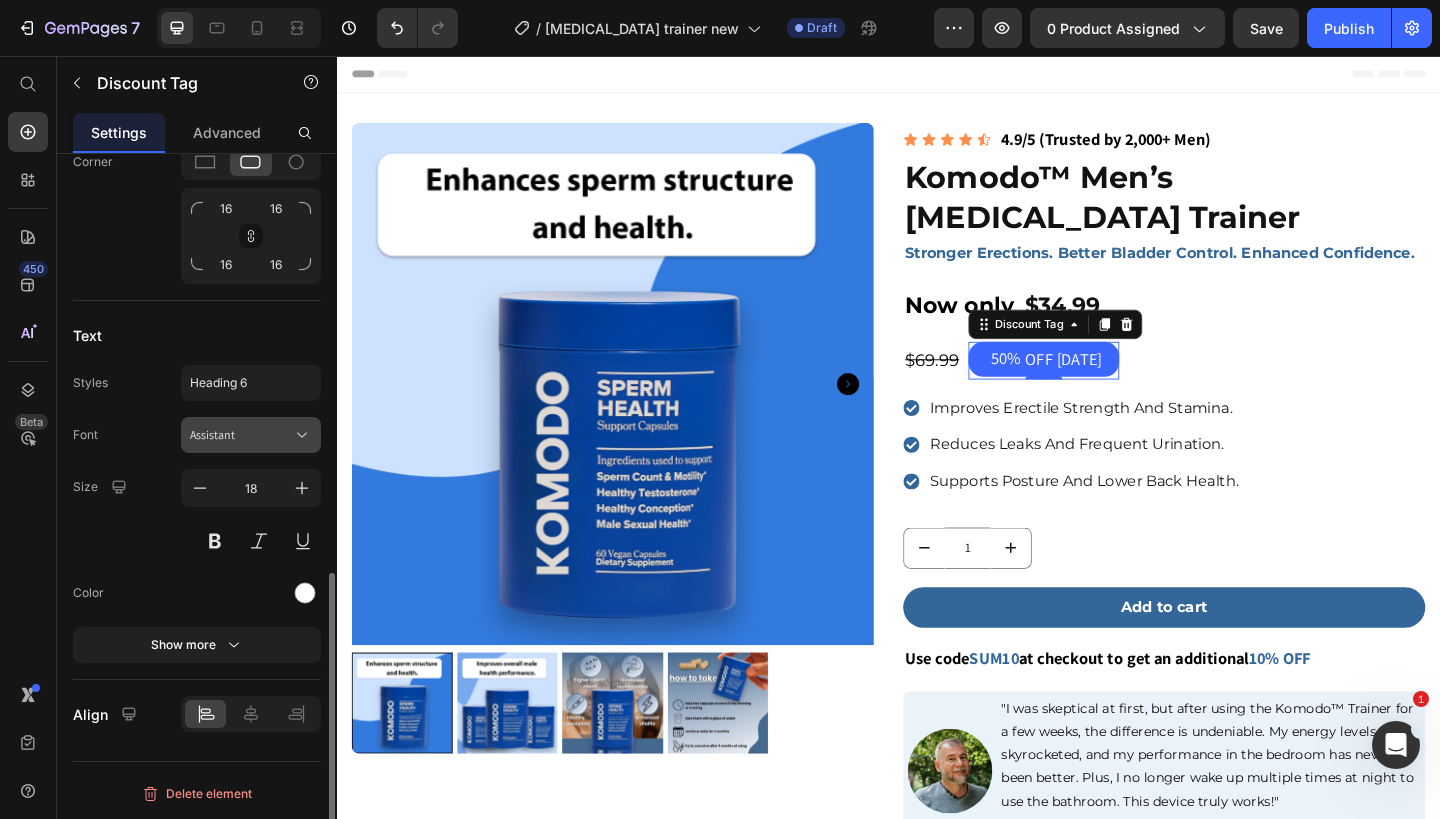 click on "Assistant" at bounding box center (241, 435) 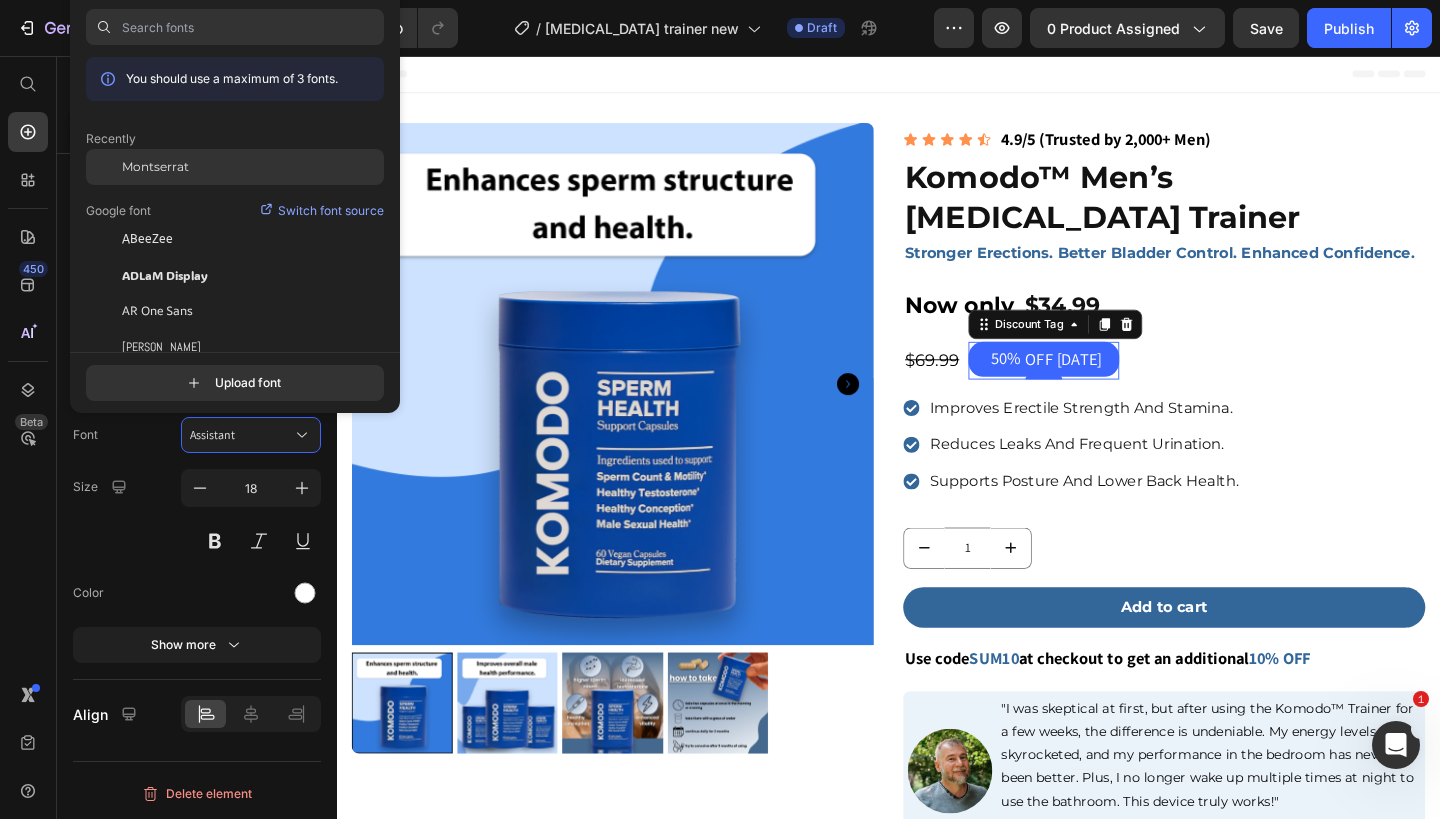 click on "Montserrat" 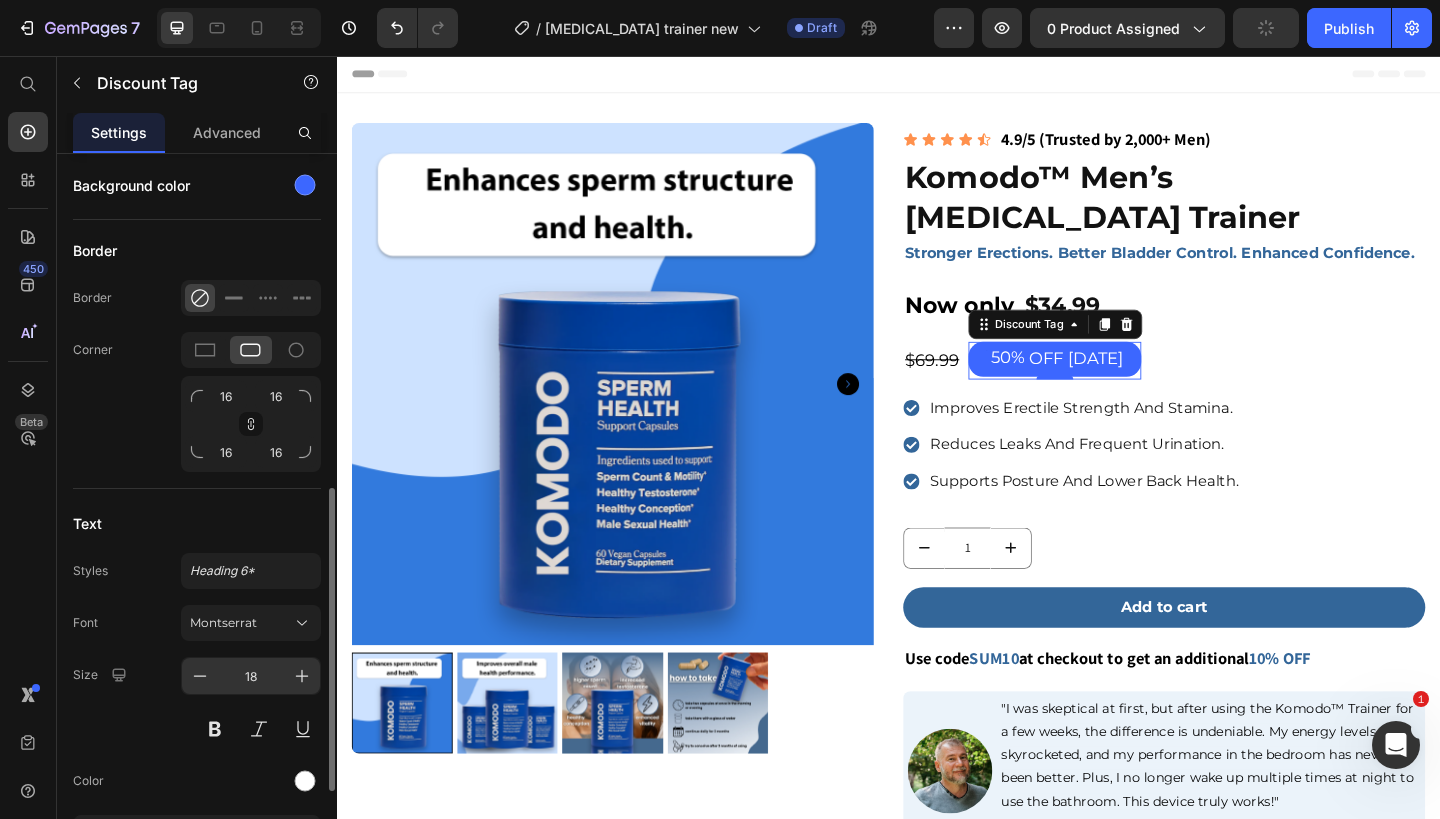 scroll, scrollTop: 784, scrollLeft: 0, axis: vertical 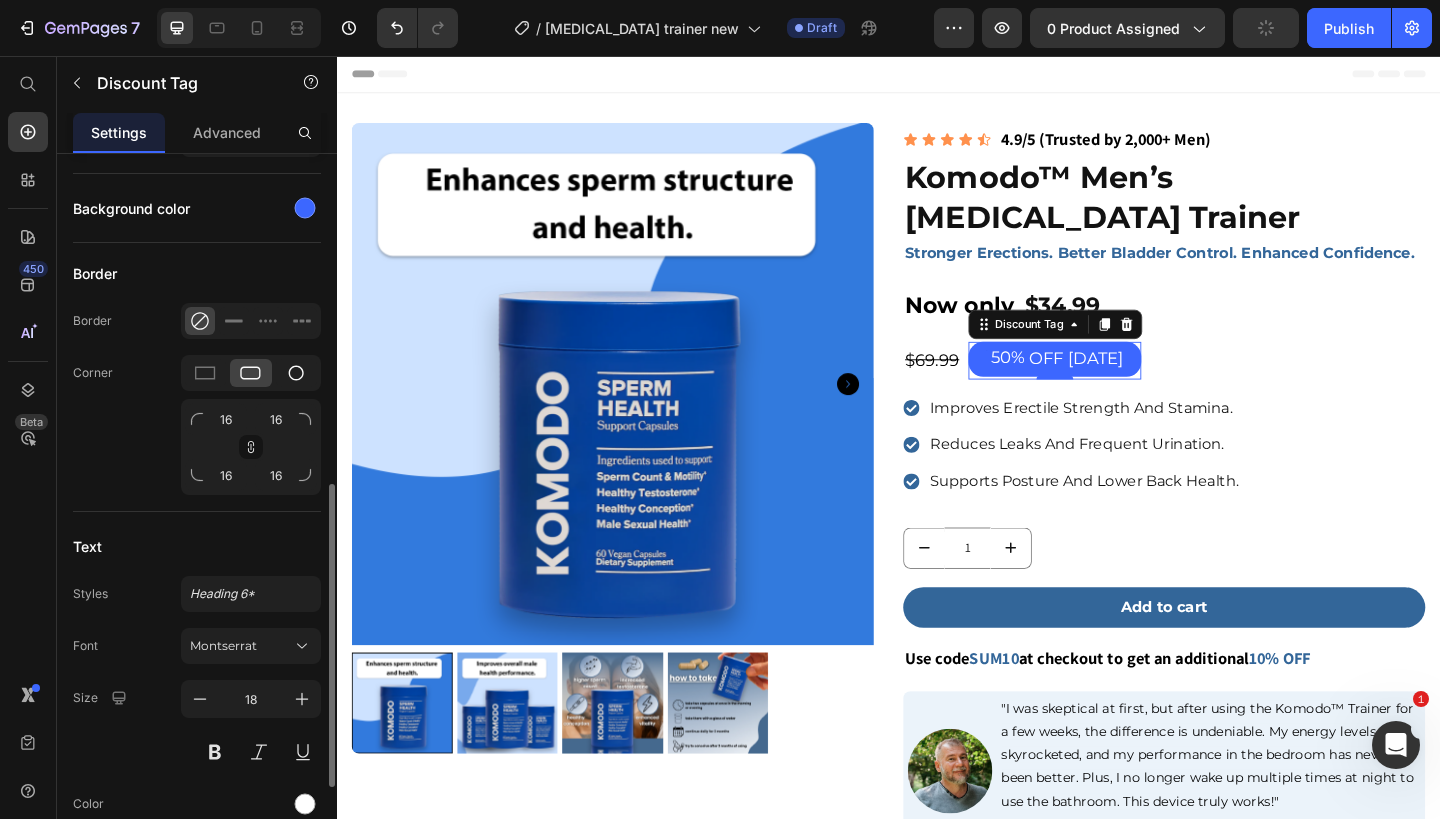 click 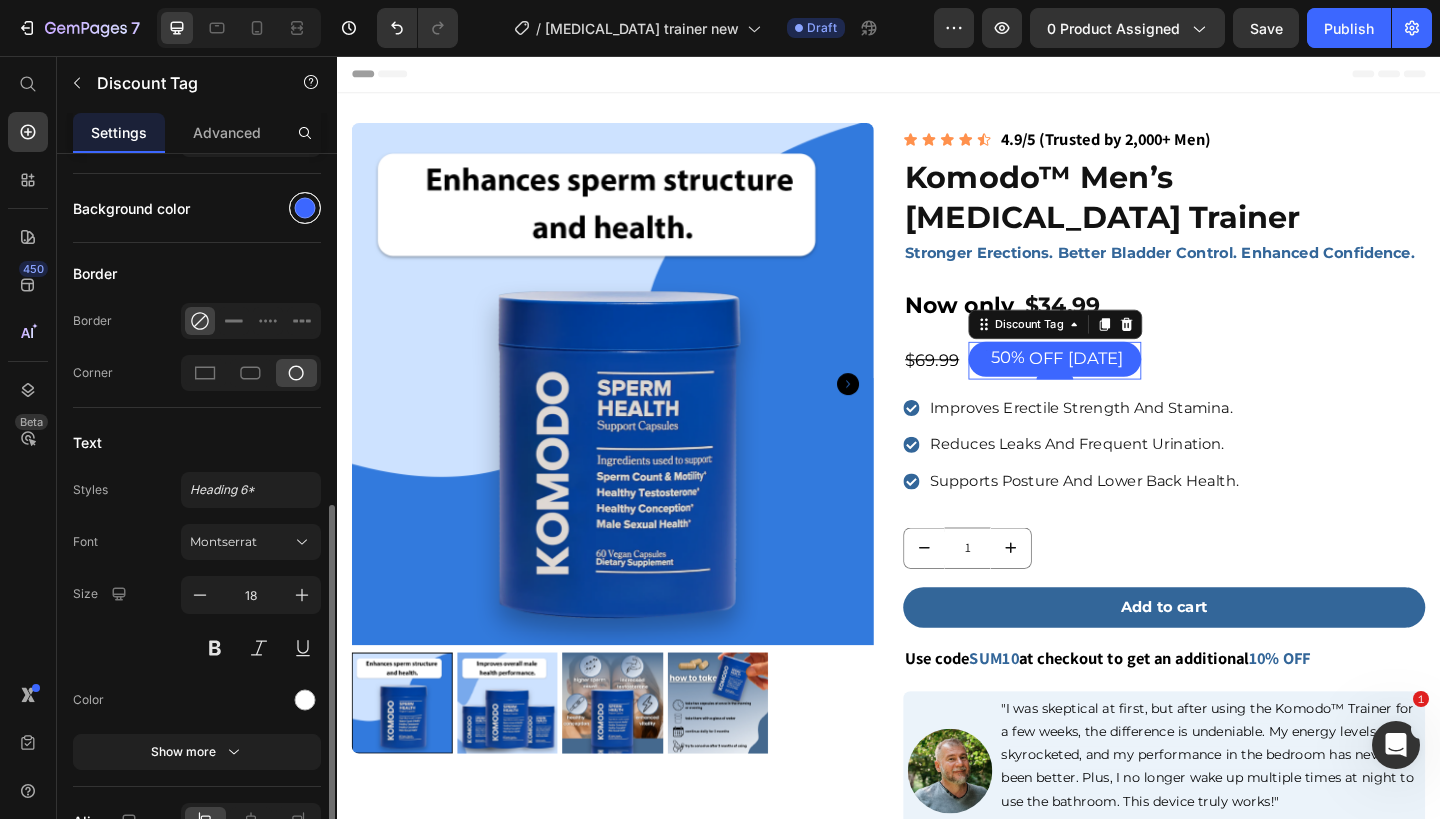 click at bounding box center (305, 208) 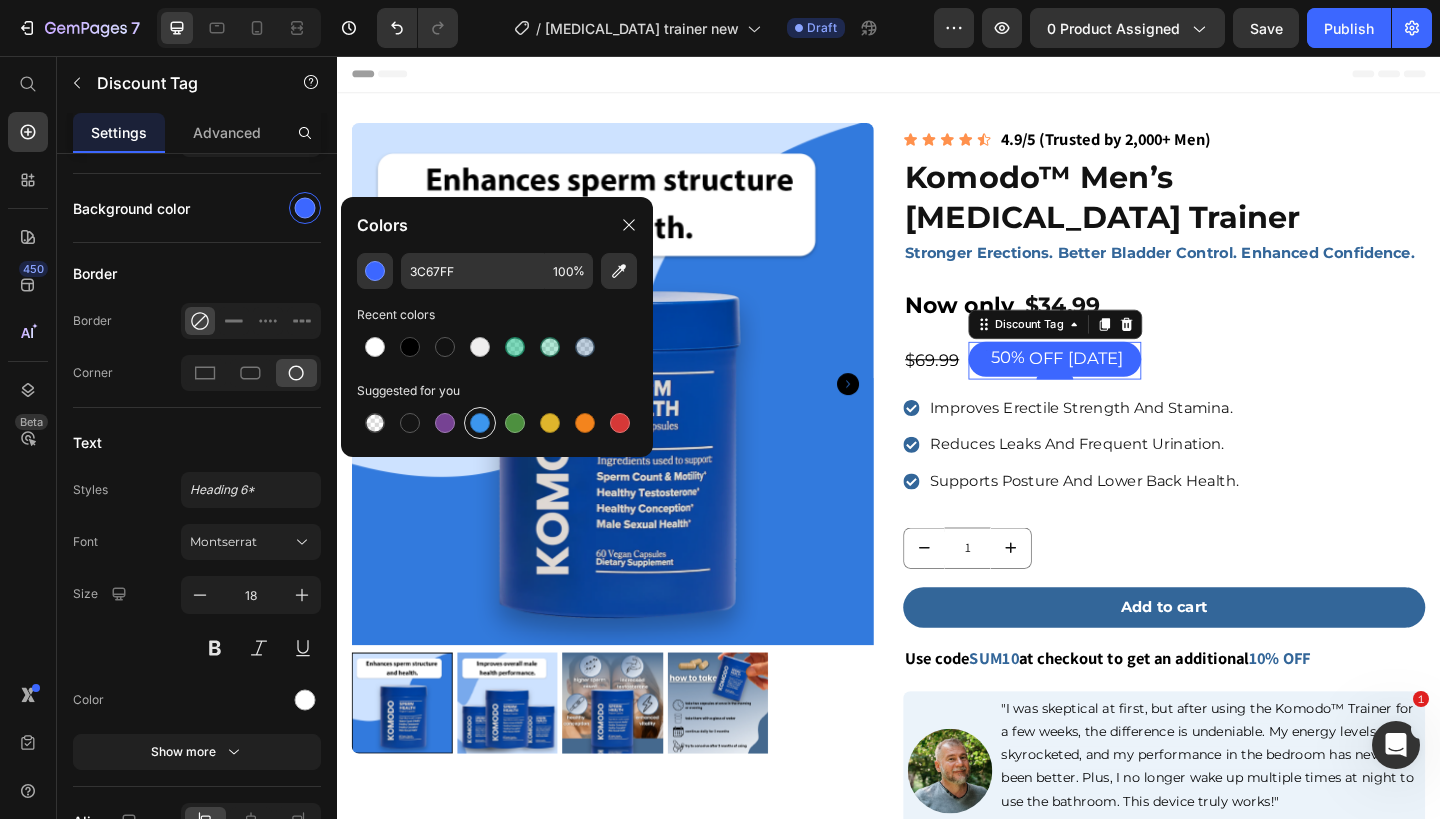 click at bounding box center [480, 423] 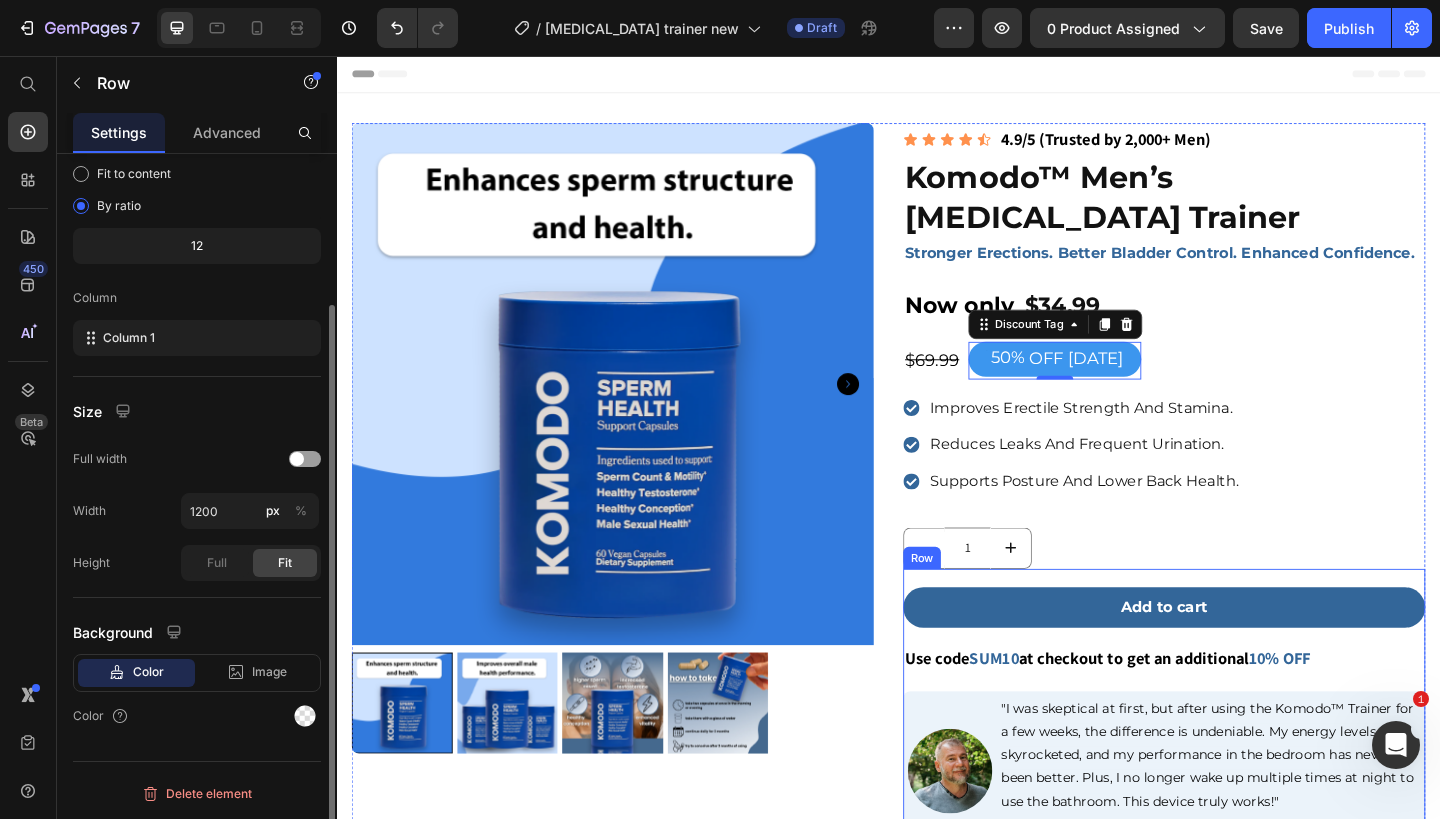 click on "Add to cart Product Cart Button Use code  SUM10  at checkout to get an additional  10% OFF Text block Image "I was skeptical at first, but after using the Komodo™ Trainer for a few weeks, the difference is undeniable. My energy levels have skyrocketed, and my performance in the bedroom has never been better. Plus, I no longer wake up multiple times at night to use the bathroom. This device truly works!" Text Block —  [PERSON_NAME], 52, [US_STATE] Text Block Row
Shipping
30 Day free trial Accordion" at bounding box center (1237, 835) 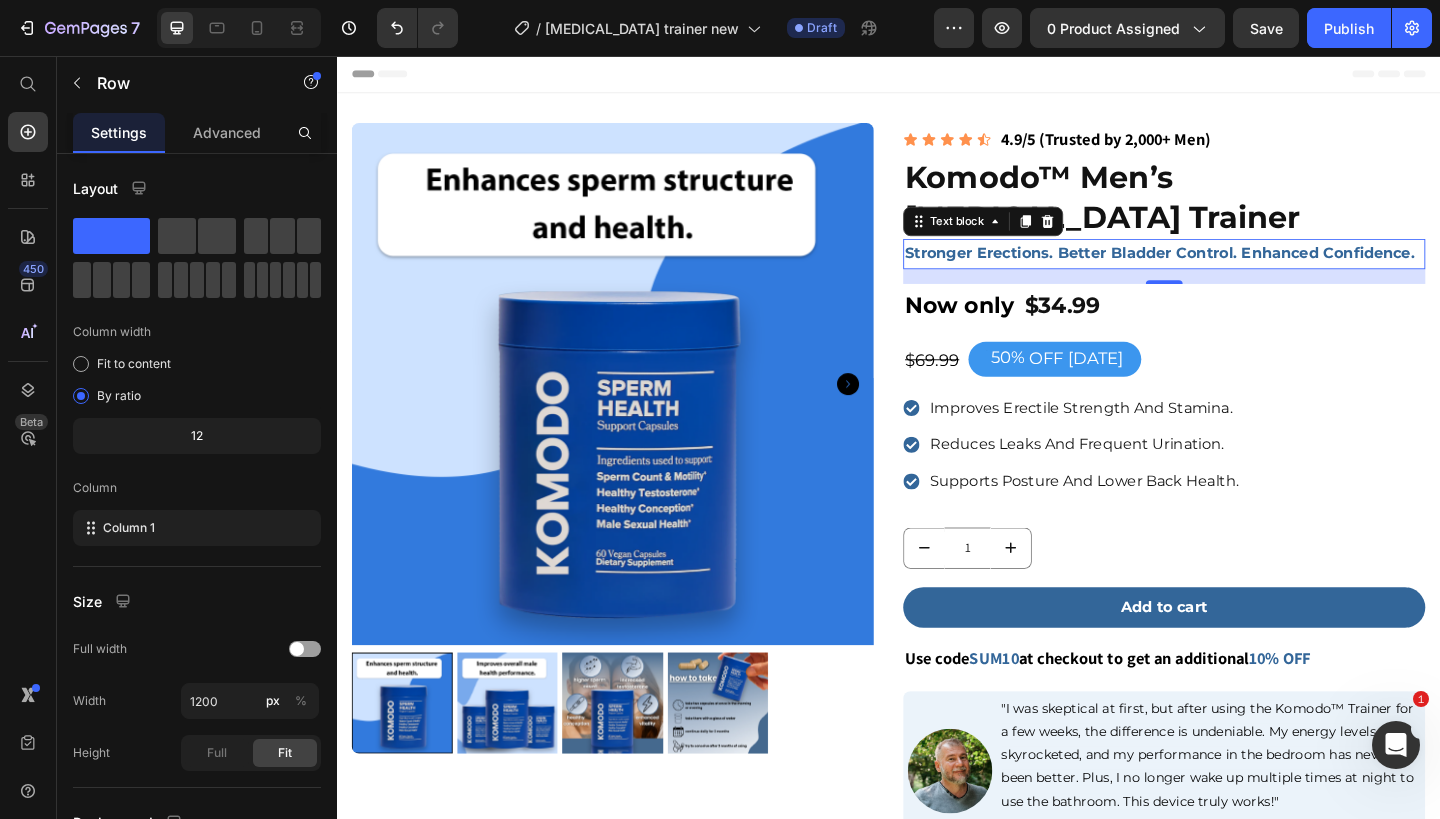 click on "Stronger Erections. Better Bladder Control. Enhanced Confidence." at bounding box center (1232, 270) 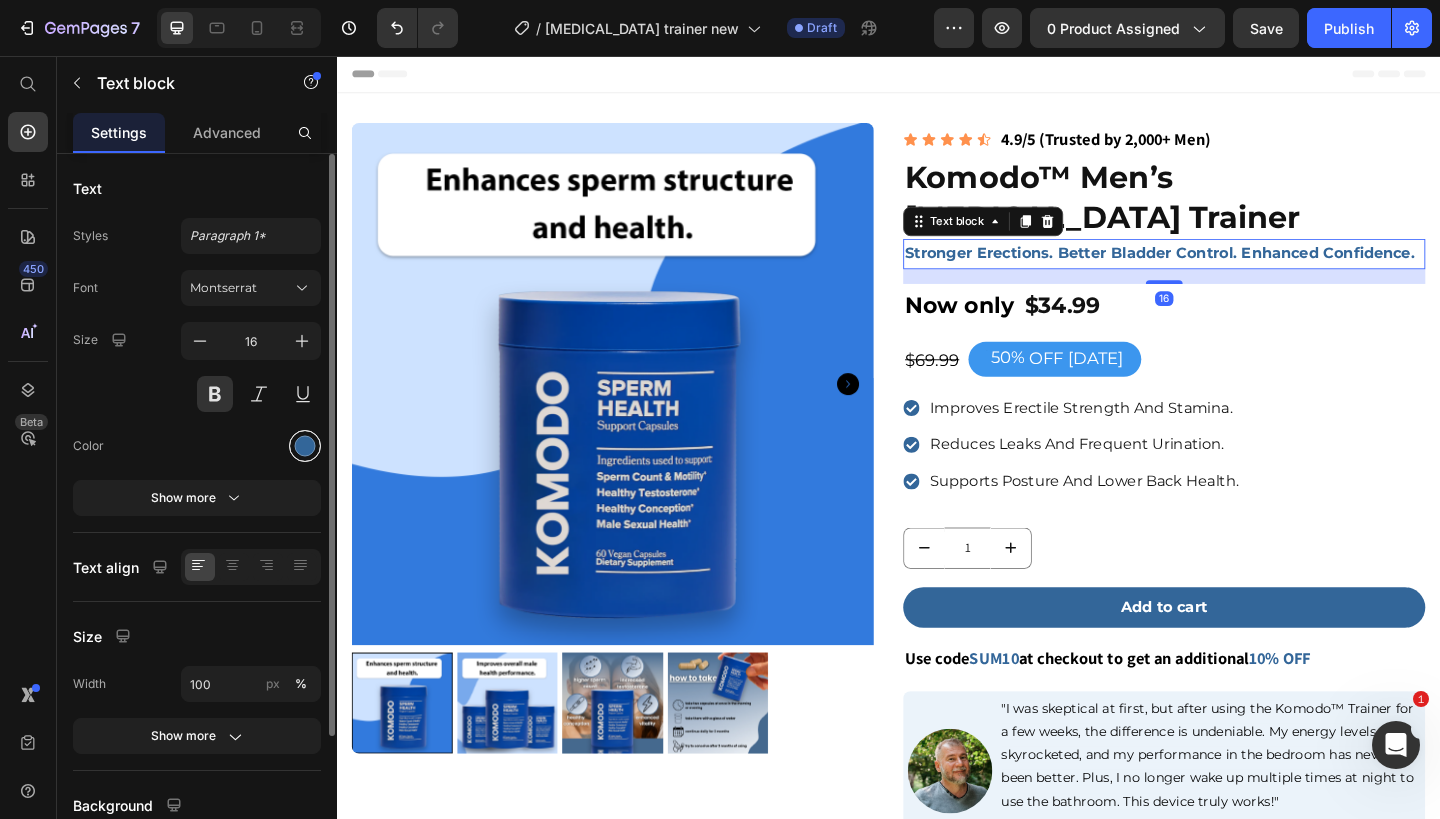 click at bounding box center (305, 446) 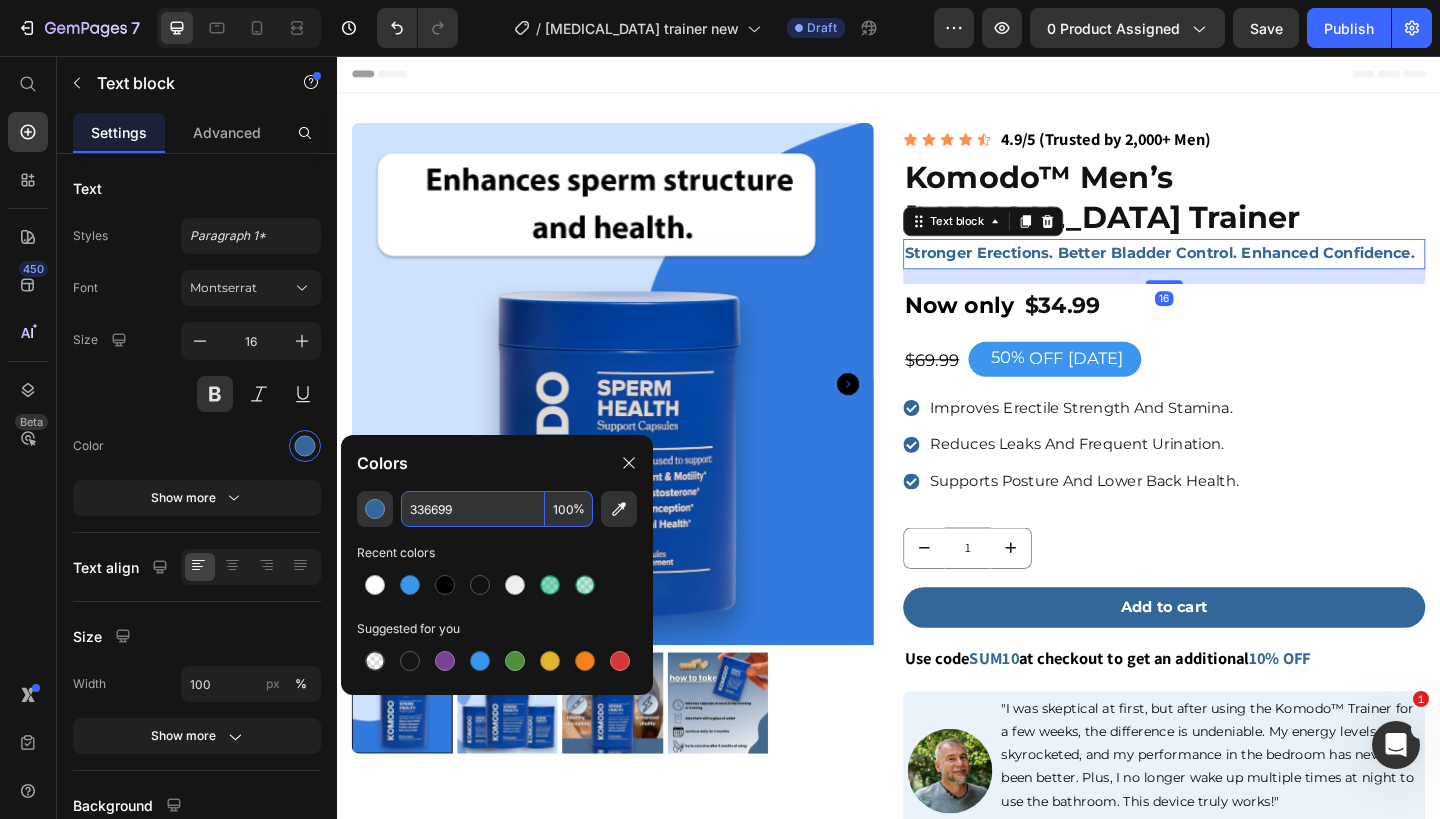 click on "336699" at bounding box center [473, 509] 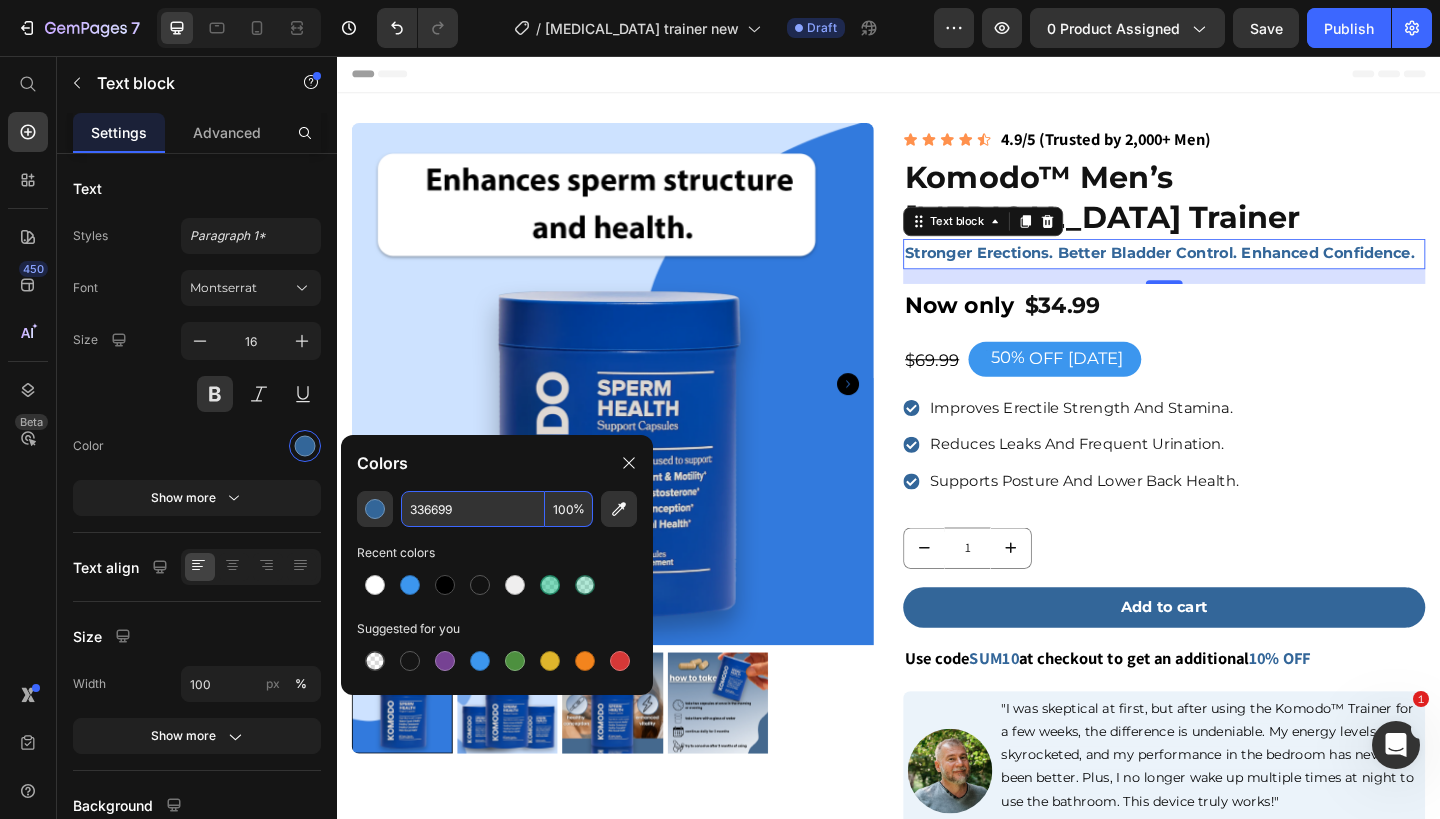 click on "336699" at bounding box center (473, 509) 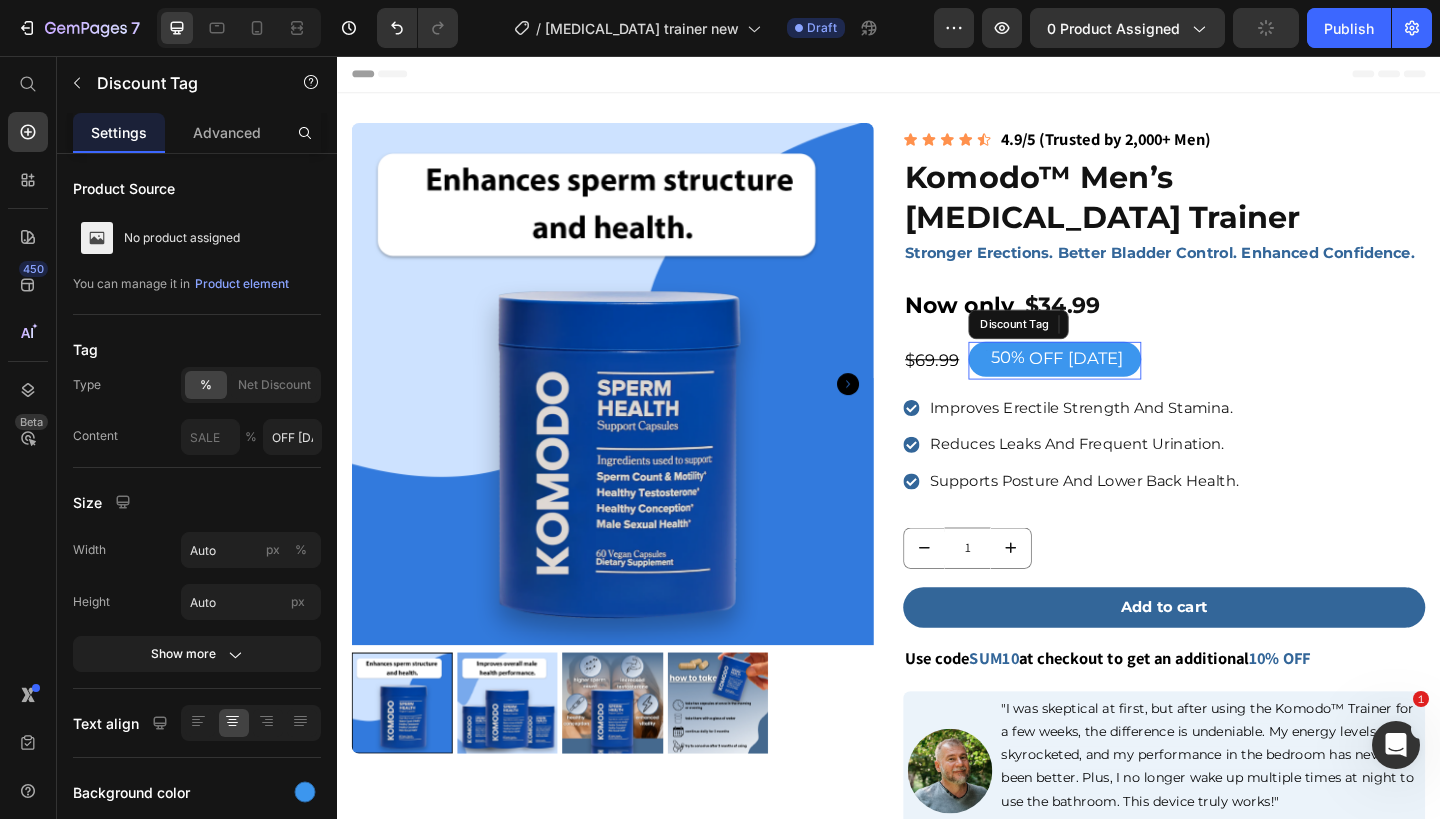 click at bounding box center [1043, 374] 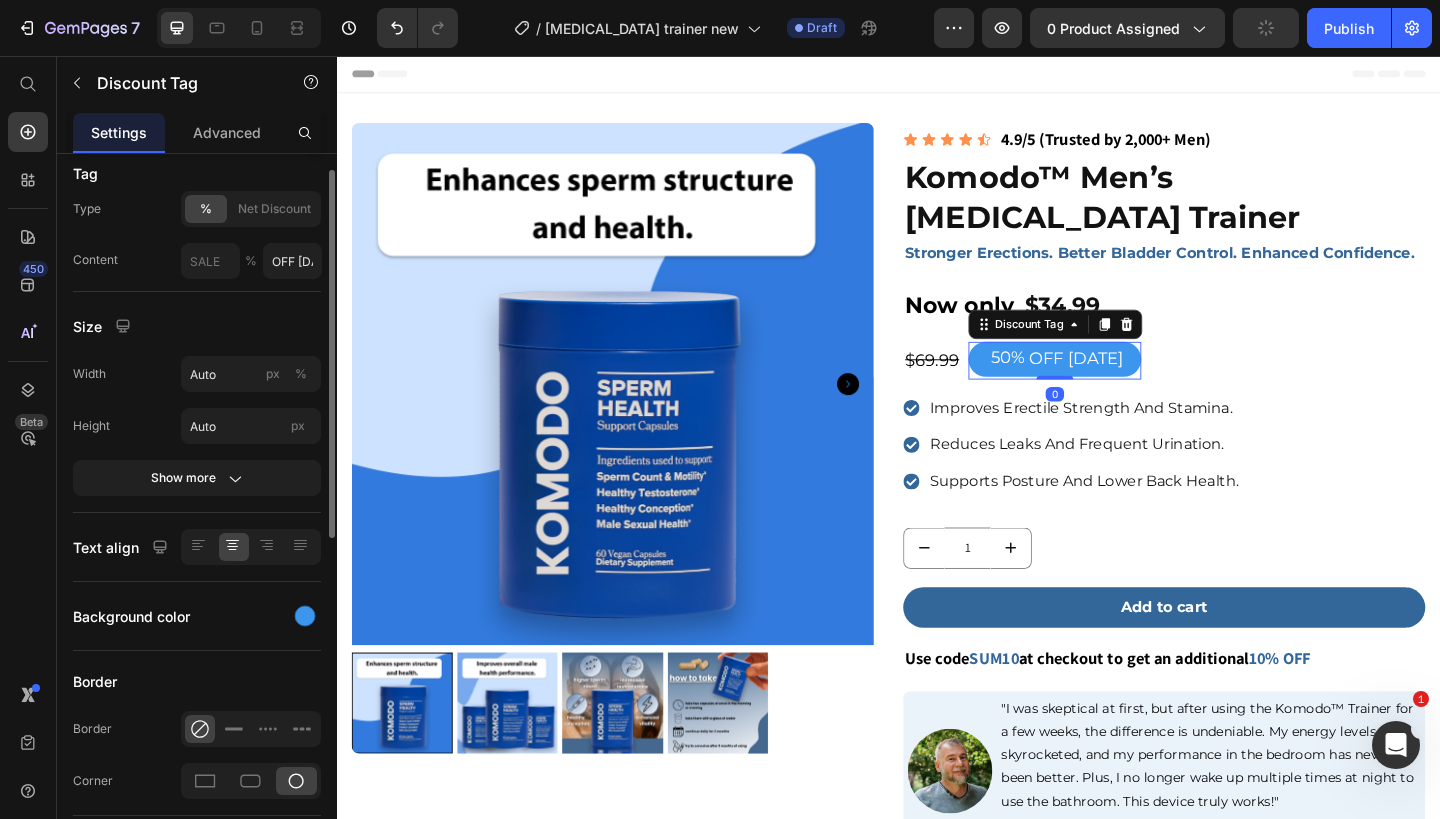 scroll, scrollTop: 241, scrollLeft: 0, axis: vertical 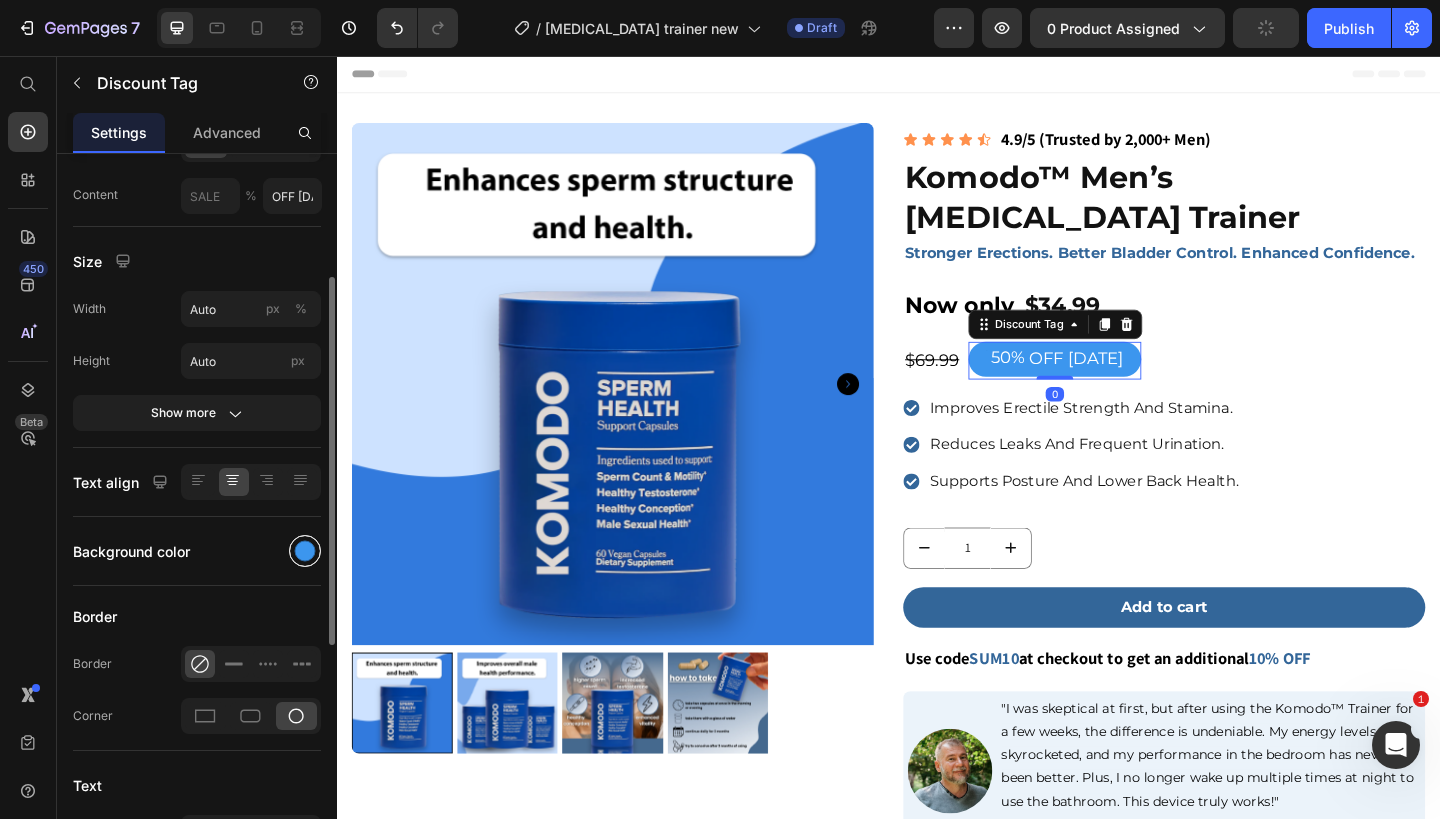 click at bounding box center [305, 551] 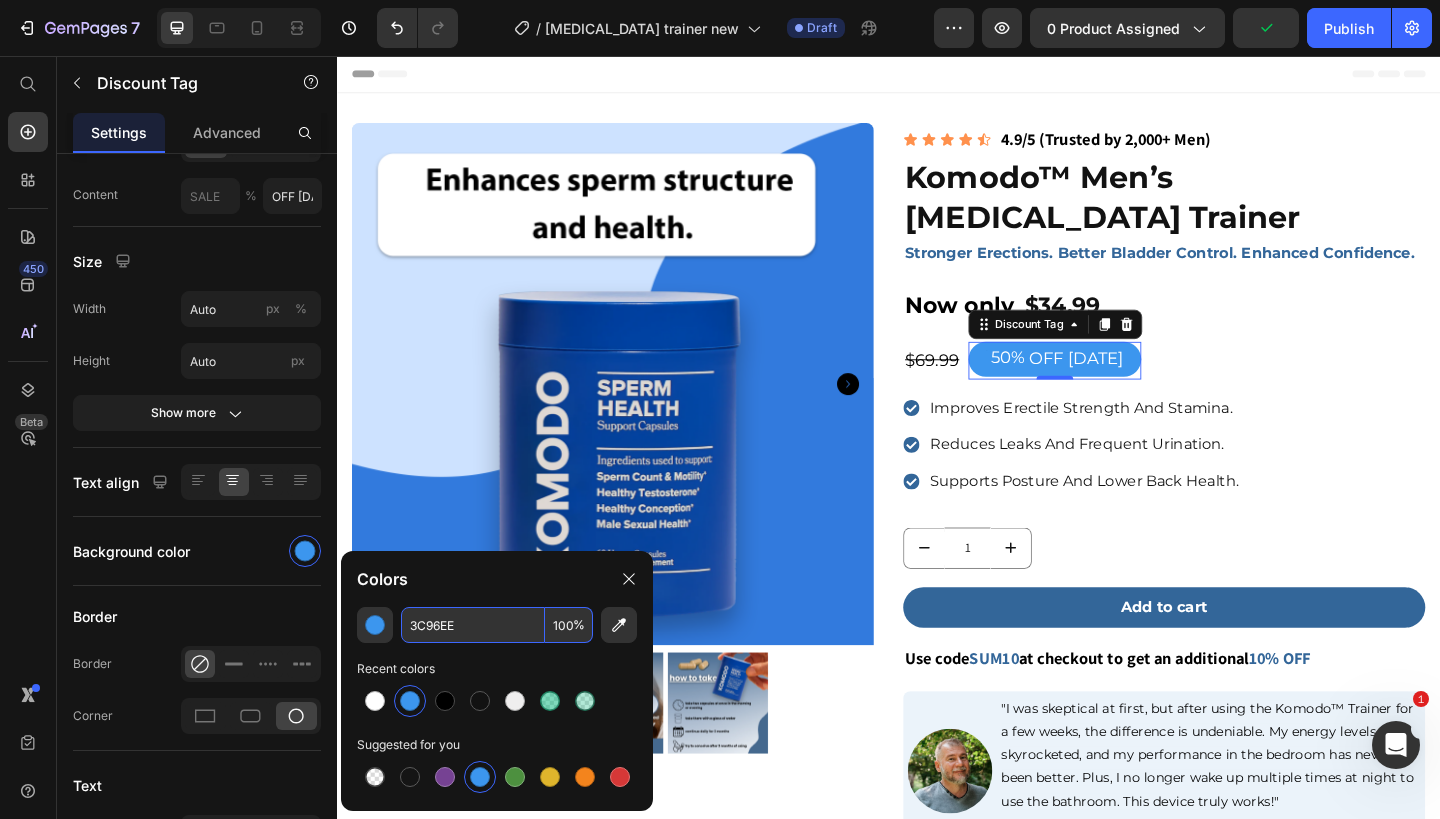 click on "3C96EE" at bounding box center (473, 625) 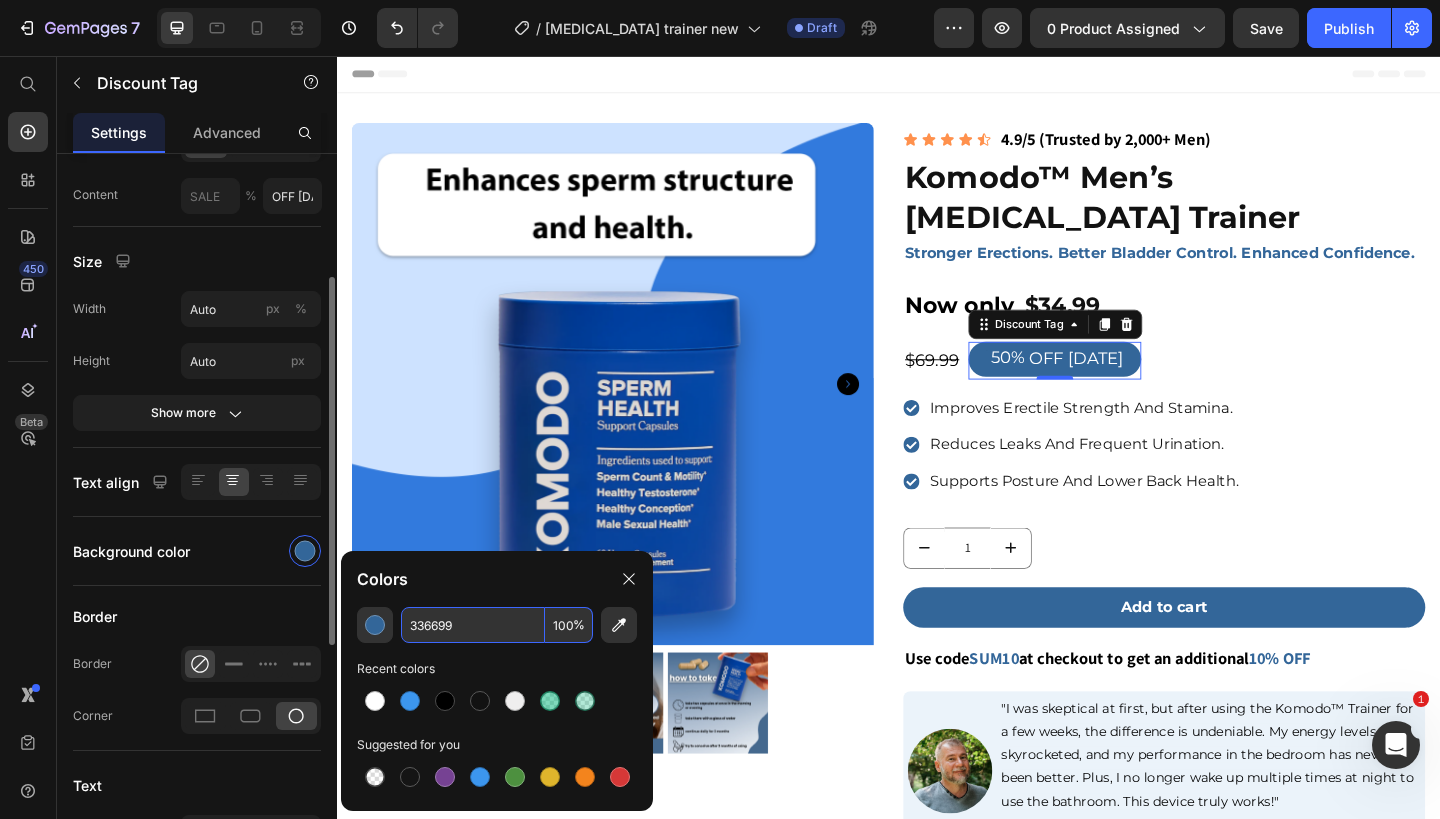 type on "336699" 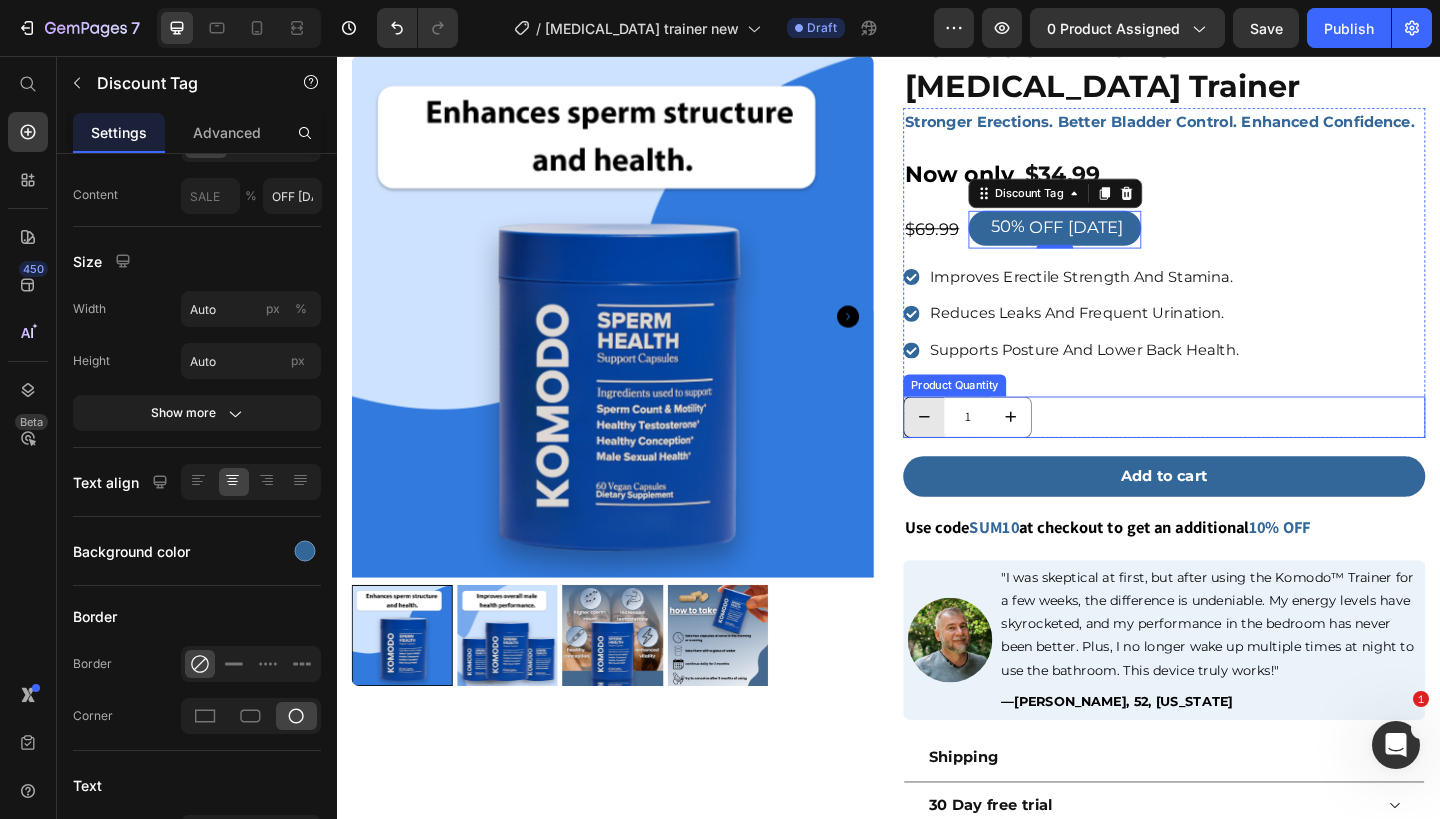 scroll, scrollTop: 144, scrollLeft: 0, axis: vertical 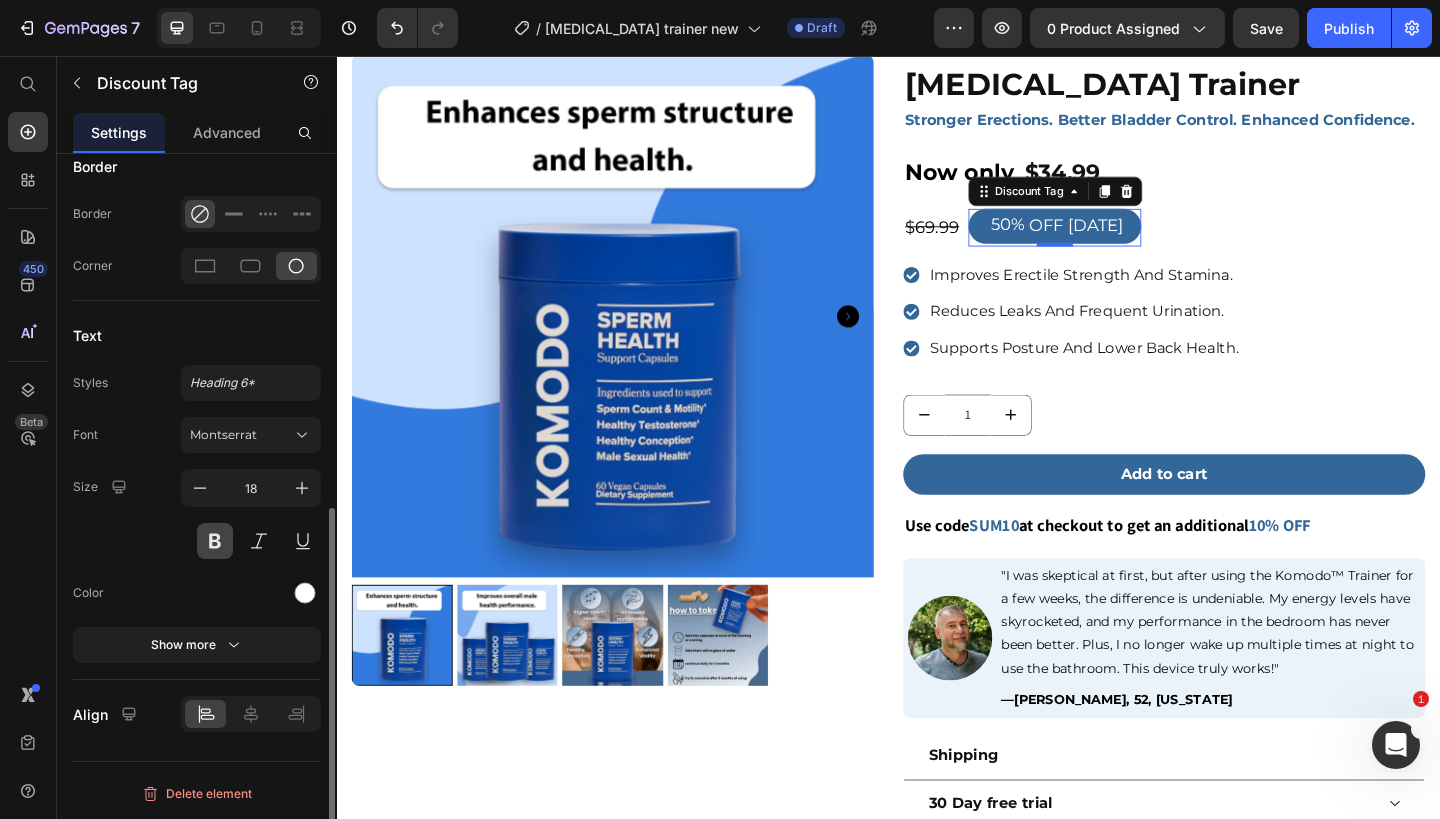 click at bounding box center (215, 541) 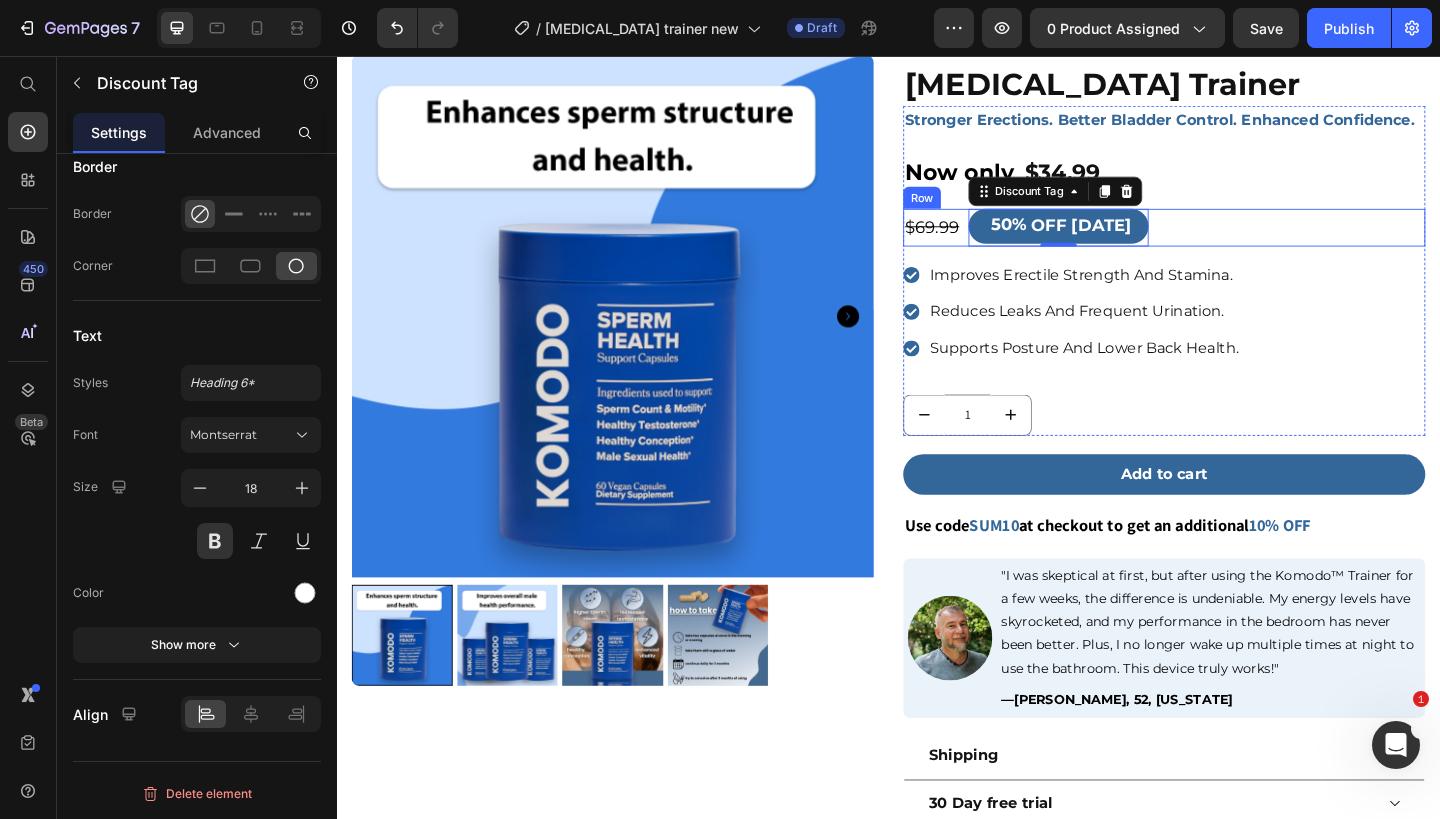 click on "$69.99 Product Price 50% OFF [DATE] Discount Tag   0 Row" at bounding box center [1237, 243] 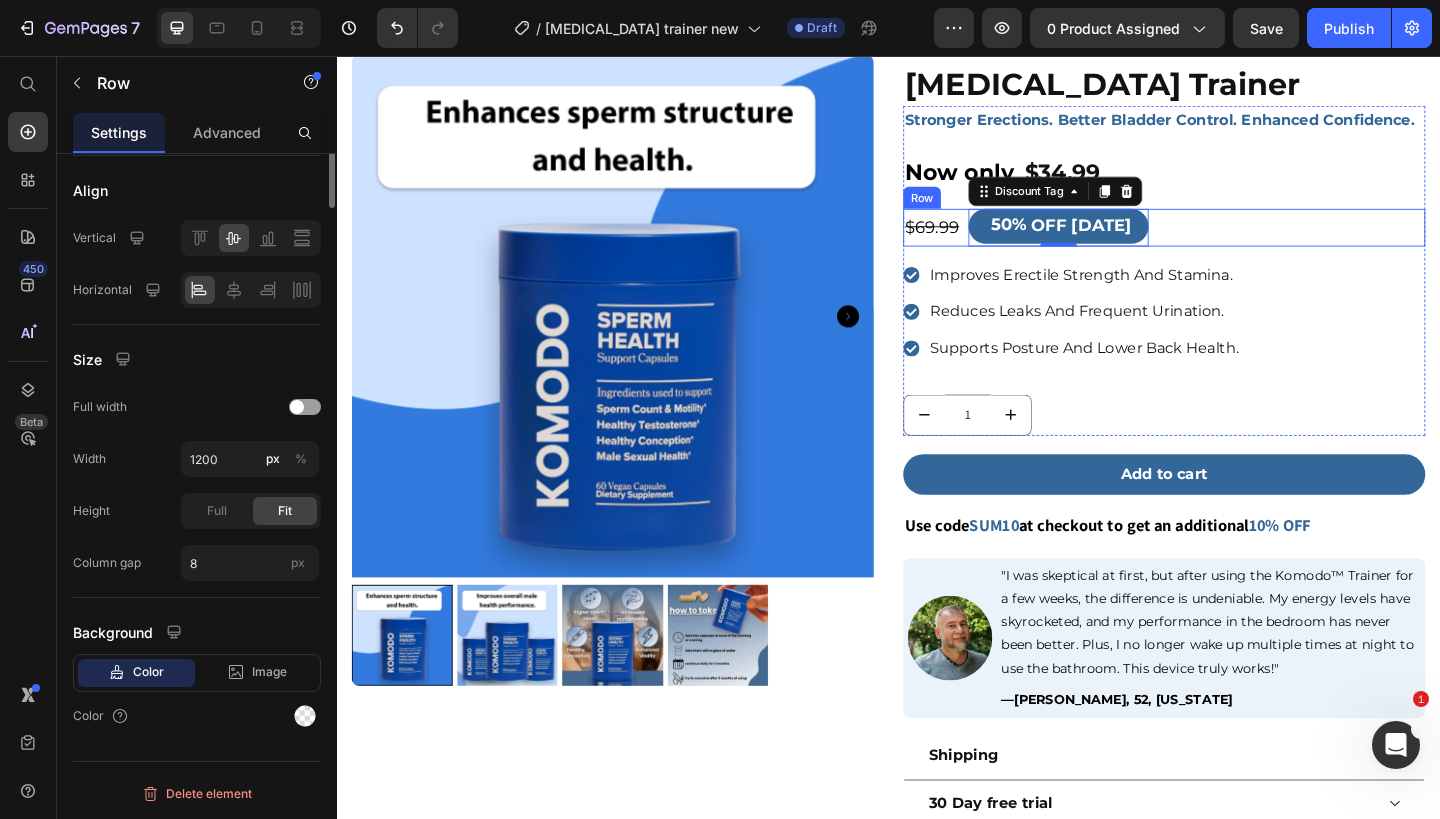 scroll, scrollTop: 0, scrollLeft: 0, axis: both 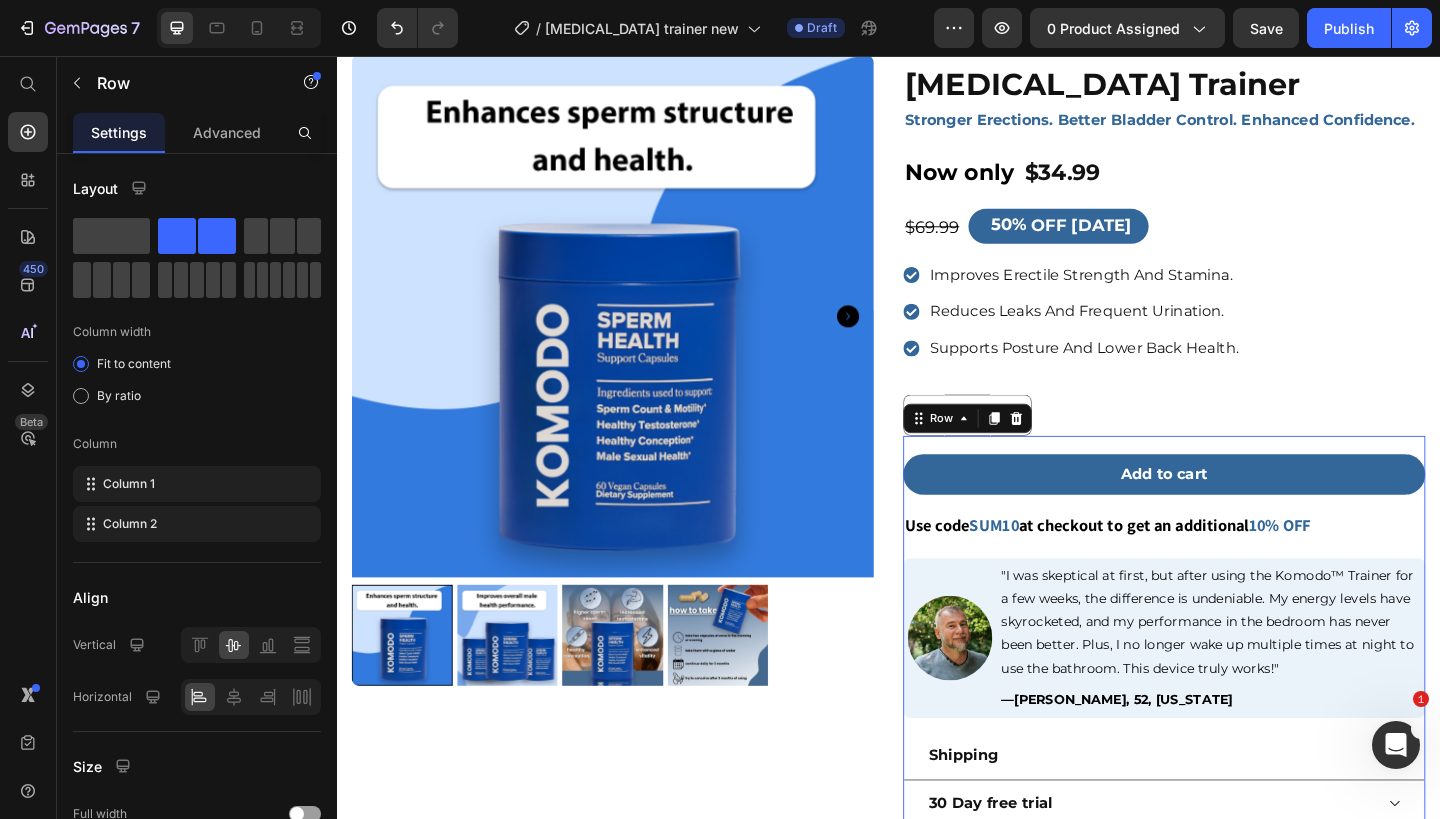 click on "Add to cart Product Cart Button Use code  SUM10  at checkout to get an additional  10% OFF Text block Image "I was skeptical at first, but after using the Komodo™ Trainer for a few weeks, the difference is undeniable. My energy levels have skyrocketed, and my performance in the bedroom has never been better. Plus, I no longer wake up multiple times at night to use the bathroom. This device truly works!" Text Block —  [PERSON_NAME], 52, [US_STATE] Text Block Row
Shipping
30 Day free trial Accordion" at bounding box center (1237, 691) 